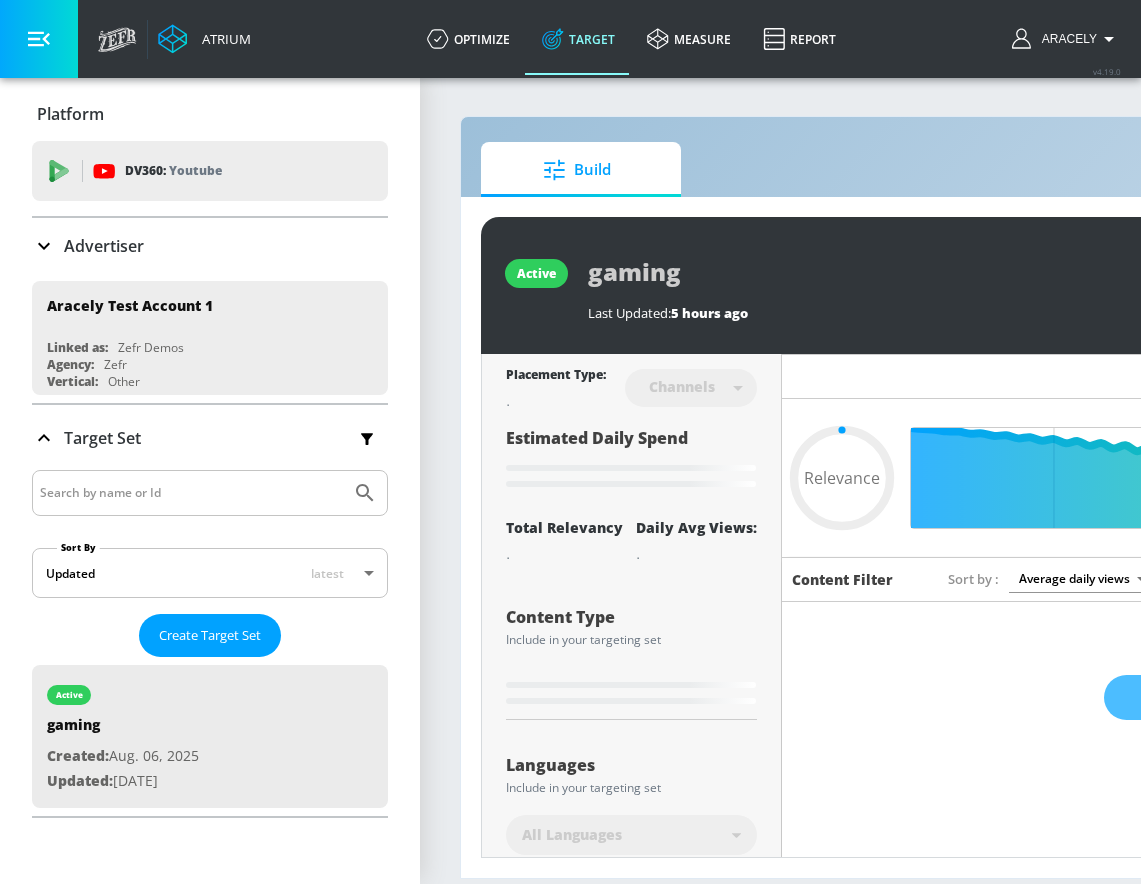 scroll, scrollTop: 0, scrollLeft: 0, axis: both 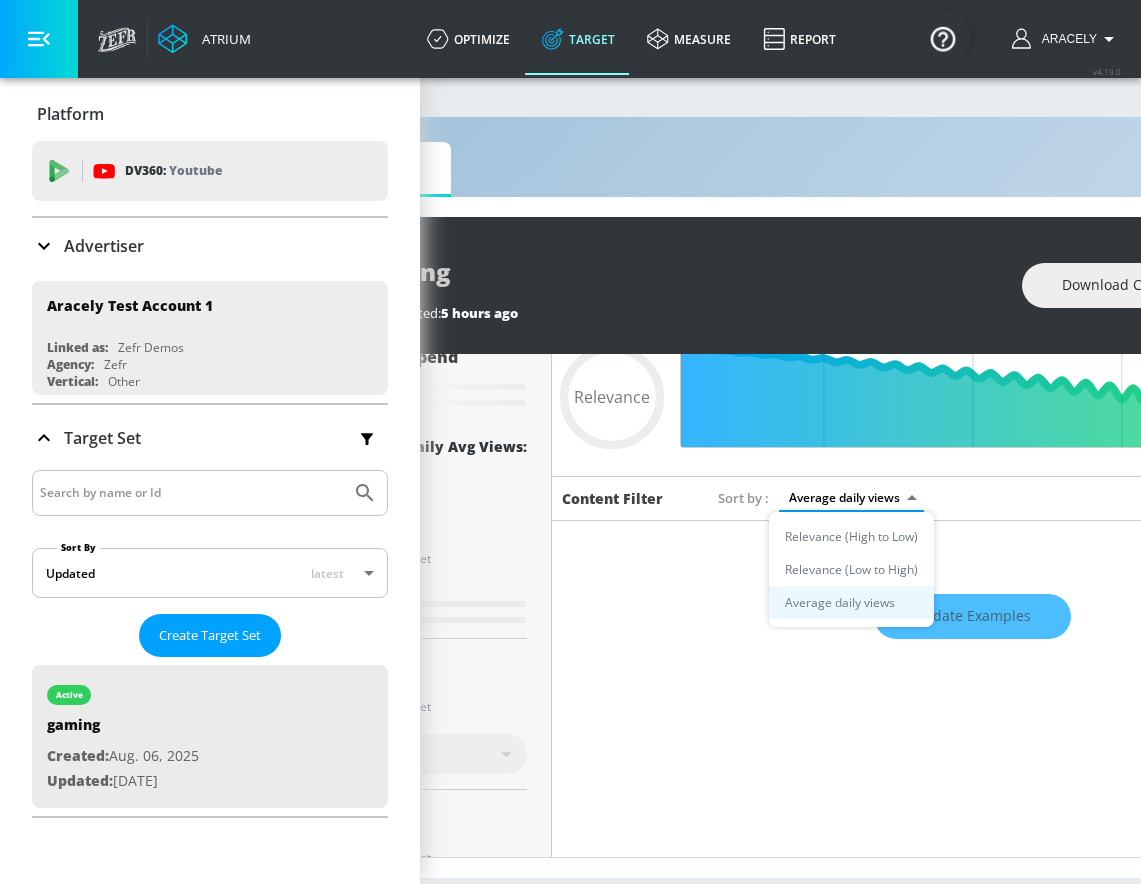click on "Atrium optimize Target measure Report optimize Target measure Report v 4.19.0 Aracely Platform DV360:   Youtube DV360:   Youtube Advertiser Sort By A-Z asc   Aracely Test Account 1 Linked as: Zefr Demos Agency: Zefr Vertical: Other [PERSON] Test Account Linked as: Zefr Demos Agency: Sterling Cooper Vertical: CPG (Consumer Packaged Goods) [PERSON] TEST Linked as: Zefr Demos Agency: veronica TEST Vertical: Other [PERSON] Test Account Linked as: Zefr Demos Agency: #1 Media Agency in the World Vertical: Retail [PERSON] test Linked as: Zefr Demos Agency: [PERSON] test Vertical: Healthcare [PERSON] Test Linked as: Zefr Demos Agency: [PERSON] Test Vertical: CPG (Consumer Packaged Goods) [PERSON] Test Linked as: Zefr Demos Agency: [PERSON] Test Vertical: Music [PERSON] Test Linked as: Zefr Demos Agency: [PERSON] Test Vertical: CPG (Consumer Packaged Goods) Test Linked as: Zefr Demos Agency: Test Vertical: Travel [PERSON] Test Account Linked as: Zefr Demos Agency: [PERSON] Test Agency Vertical: Fashion KZ Test  Linked as: Zefr Demos Agency: [PERSON] test  Vertical: Other [PERSON] Test Account Linked as: Zefr Demos Agency: Zefr Vertical:" at bounding box center [340, 442] 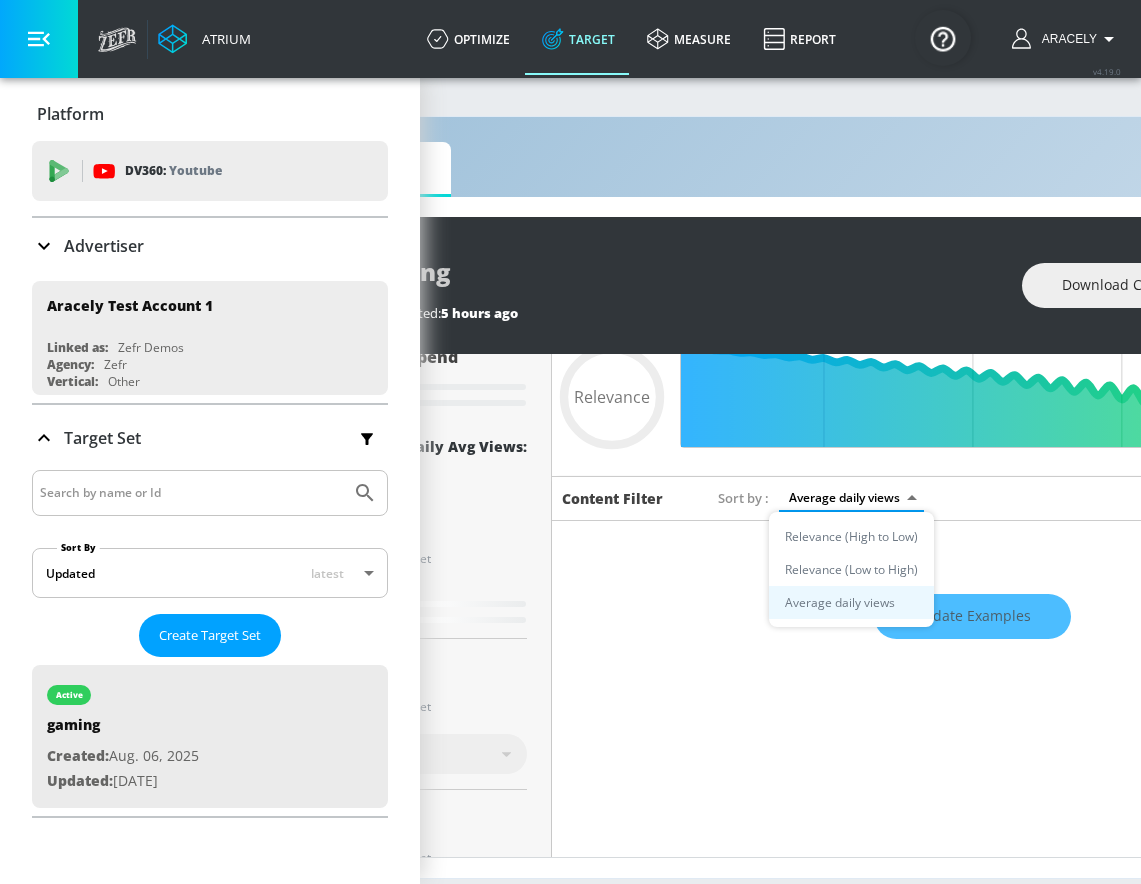 type on "0.74" 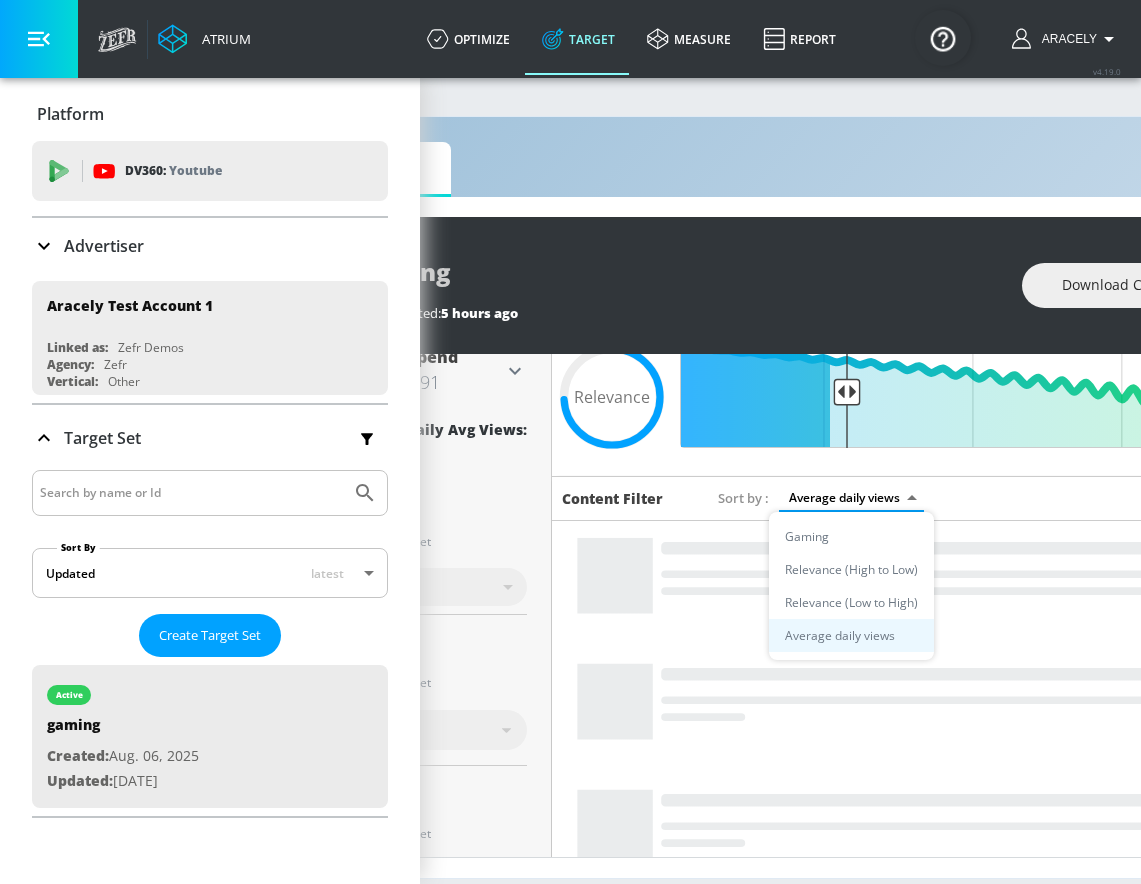 click at bounding box center [570, 442] 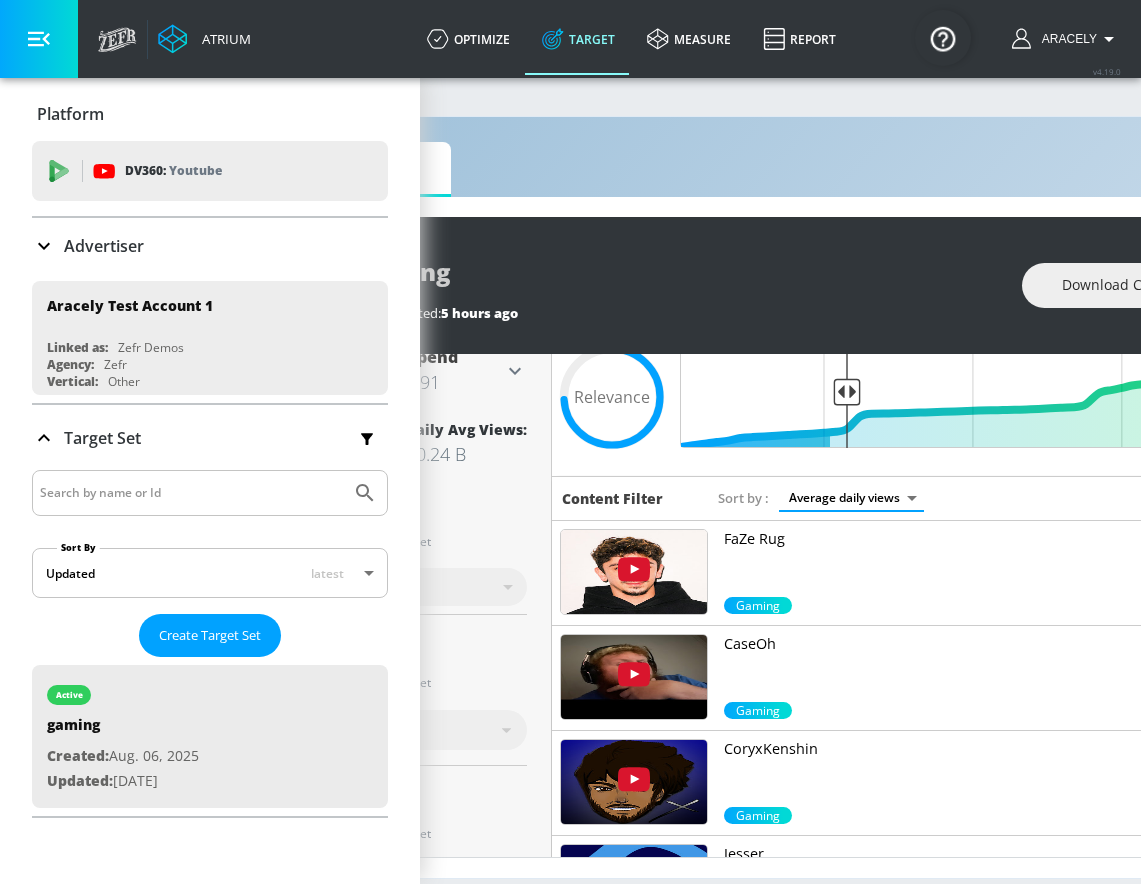 click on "Atrium optimize Target measure Report optimize Target measure Report v 4.19.0 Aracely Platform DV360:   Youtube DV360:   Youtube Advertiser Sort By A-Z asc ​ Aracely Test Account 1 Linked as: Zefr Demos Agency: Zefr Vertical: Other Casey C Test Account Linked as: Zefr Demos Agency: Sterling Cooper Vertical: CPG (Consumer Packaged Goods) Veronica TEST Linked as: Zefr Demos Agency: veronica TEST Vertical: Other Shannan Test Account Linked as: Zefr Demos Agency: #1 Media Agency in the World Vertical: Retail alicyn test Linked as: Zefr Demos Agency: alicyn test Vertical: Healthcare Parry Test Linked as: Zefr Demos Agency: Parry Test Vertical: Music Kelsey Test Linked as: Zefr Demos Agency: Kelsey Test Vertical: CPG (Consumer Packaged Goods) Test Linked as: Zefr Demos Agency: Test Vertical: Travel Mike Test Account Linked as: Zefr Demos Agency: Mike Test Agency Vertical: Fashion KZ Test  Linked as: Zefr Demos Agency: Kaitlin test  Vertical: Other Shaq Test Account Linked as: Zefr Demos Agency: Zefr Vertical:" at bounding box center [340, 442] 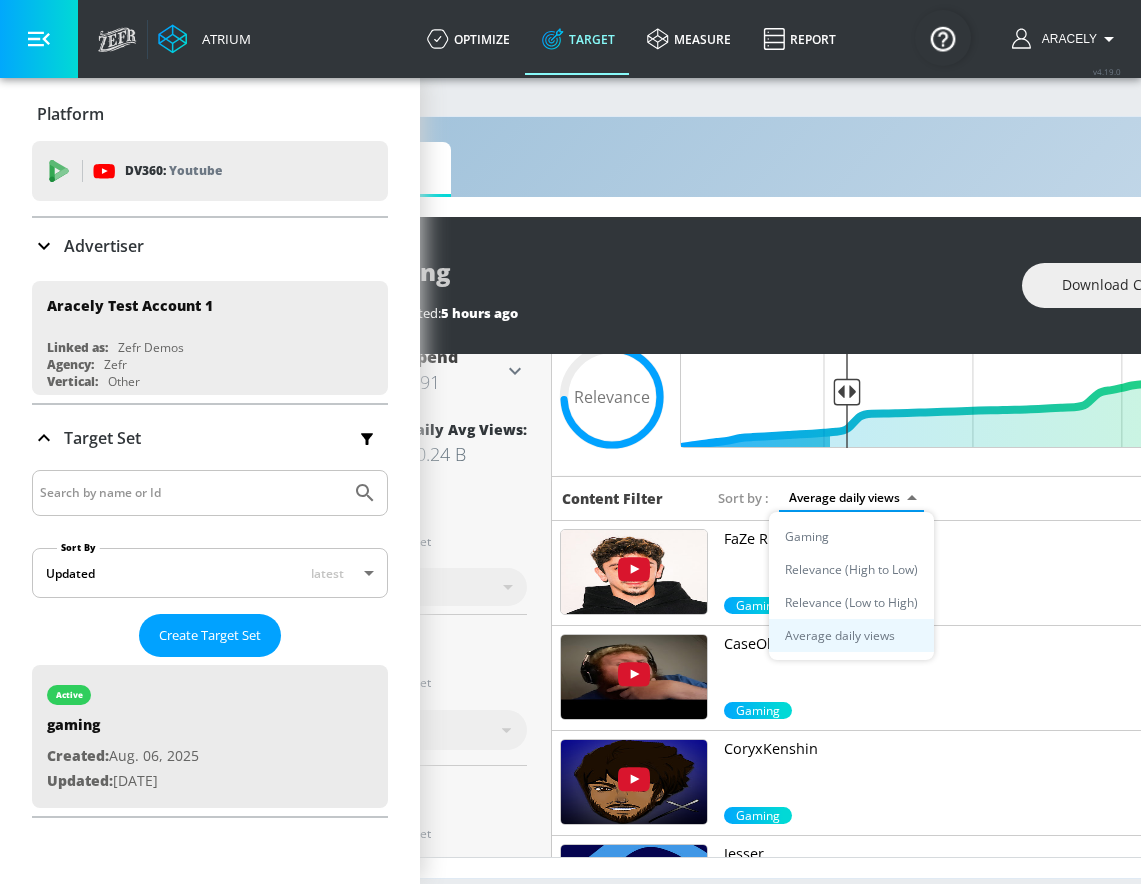 click at bounding box center [570, 442] 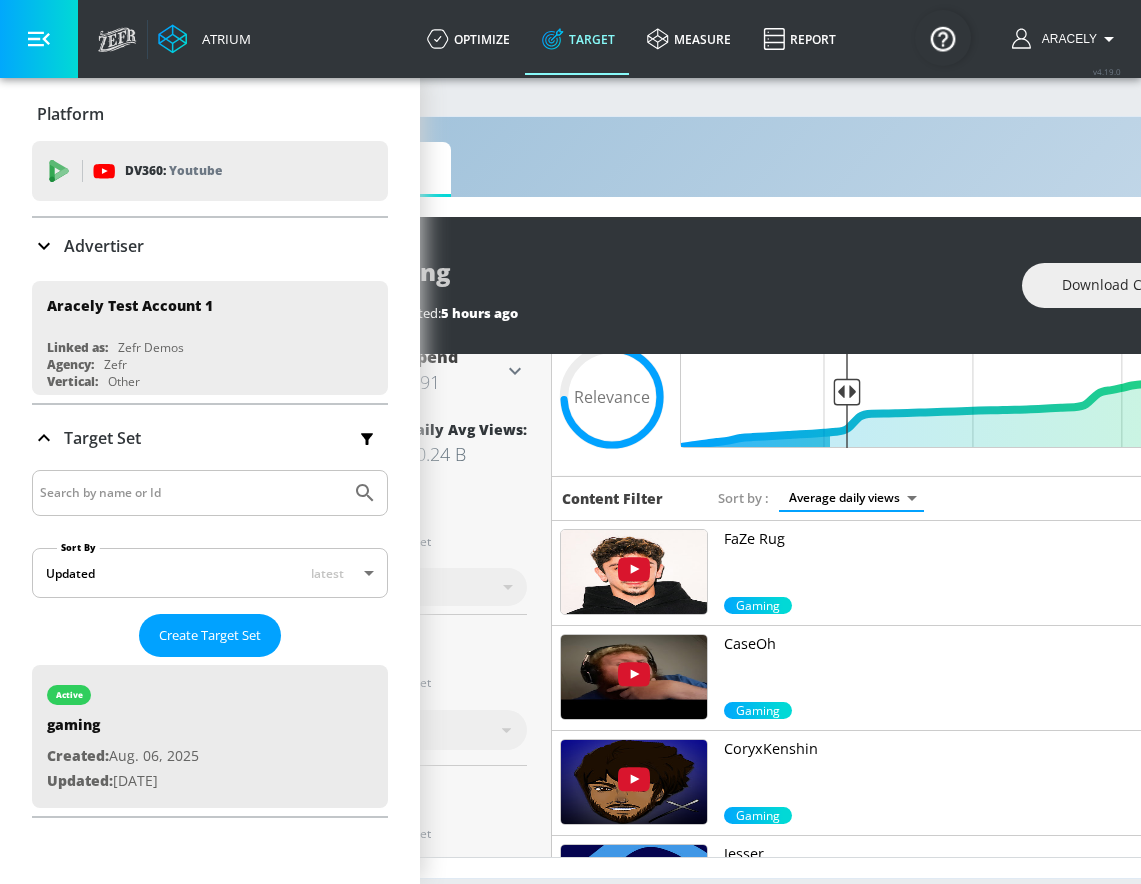 click on "Content Filter Sort by Average daily views avg_daily_views_last_7_days" at bounding box center [972, 498] 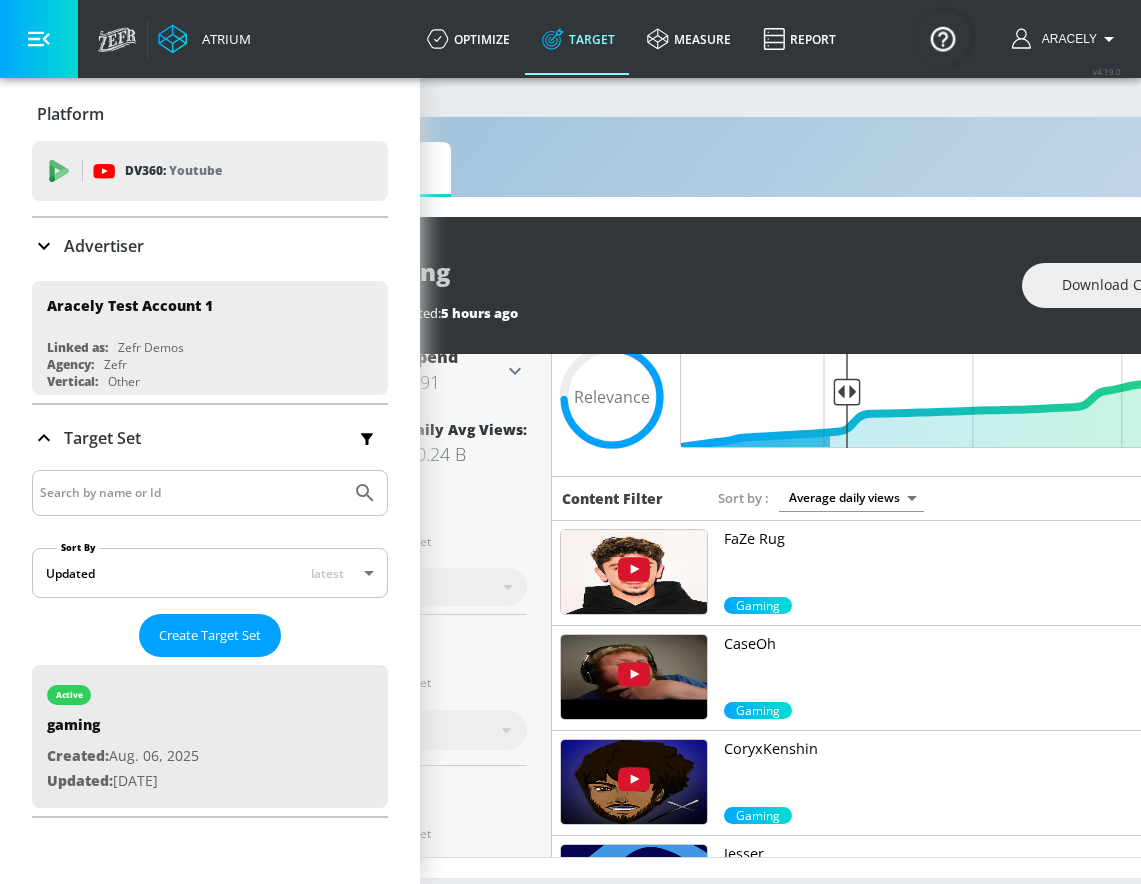 click on "Atrium optimize Target measure Report optimize Target measure Report v 4.19.0 Aracely Platform DV360:   Youtube DV360:   Youtube Advertiser Sort By A-Z asc ​ Aracely Test Account 1 Linked as: Zefr Demos Agency: Zefr Vertical: Other Casey C Test Account Linked as: Zefr Demos Agency: Sterling Cooper Vertical: CPG (Consumer Packaged Goods) Veronica TEST Linked as: Zefr Demos Agency: veronica TEST Vertical: Other Shannan Test Account Linked as: Zefr Demos Agency: #1 Media Agency in the World Vertical: Retail alicyn test Linked as: Zefr Demos Agency: alicyn test Vertical: Healthcare Parry Test Linked as: Zefr Demos Agency: Parry Test Vertical: Music Kelsey Test Linked as: Zefr Demos Agency: Kelsey Test Vertical: CPG (Consumer Packaged Goods) Test Linked as: Zefr Demos Agency: Test Vertical: Travel Mike Test Account Linked as: Zefr Demos Agency: Mike Test Agency Vertical: Fashion KZ Test  Linked as: Zefr Demos Agency: Kaitlin test  Vertical: Other Shaq Test Account Linked as: Zefr Demos Agency: Zefr Vertical:" at bounding box center [340, 442] 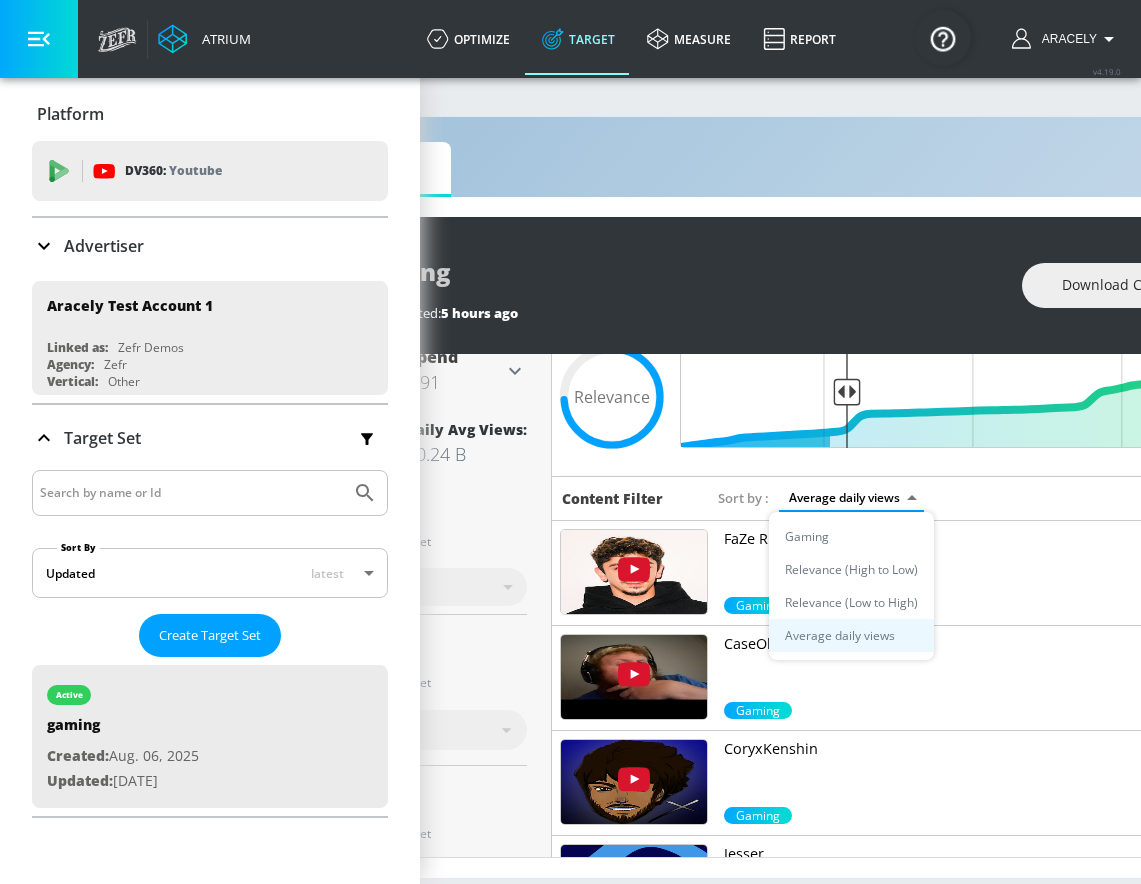 click at bounding box center [570, 442] 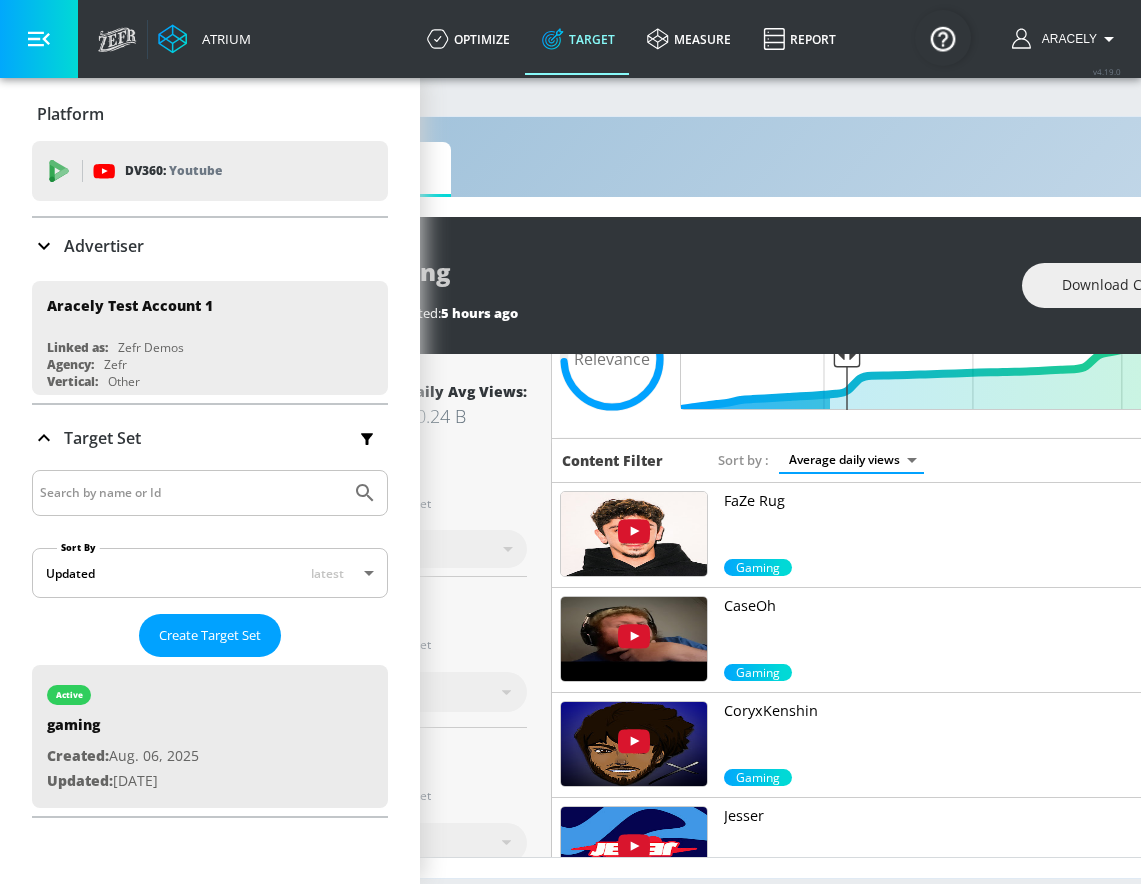 scroll, scrollTop: 126, scrollLeft: 0, axis: vertical 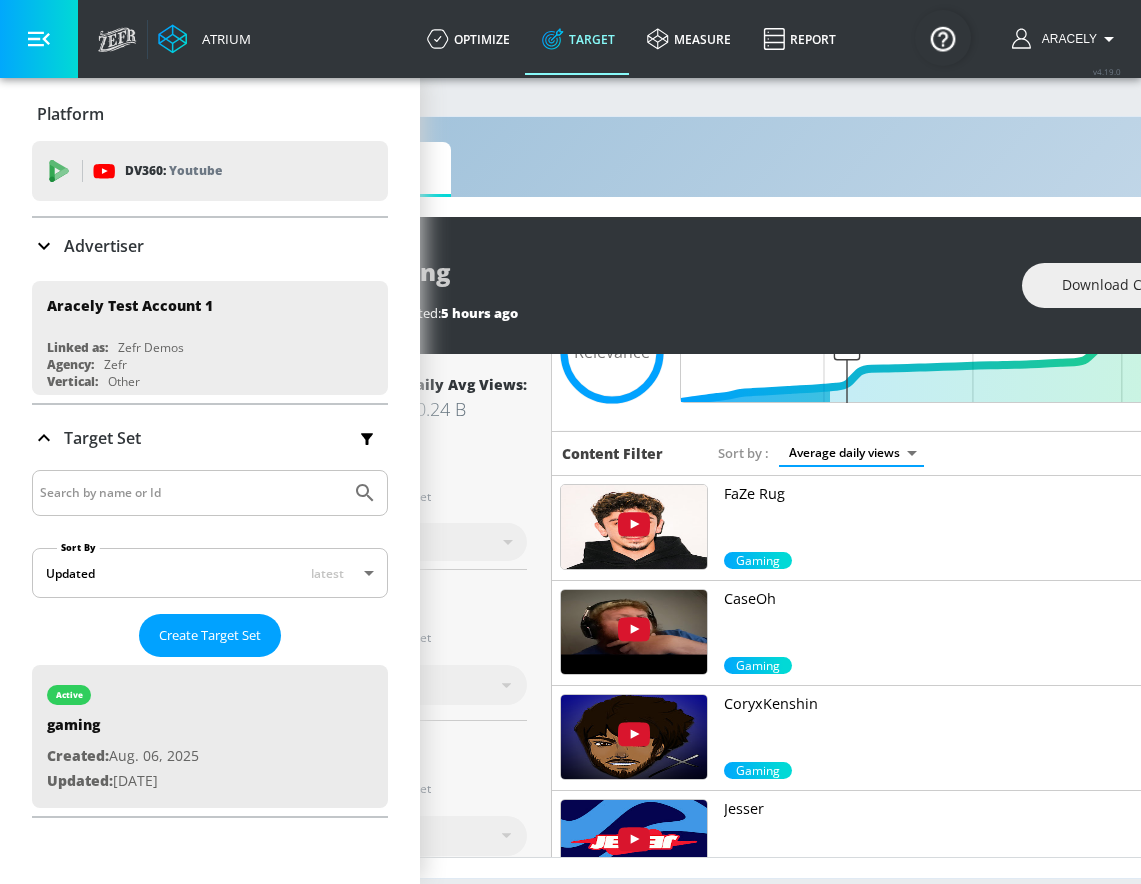 click at bounding box center (39, 39) 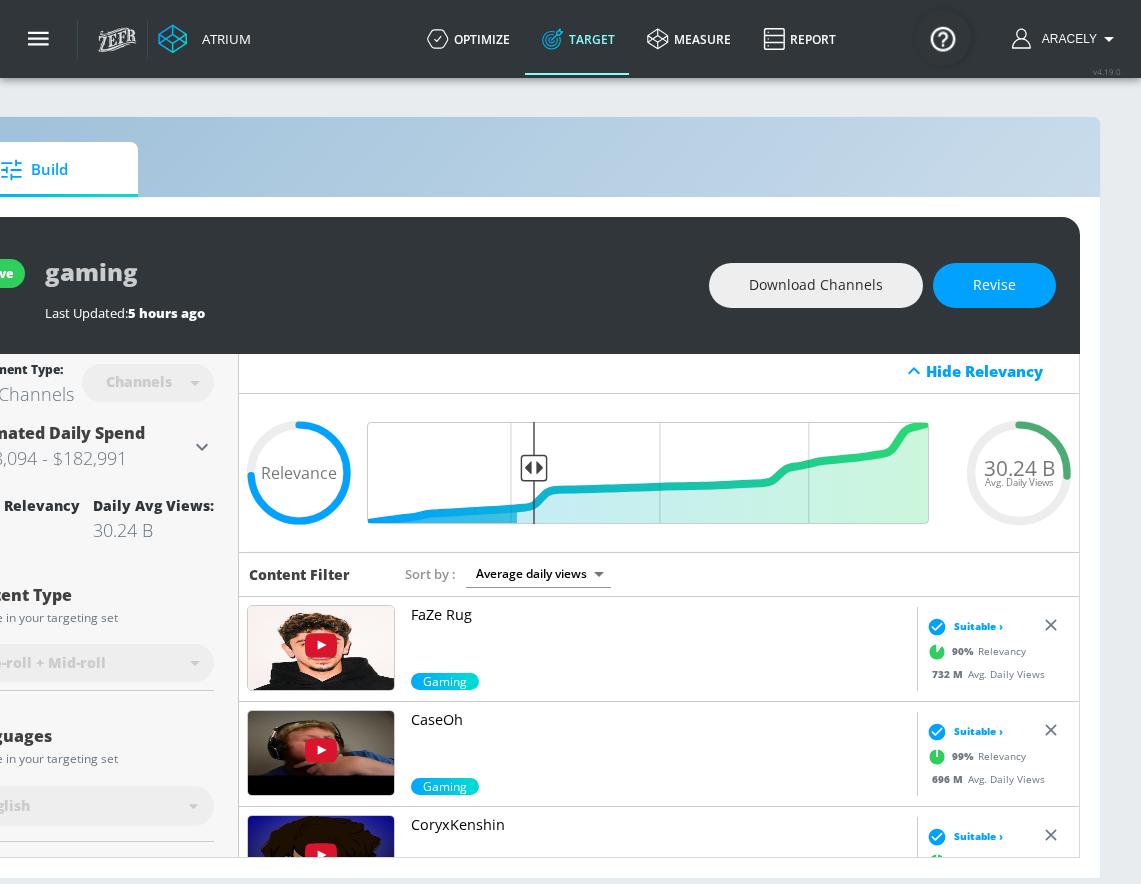 scroll, scrollTop: 0, scrollLeft: 0, axis: both 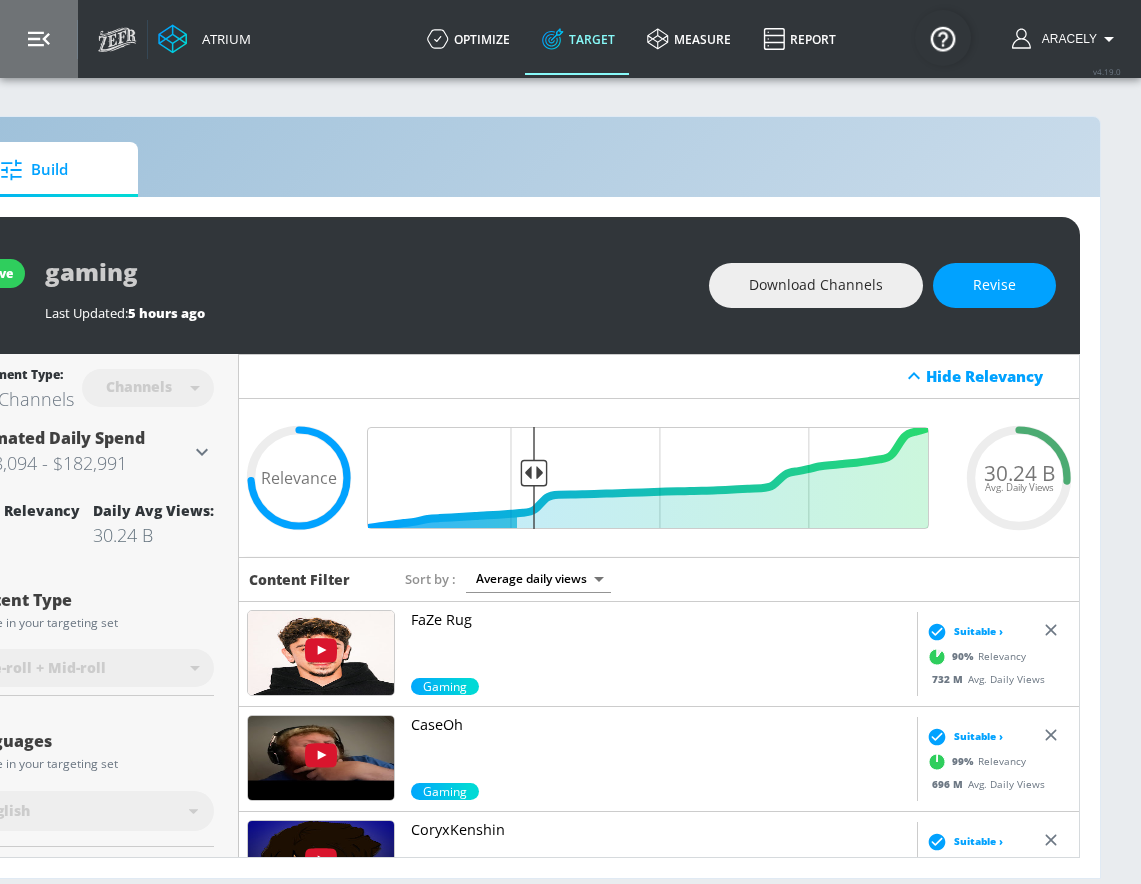 click at bounding box center (39, 39) 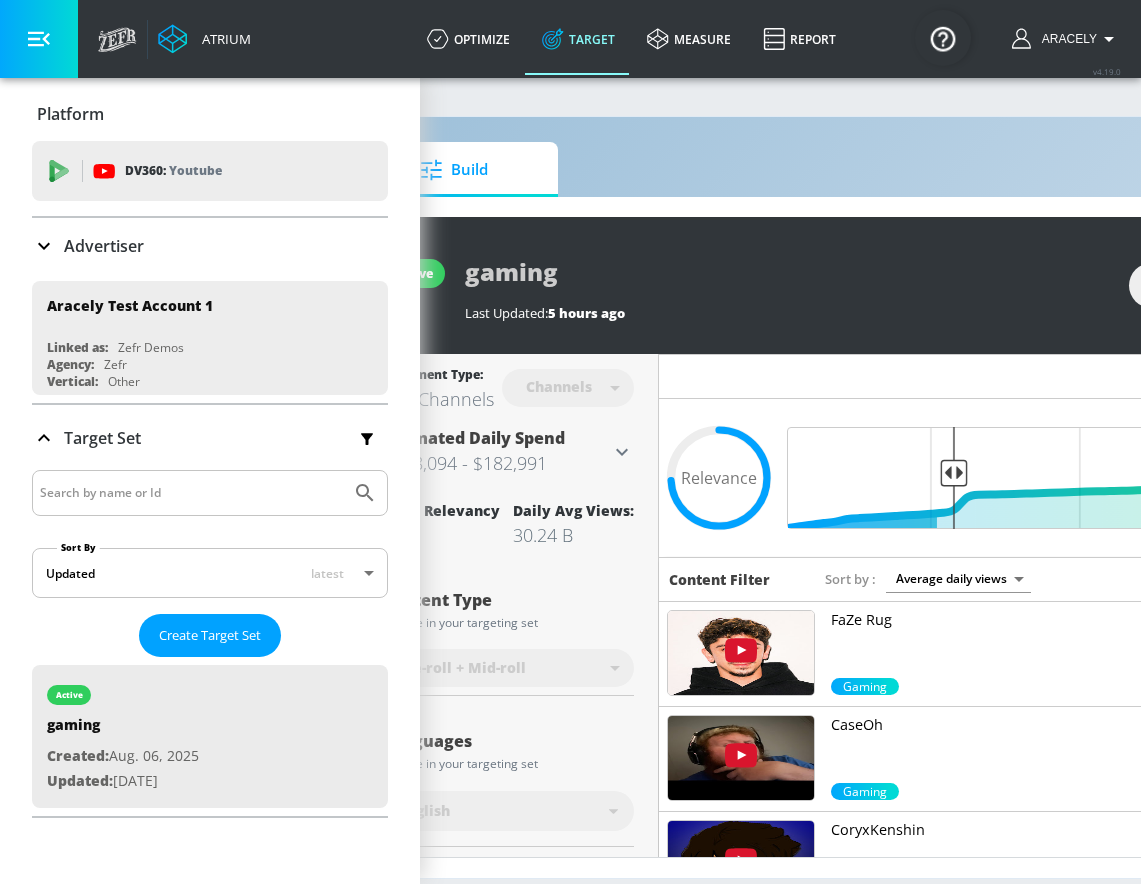 click 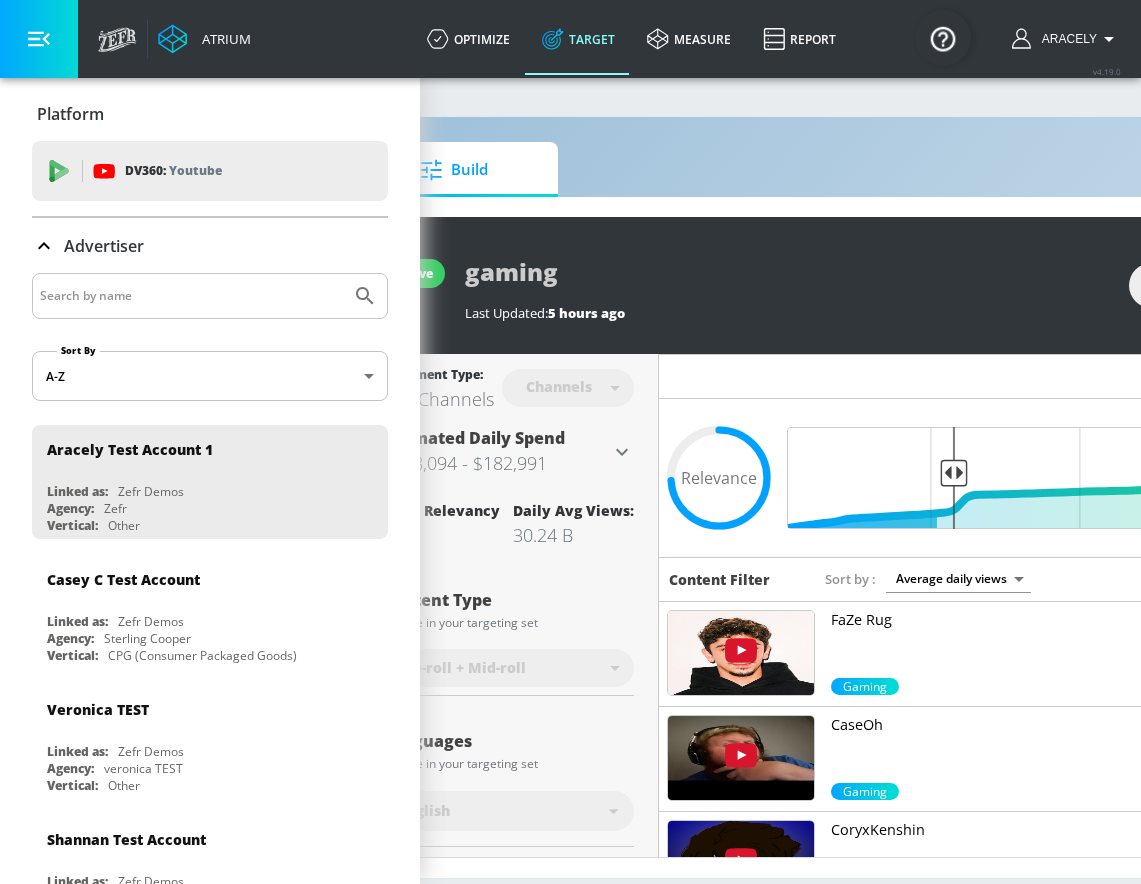 click at bounding box center [39, 39] 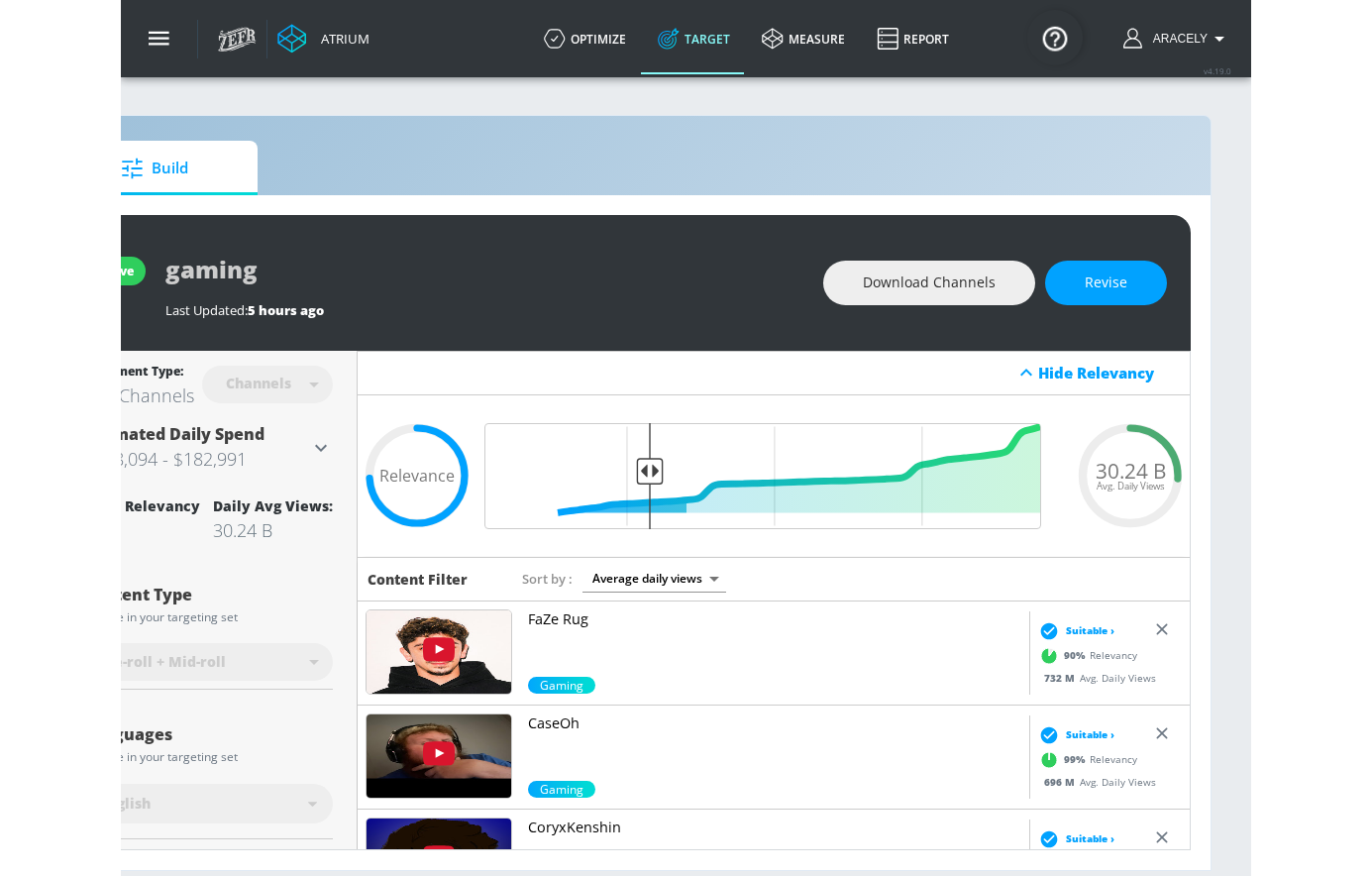 scroll, scrollTop: 0, scrollLeft: 0, axis: both 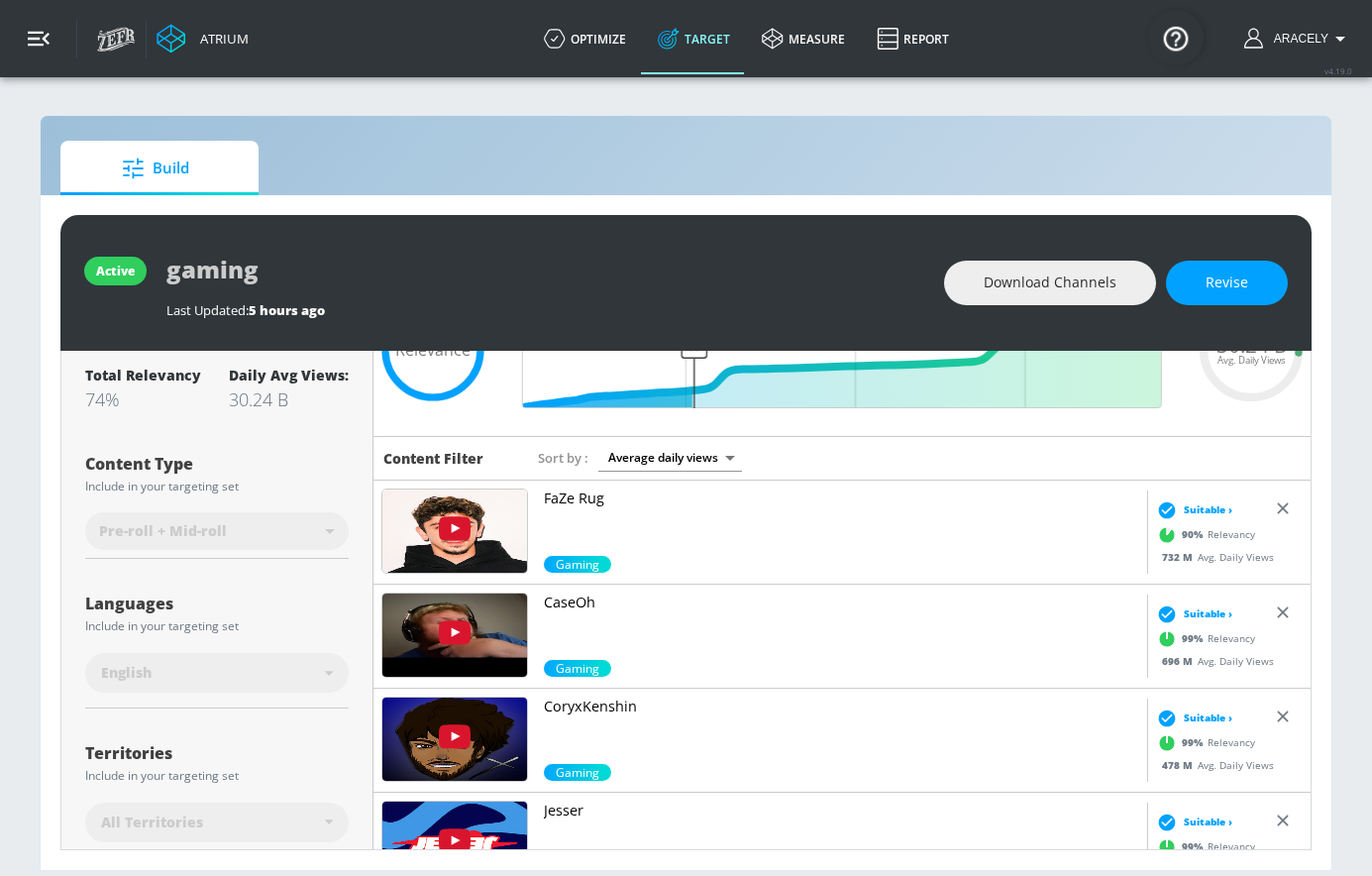 click 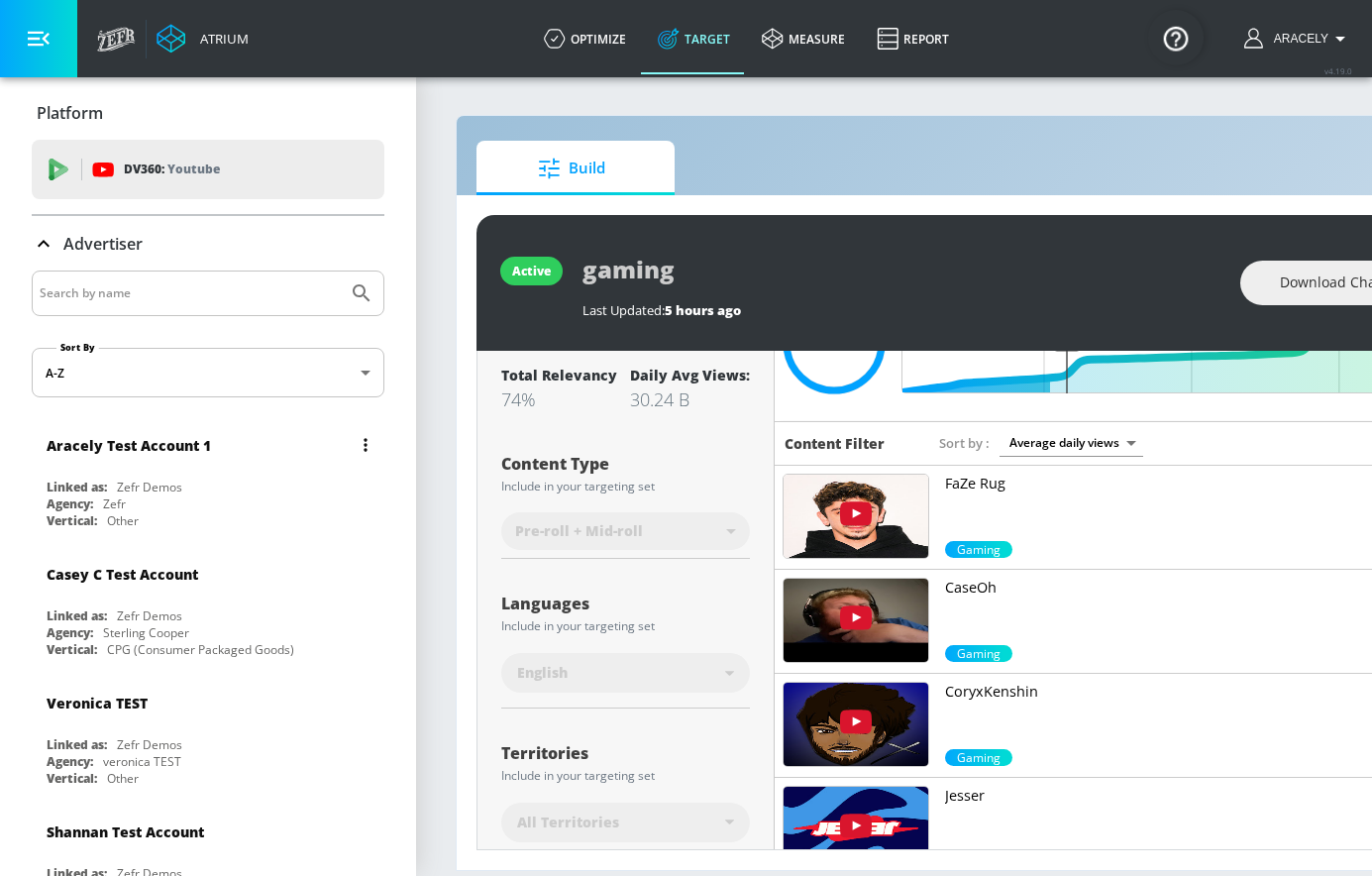 click on "Aracely Test Account 1" at bounding box center [213, 445] 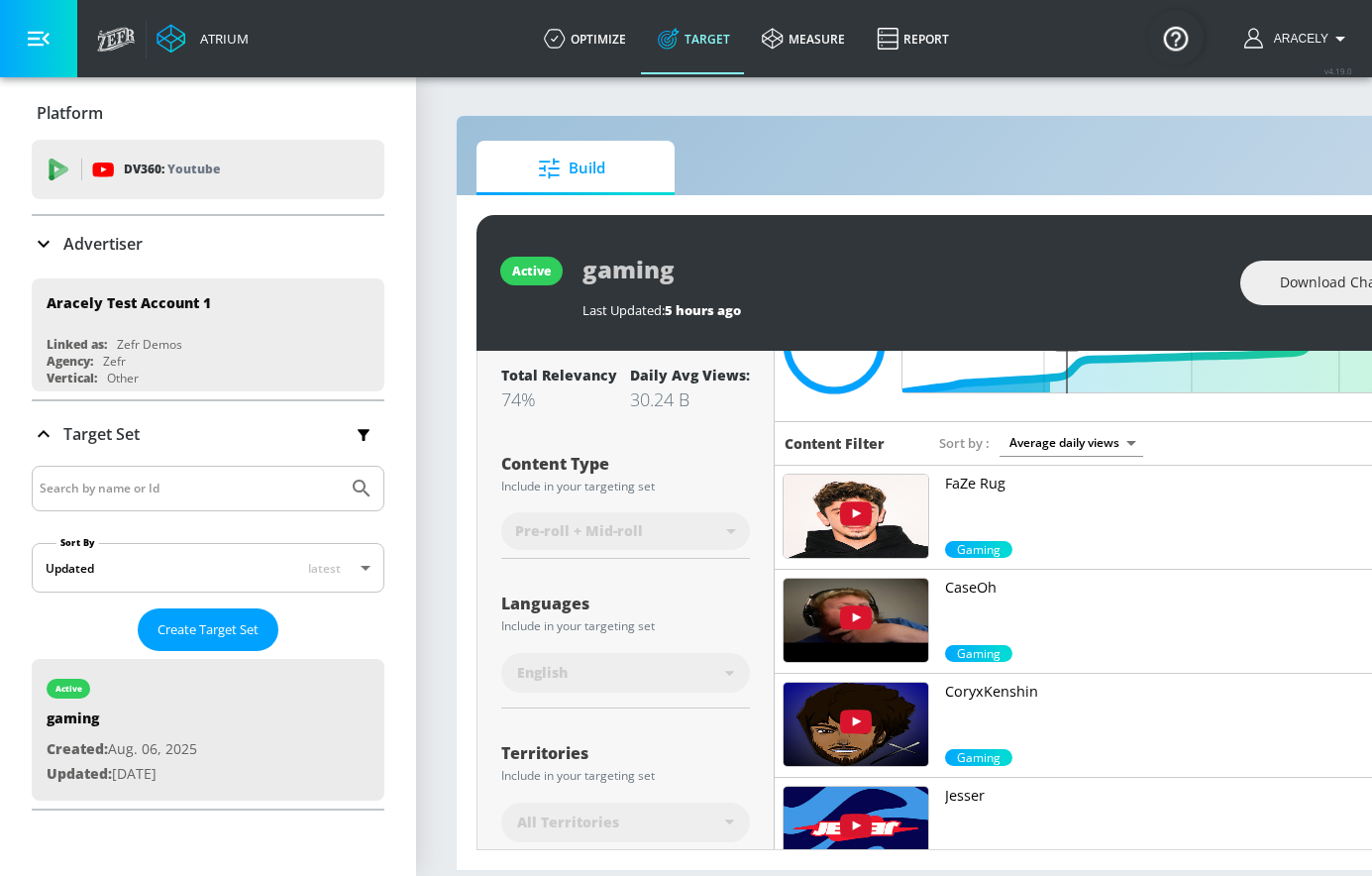 click at bounding box center [39, 39] 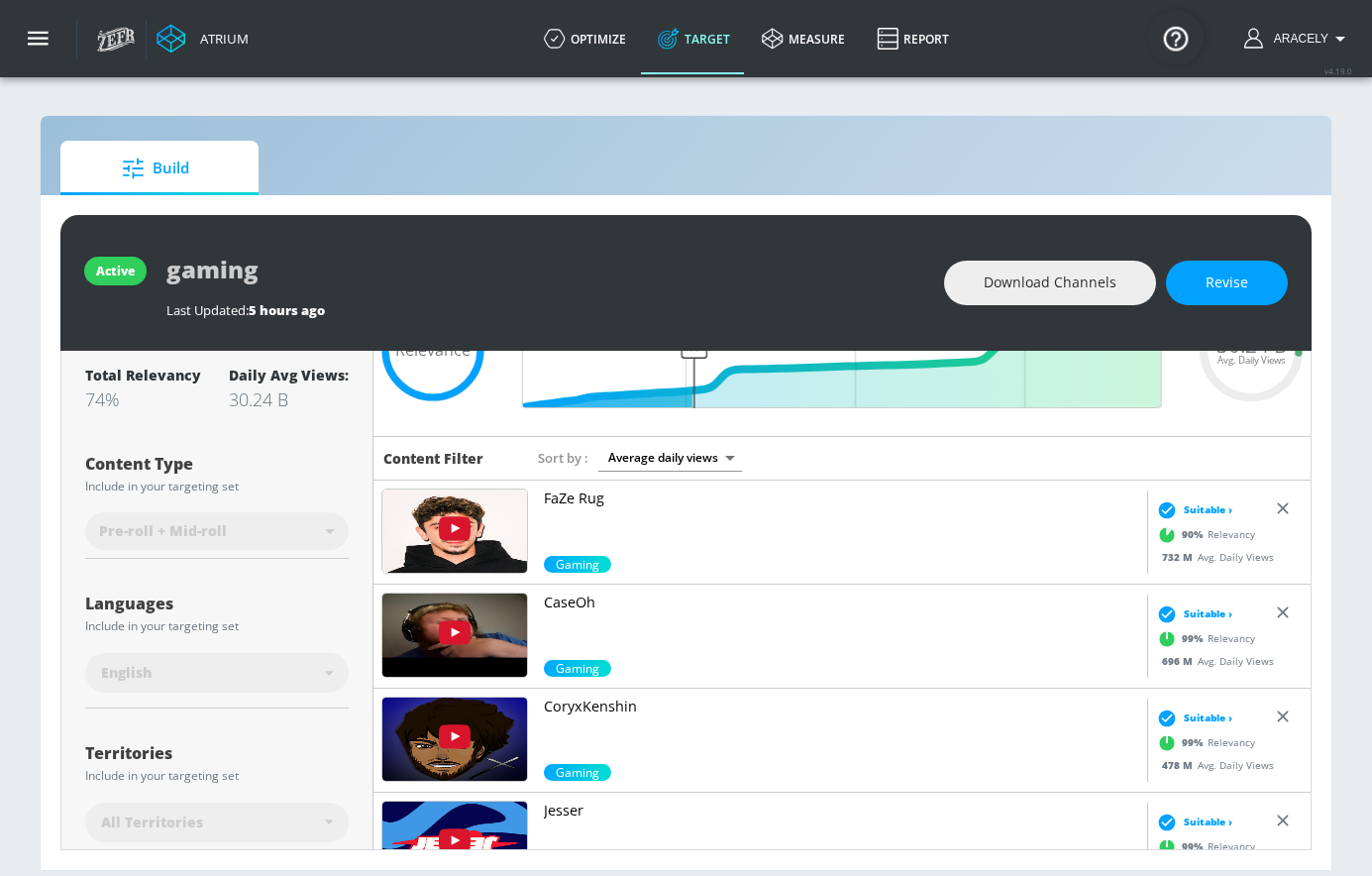 scroll, scrollTop: 0, scrollLeft: 0, axis: both 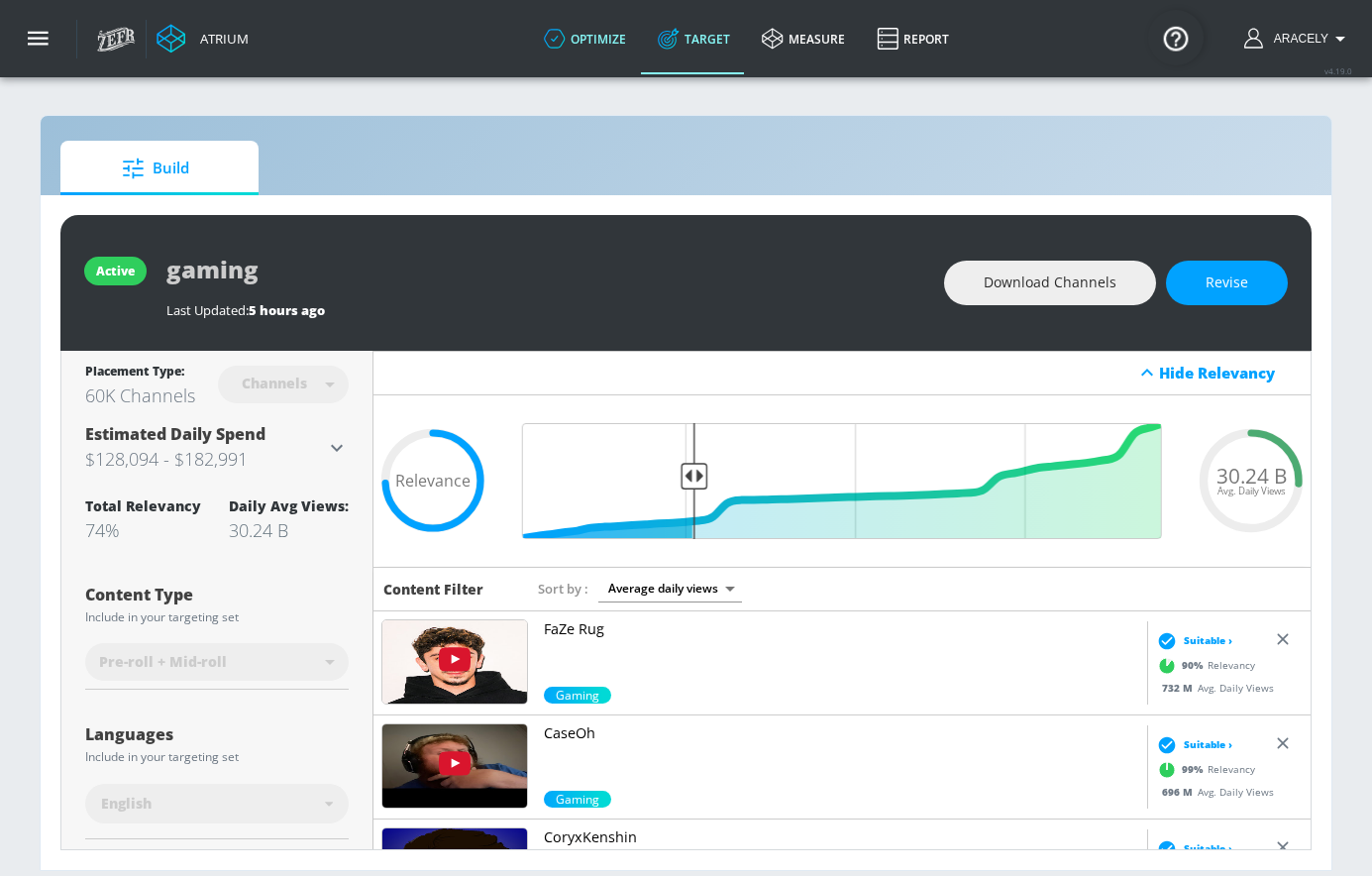 click on "optimize" at bounding box center [584, 39] 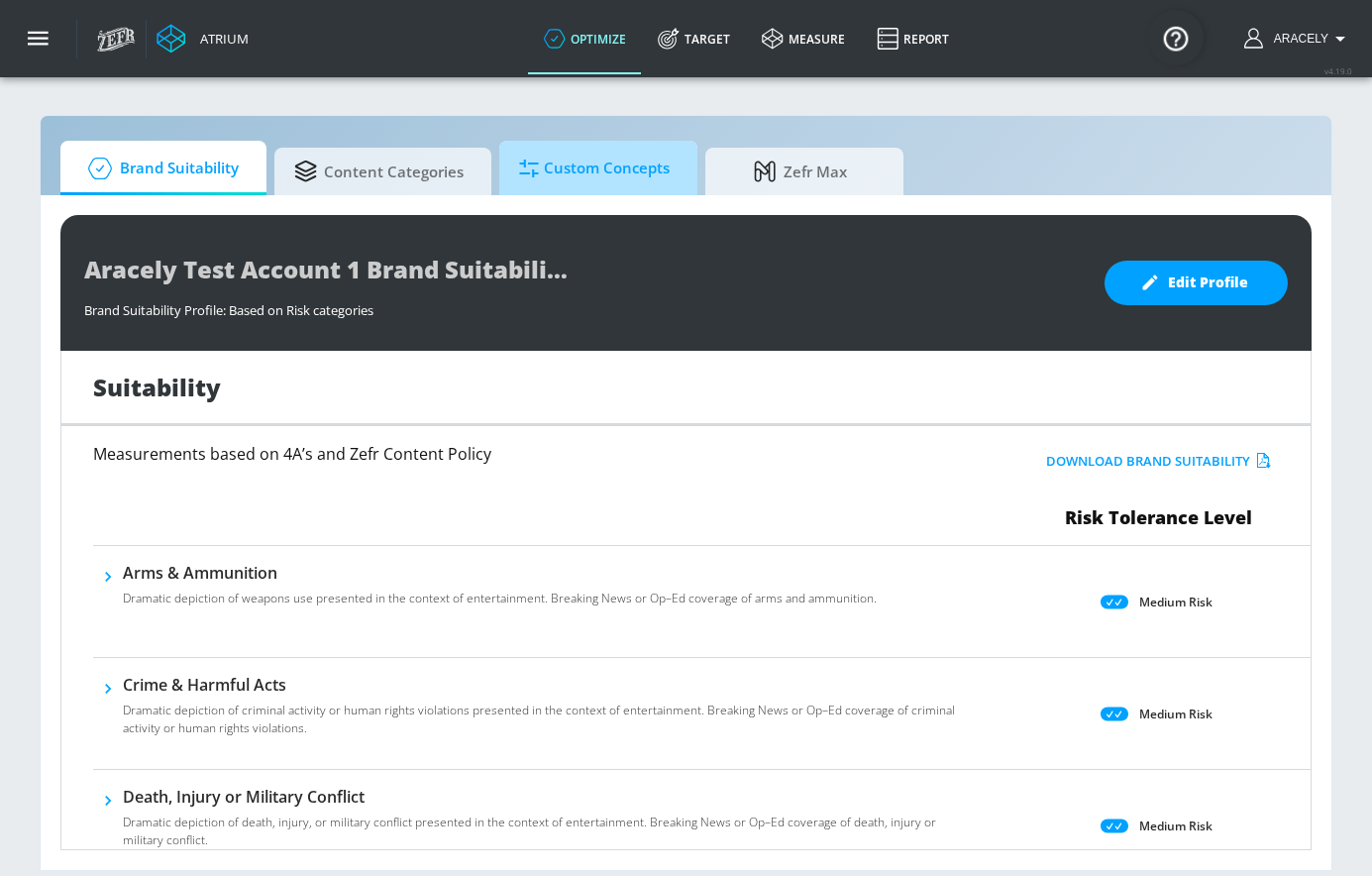 click on "Custom Concepts" at bounding box center (594, 168) 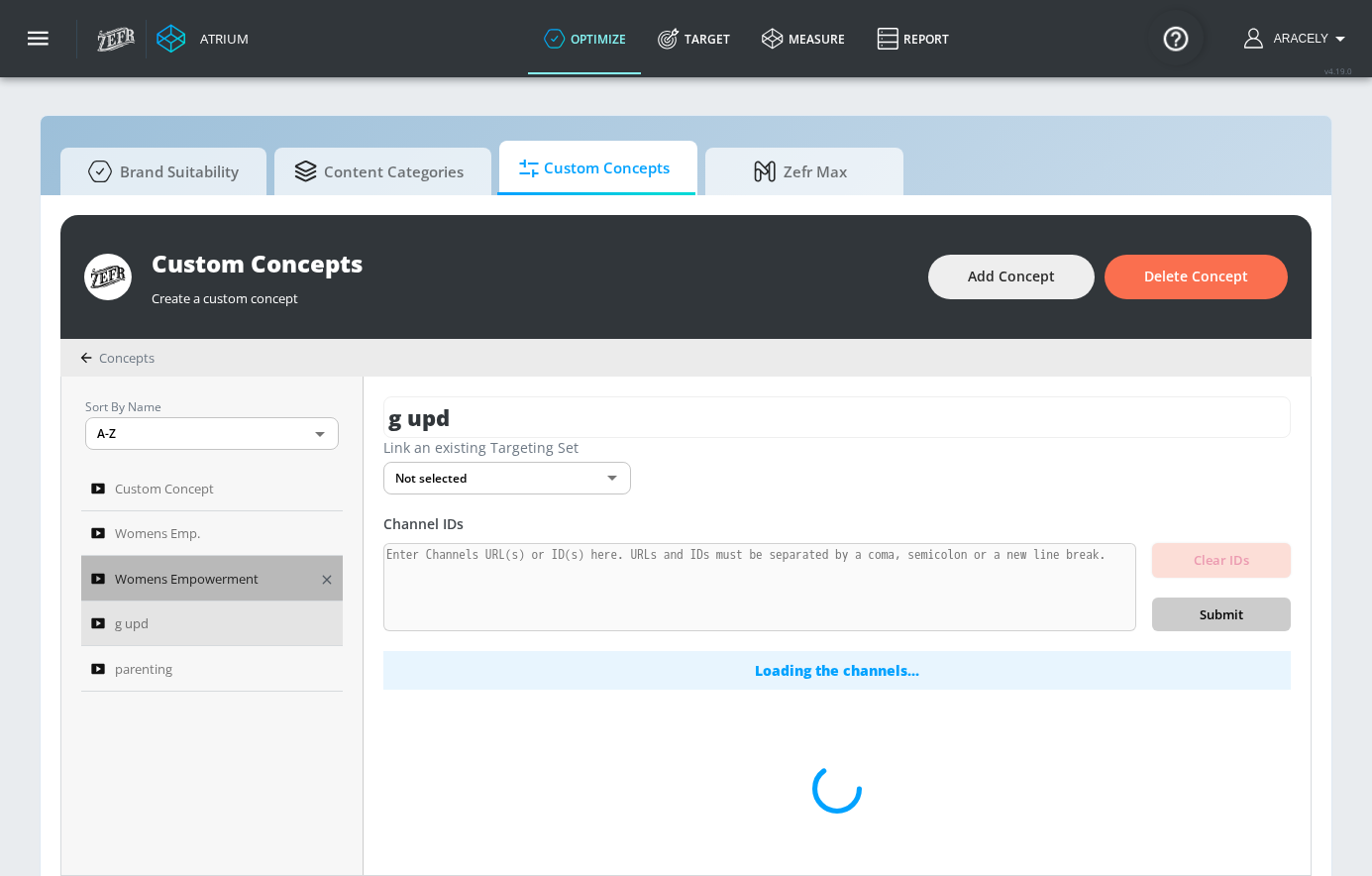 click on "Womens Empowerment" at bounding box center [186, 579] 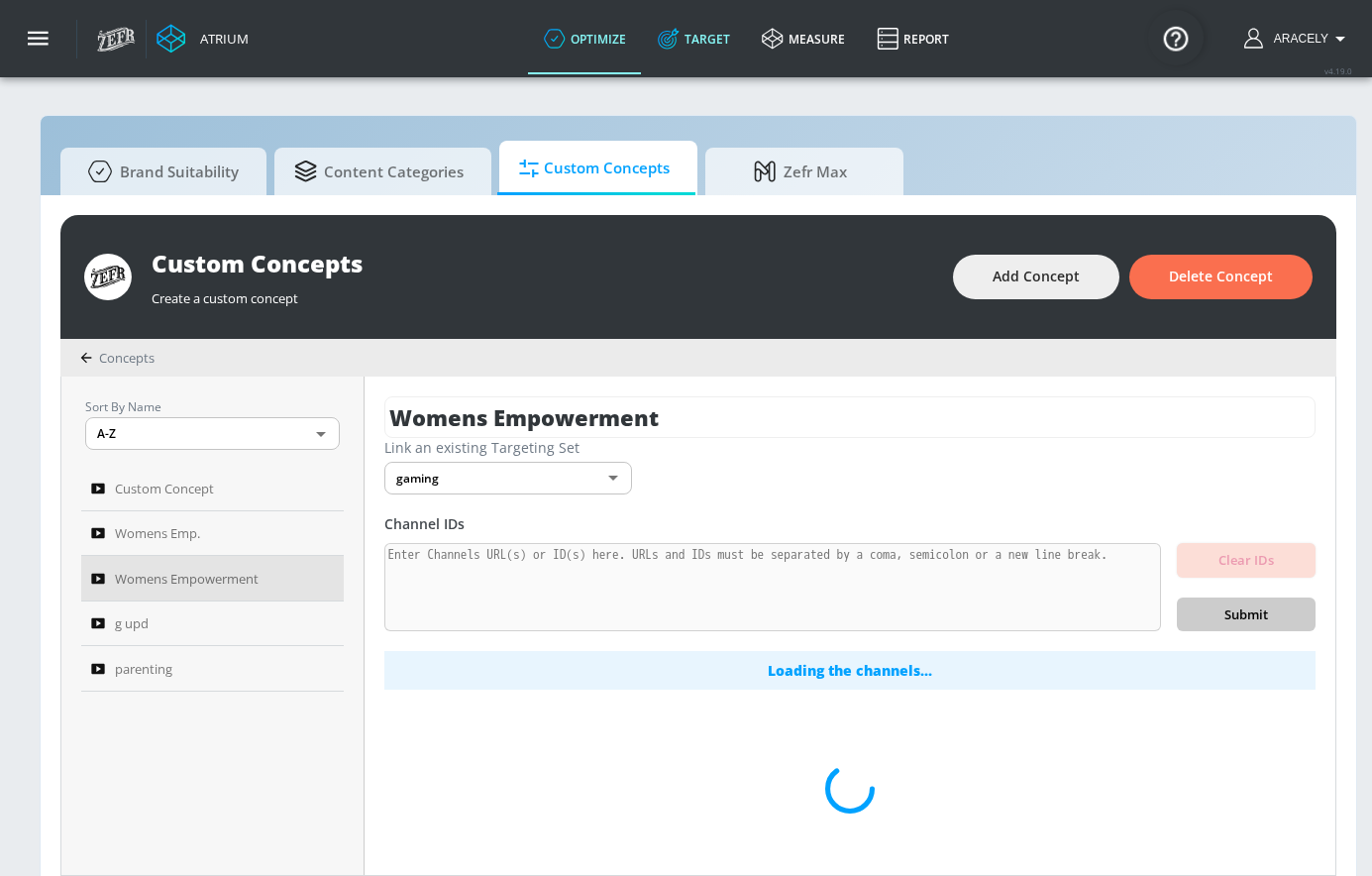 click on "Target" at bounding box center [693, 39] 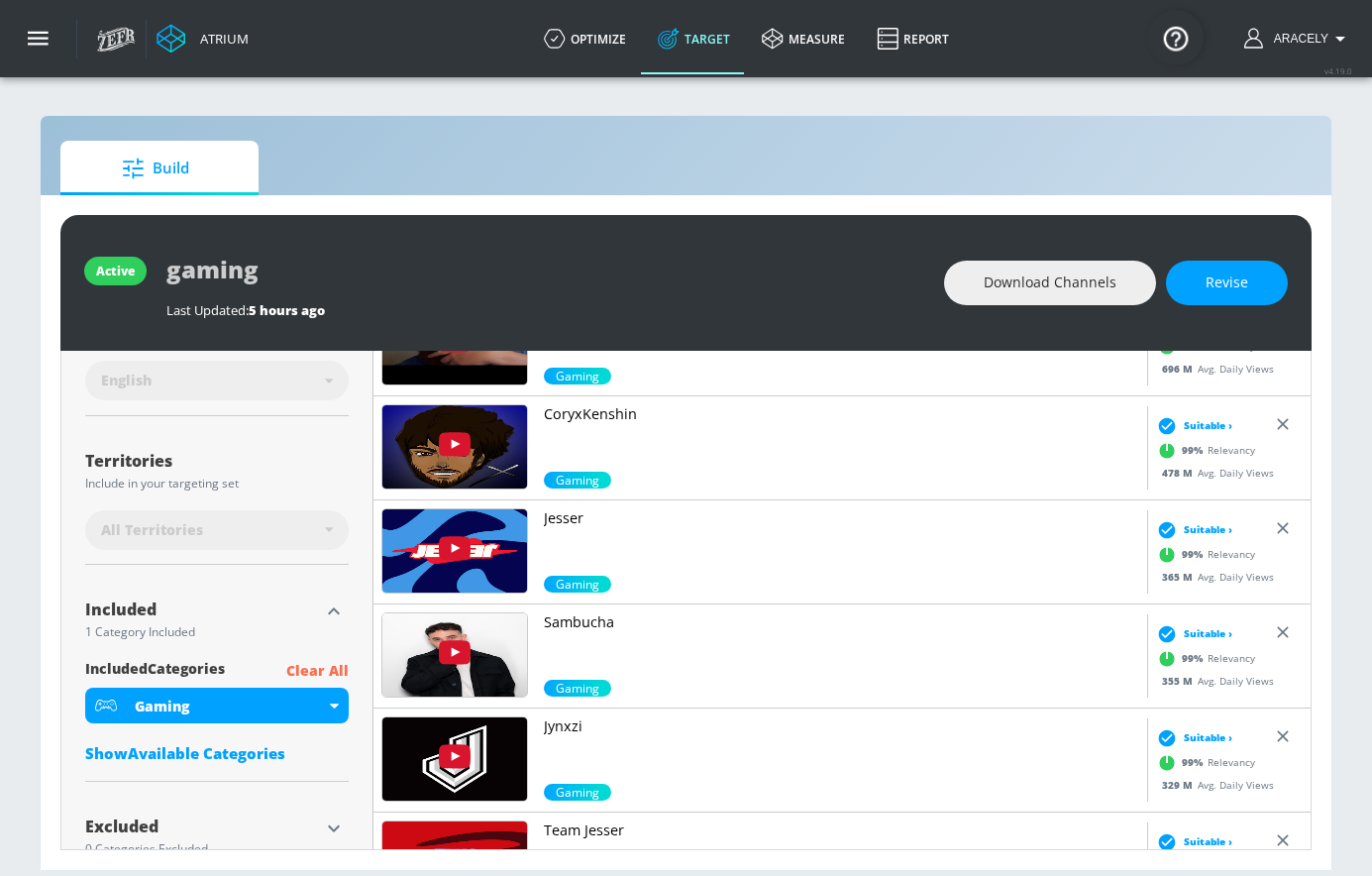 scroll, scrollTop: 476, scrollLeft: 0, axis: vertical 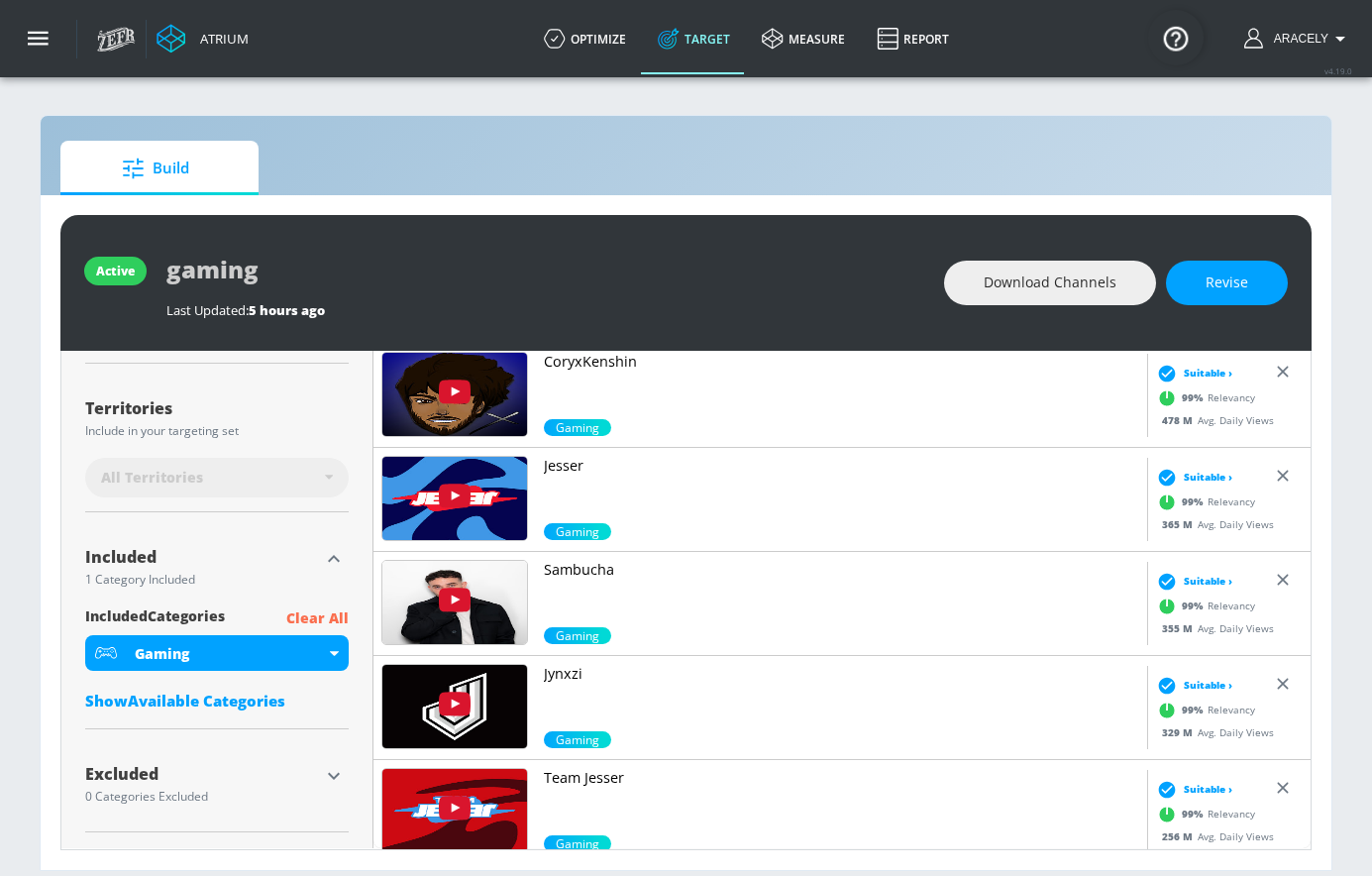 click 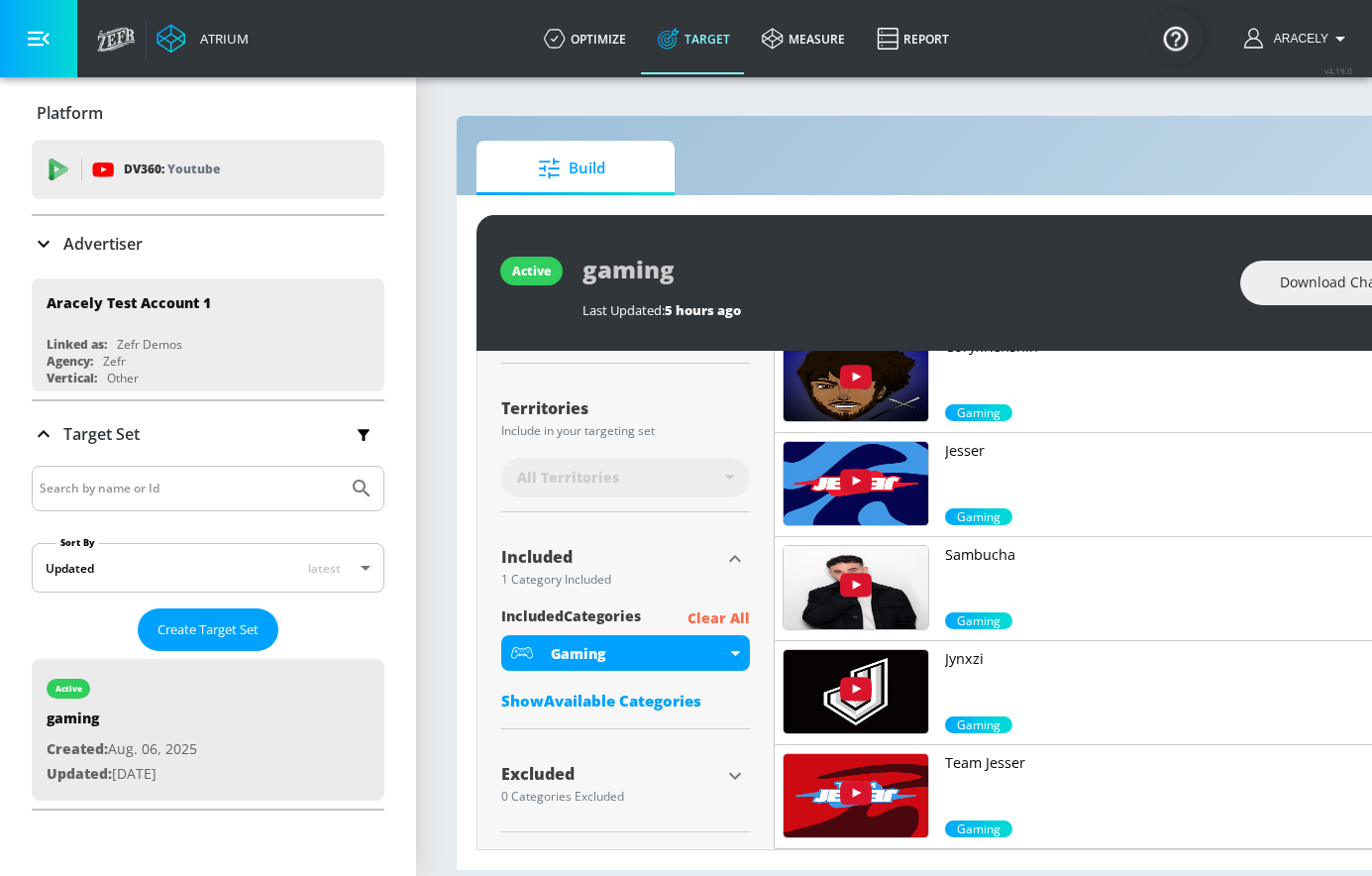click on "Territories" at bounding box center [625, 412] 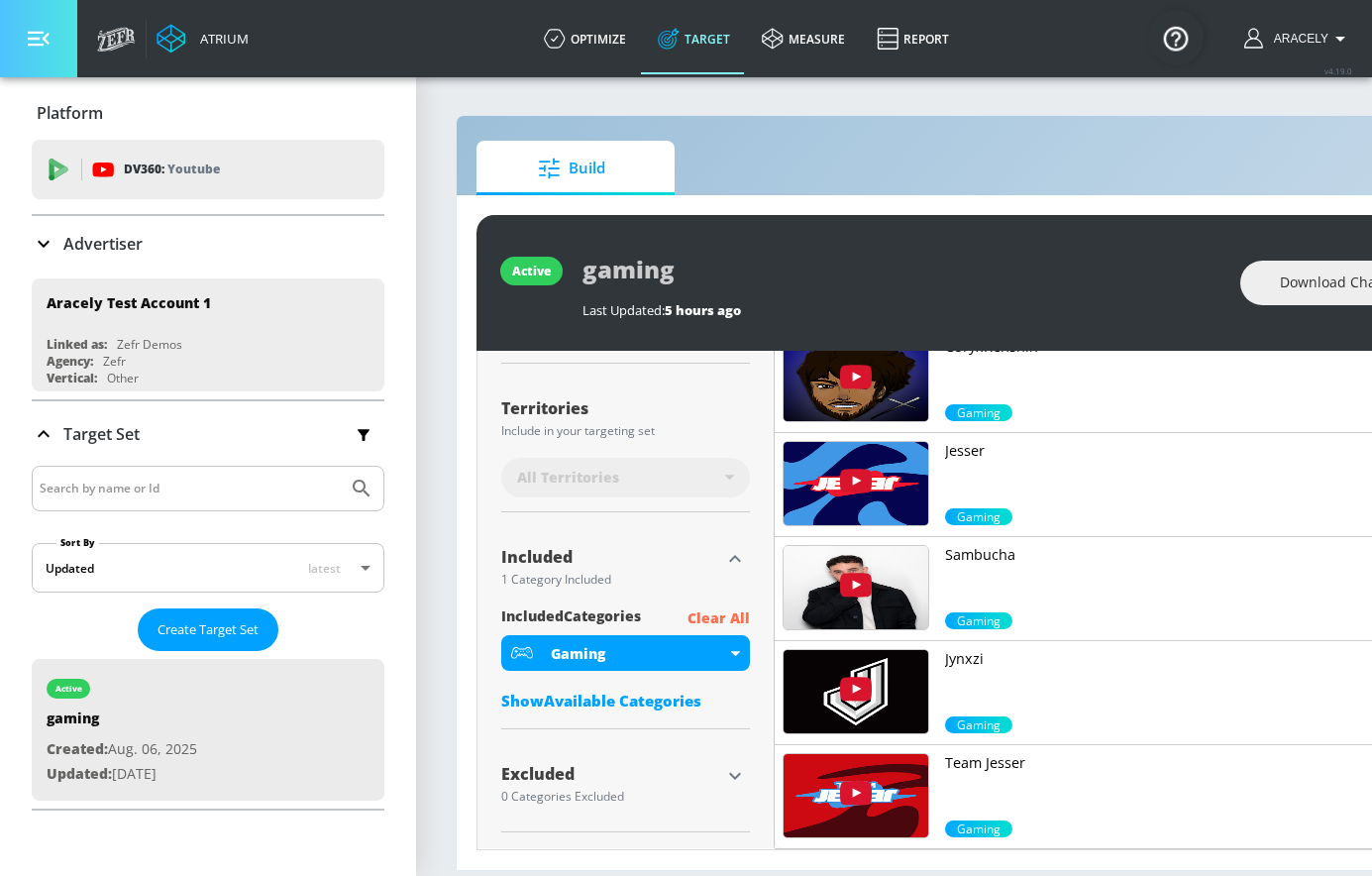 click 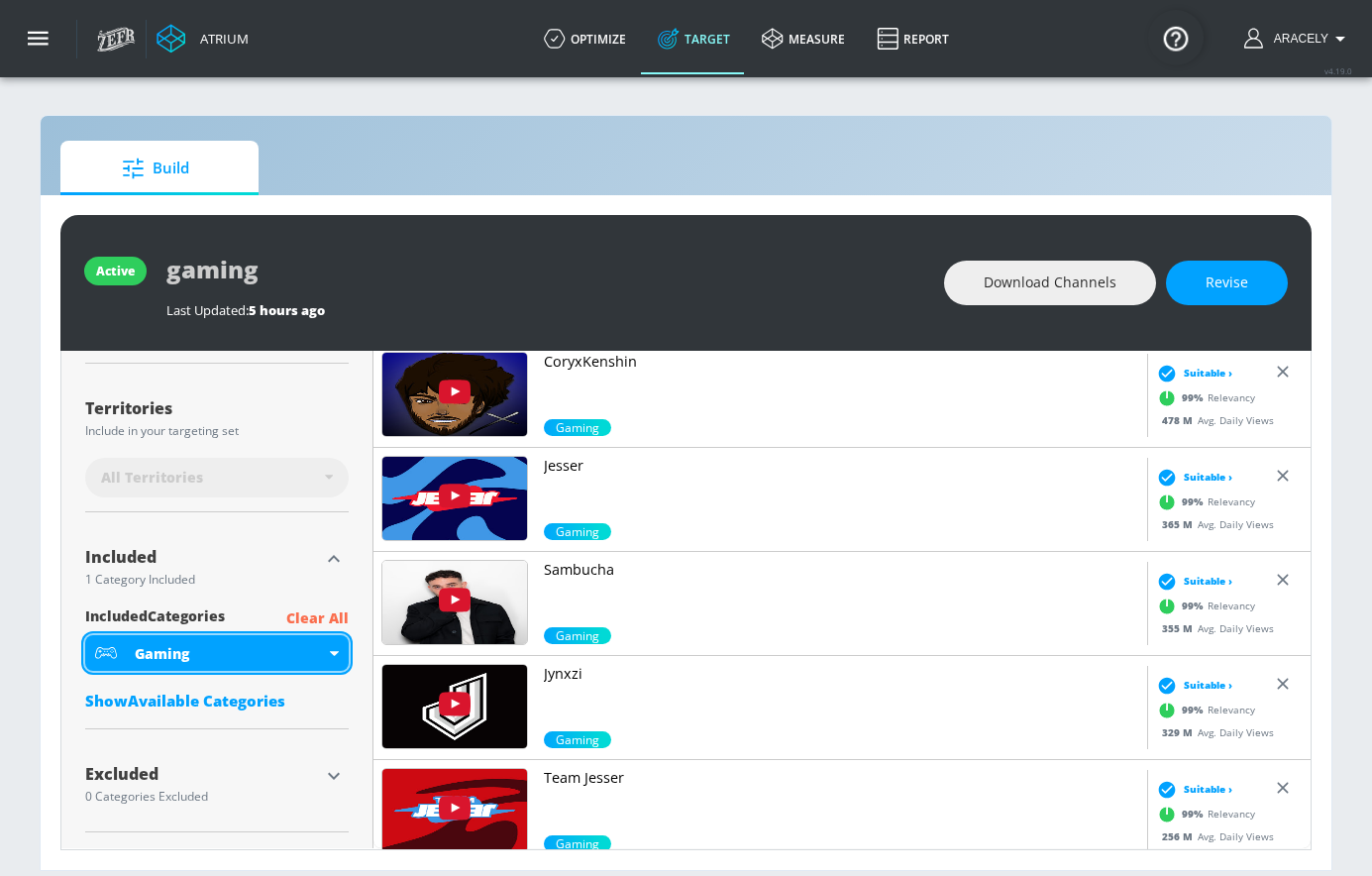 click on "Gaming" at bounding box center [217, 653] 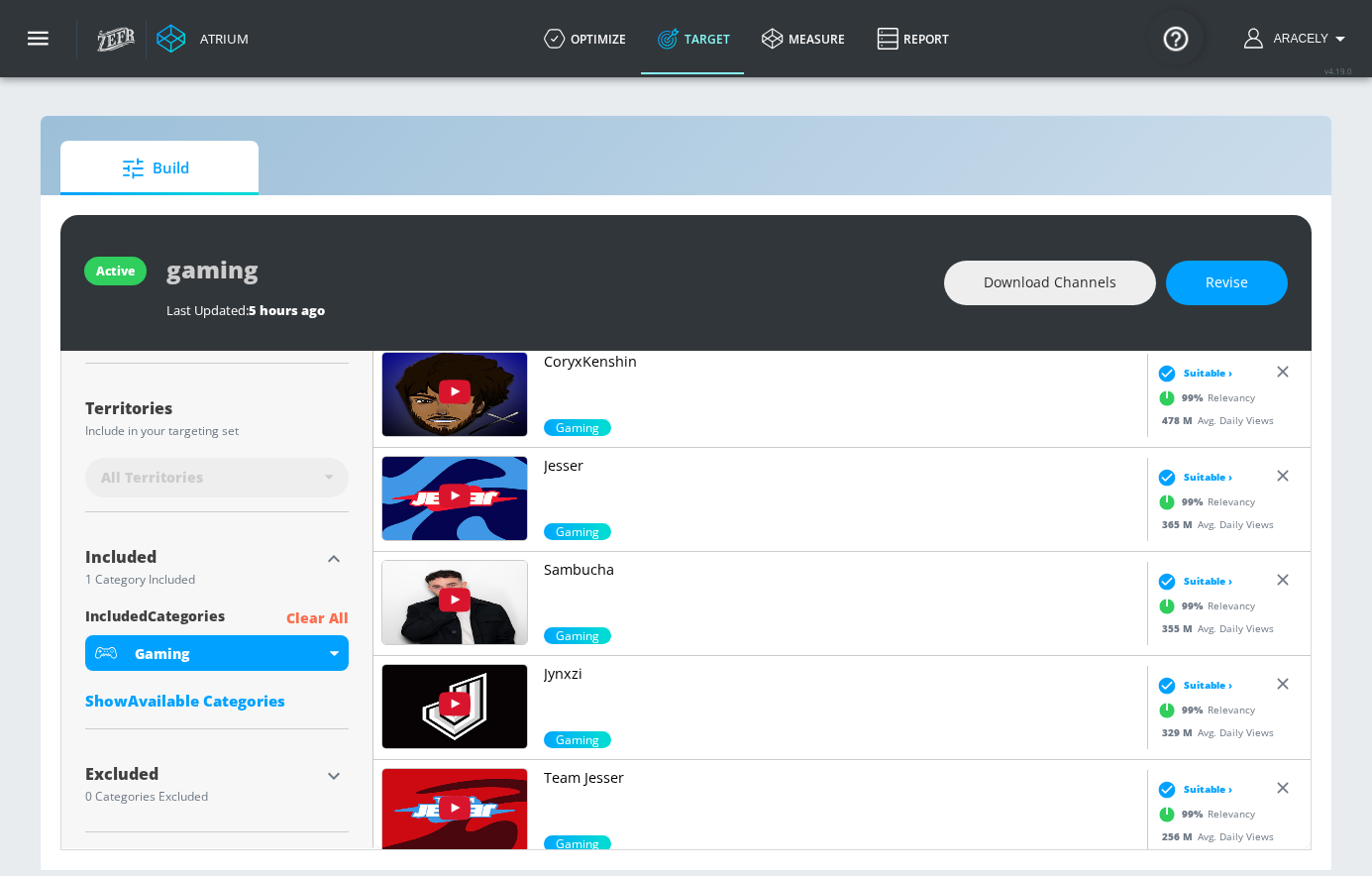 click on "Clear All" at bounding box center [317, 618] 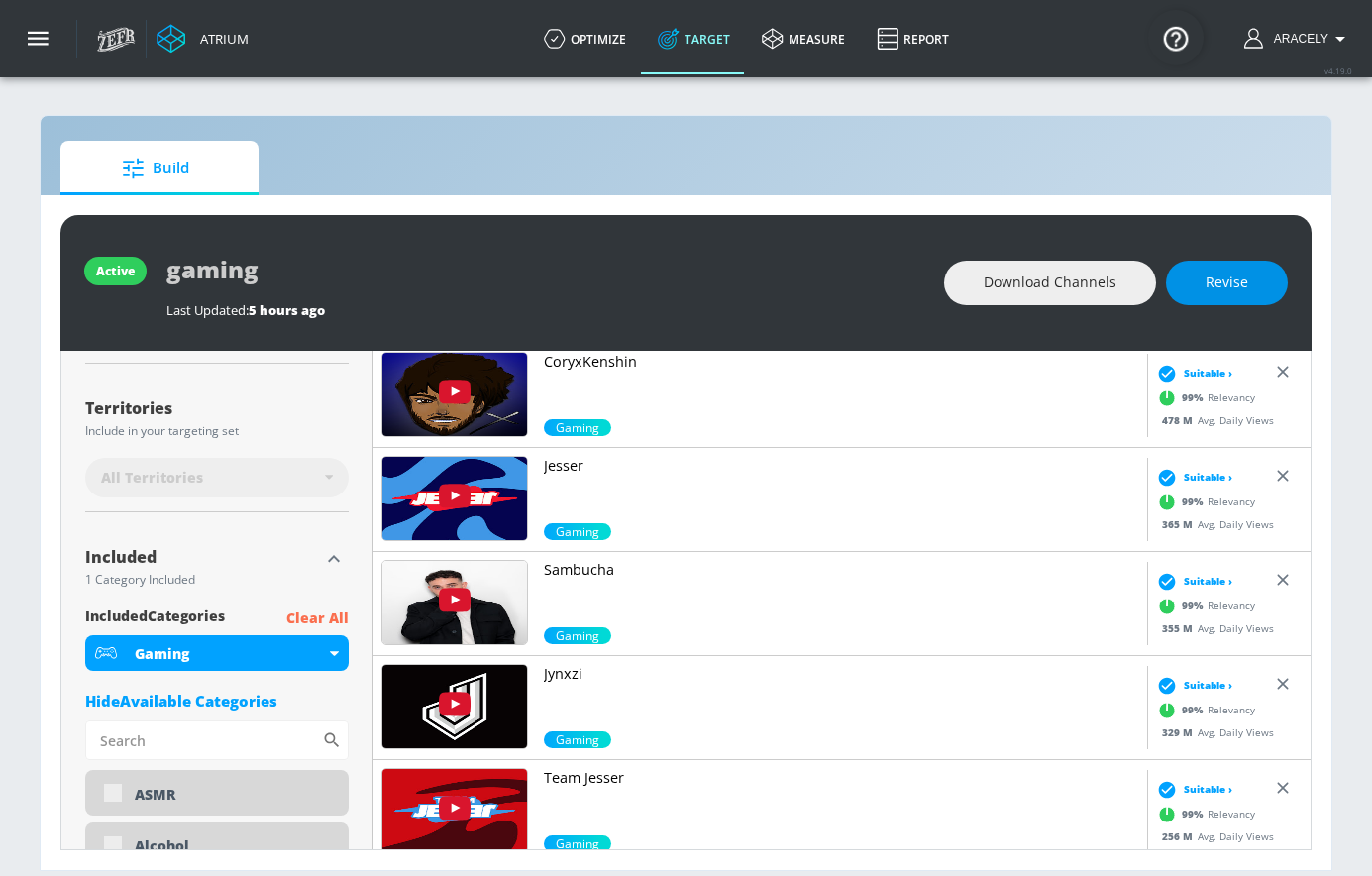 click on "Revise" at bounding box center (1226, 282) 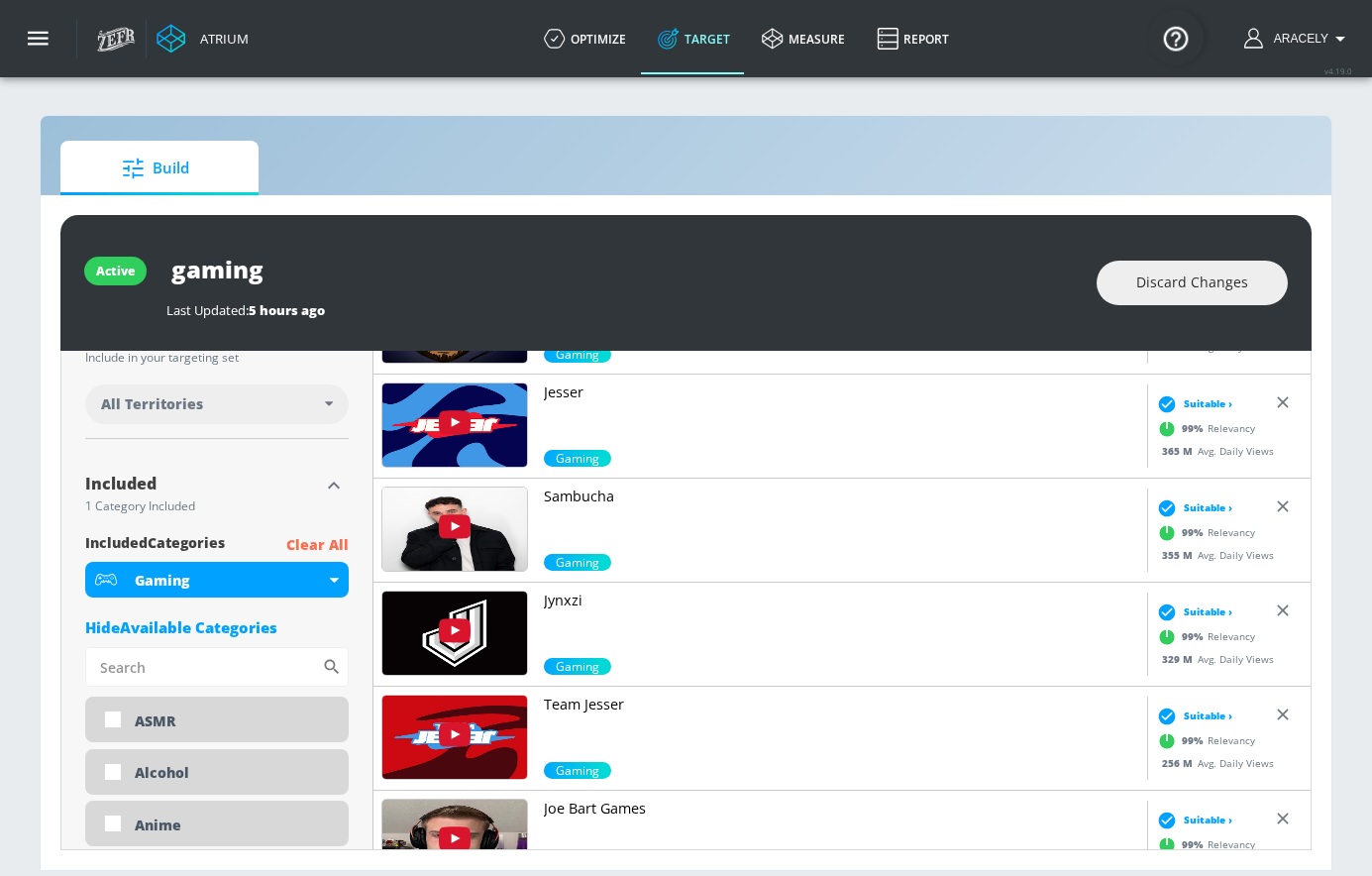 scroll, scrollTop: 669, scrollLeft: 0, axis: vertical 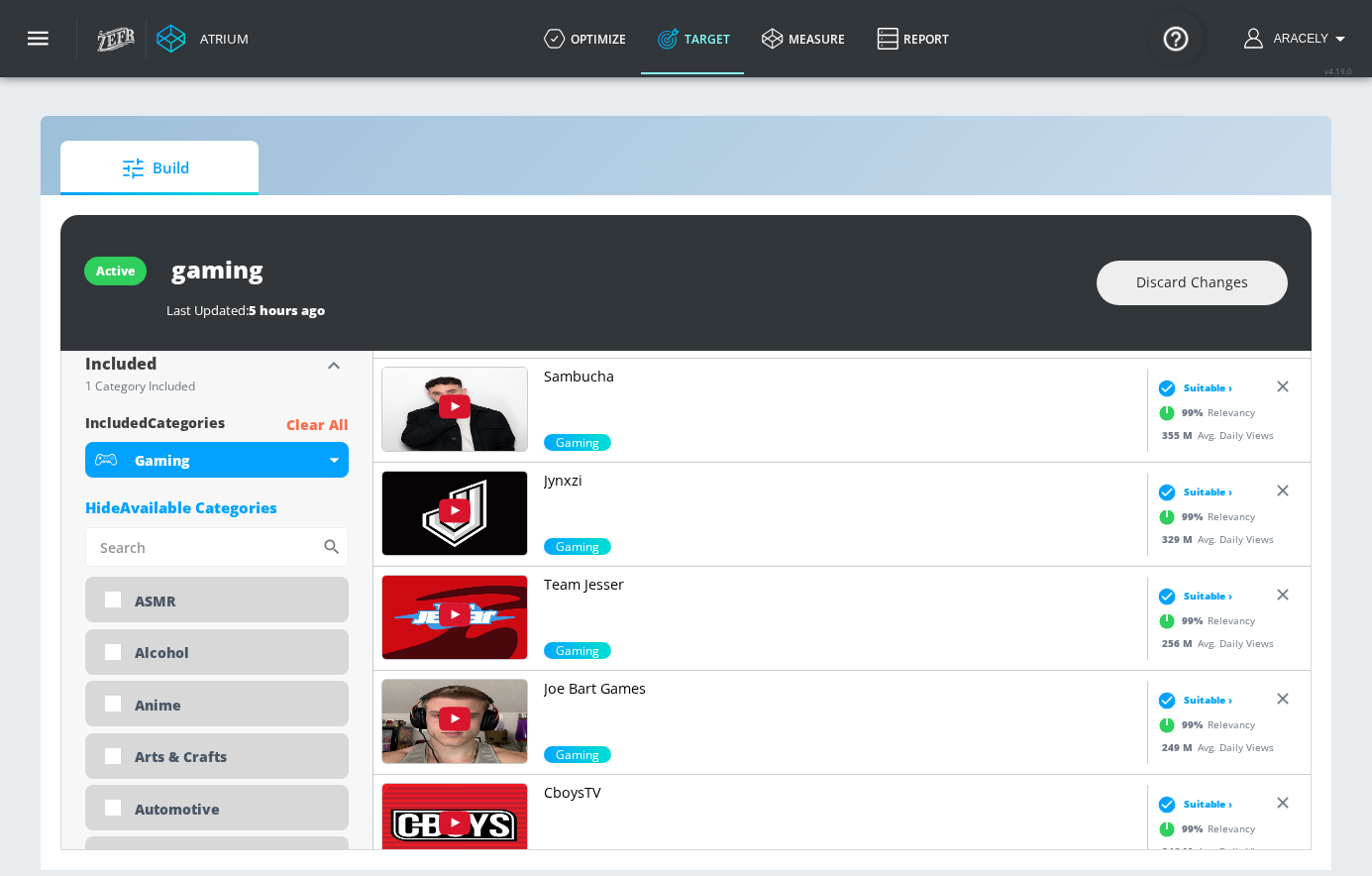 click on "Clear All" at bounding box center (317, 425) 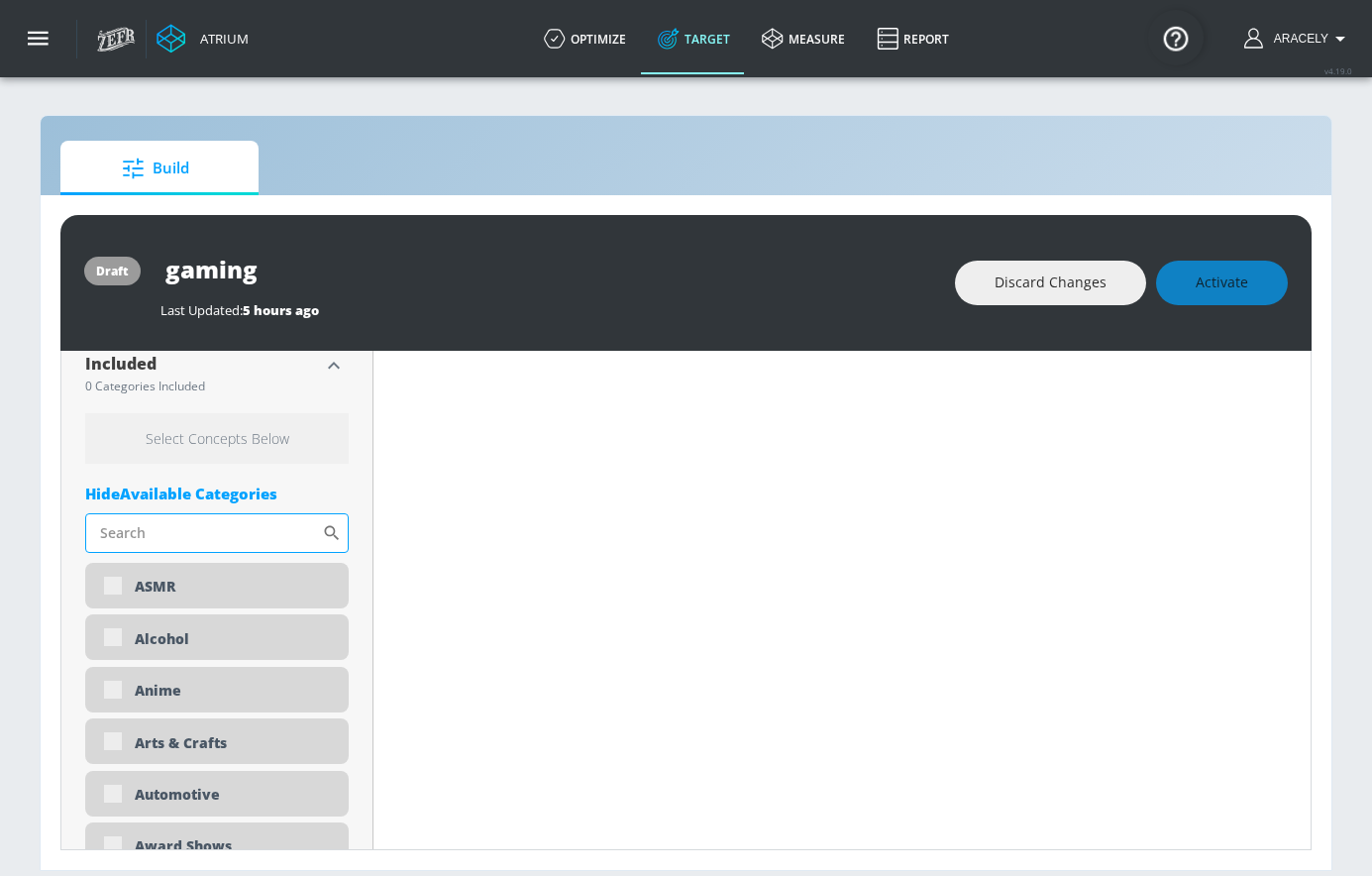 click on "Sort By" at bounding box center (203, 533) 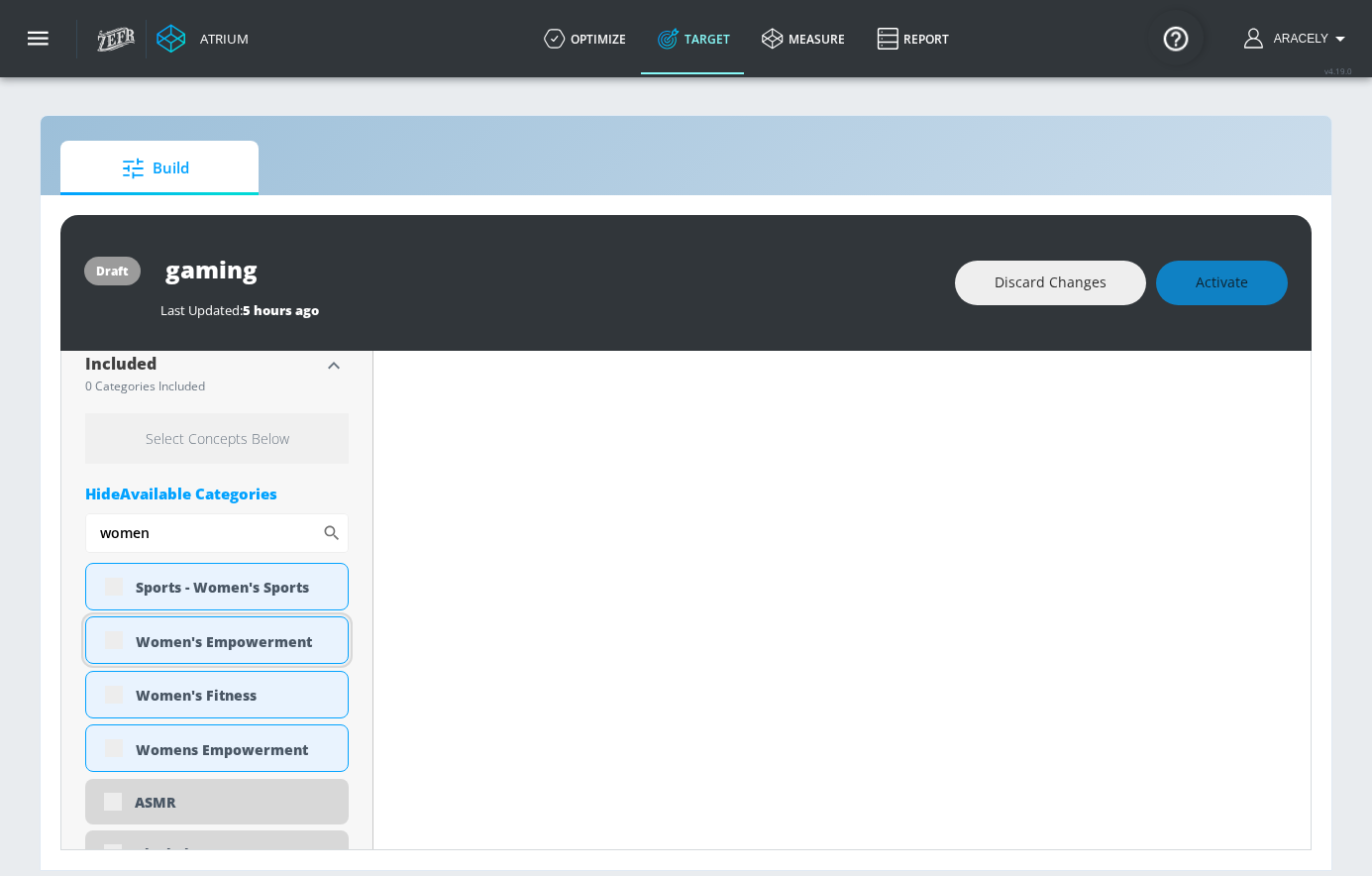 type on "women" 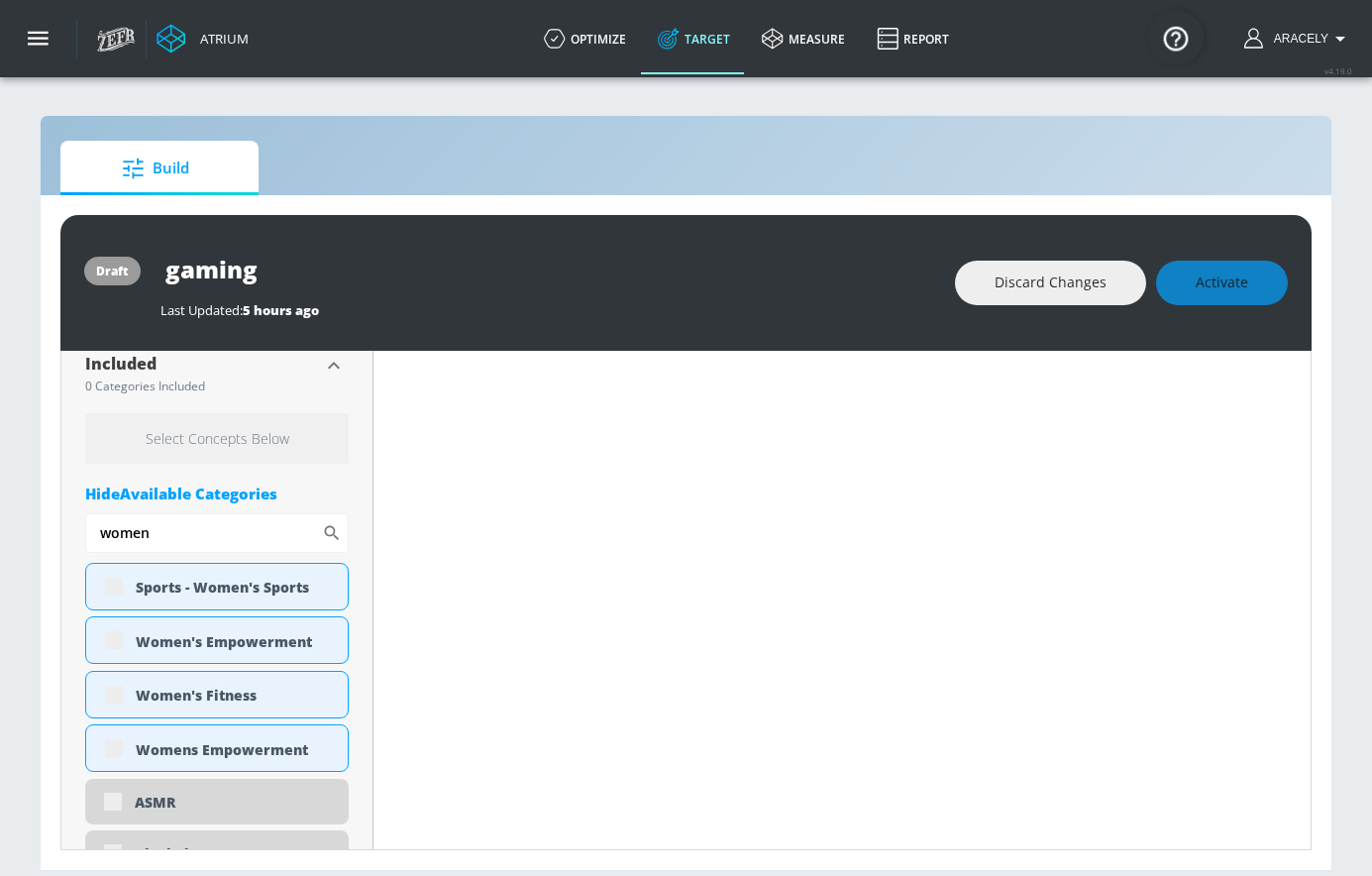 click on "Content Filter Sort by Average daily views avg_daily_views_last_7_days Update Examples" at bounding box center [842, 3122] 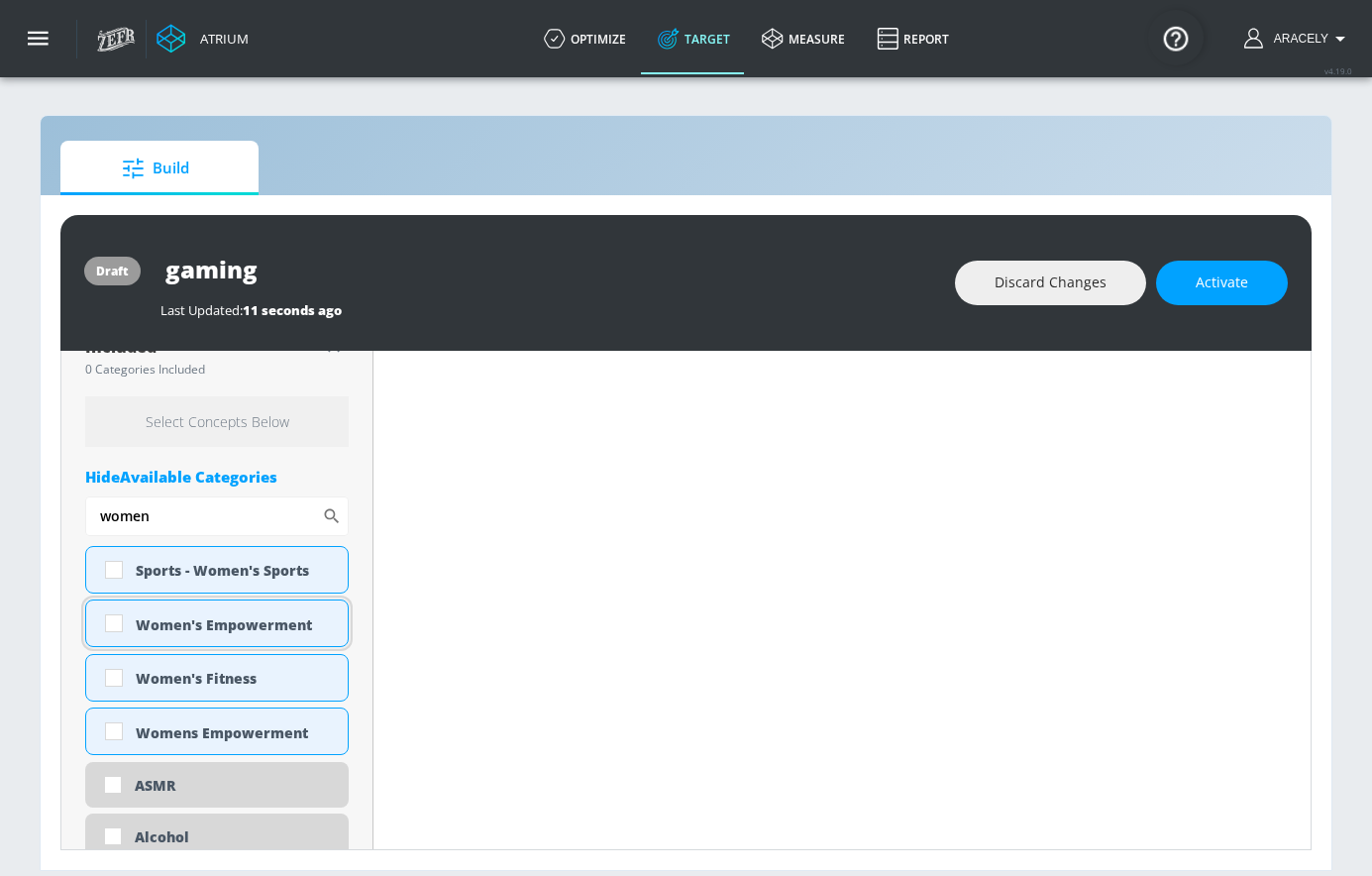 scroll, scrollTop: 669, scrollLeft: 0, axis: vertical 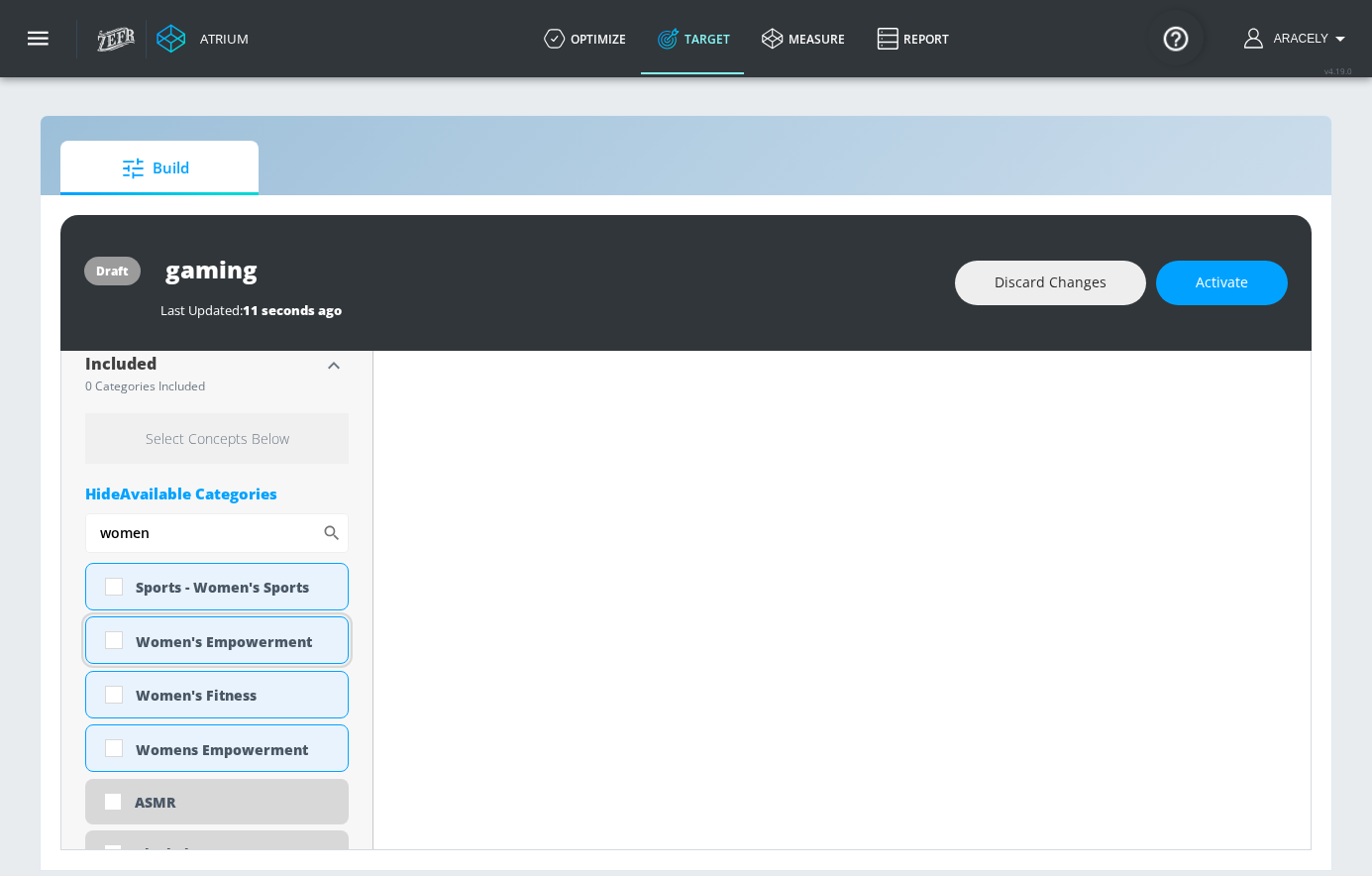 click on "Women's Empowerment" at bounding box center [217, 640] 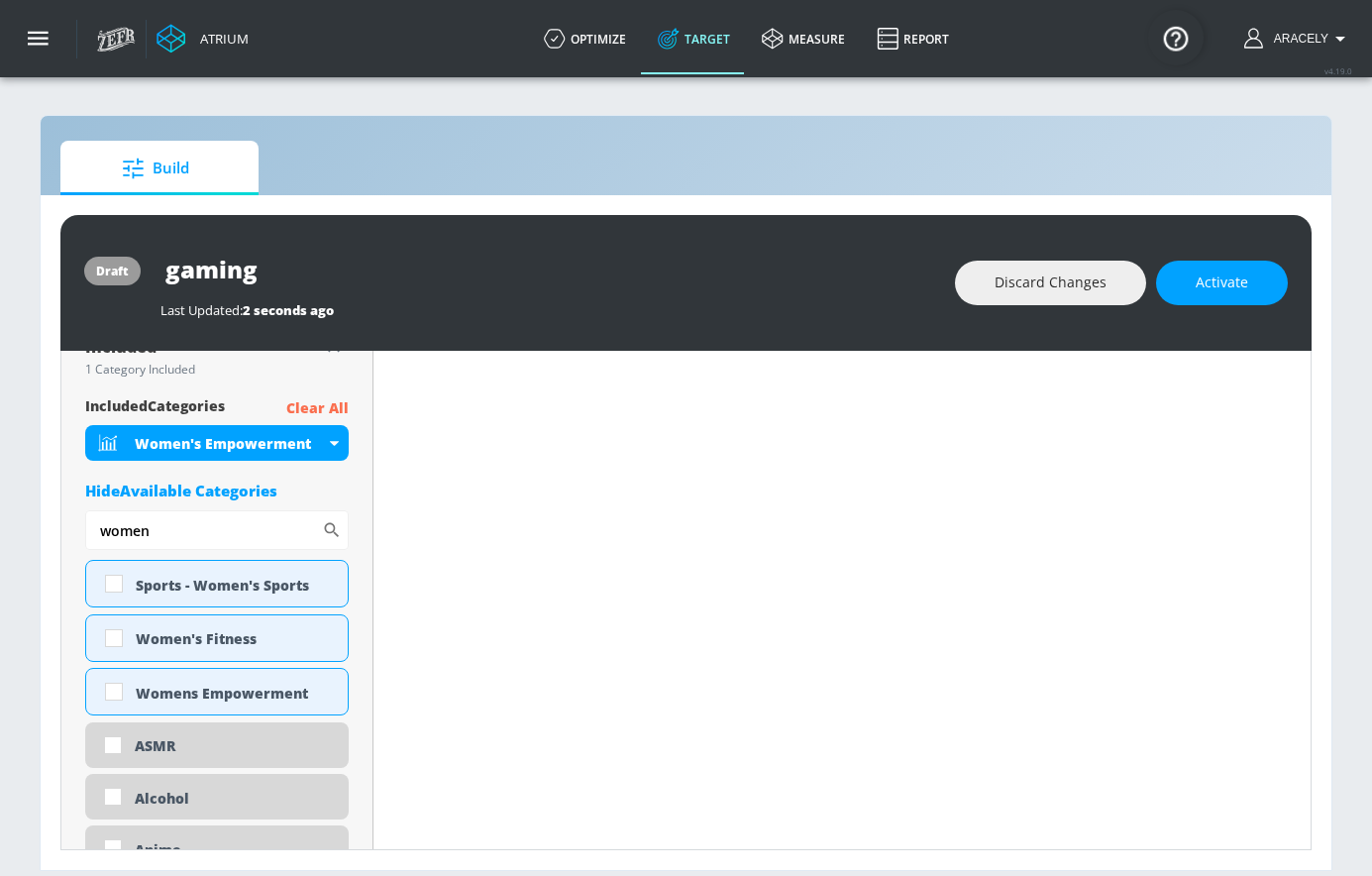 scroll, scrollTop: 669, scrollLeft: 0, axis: vertical 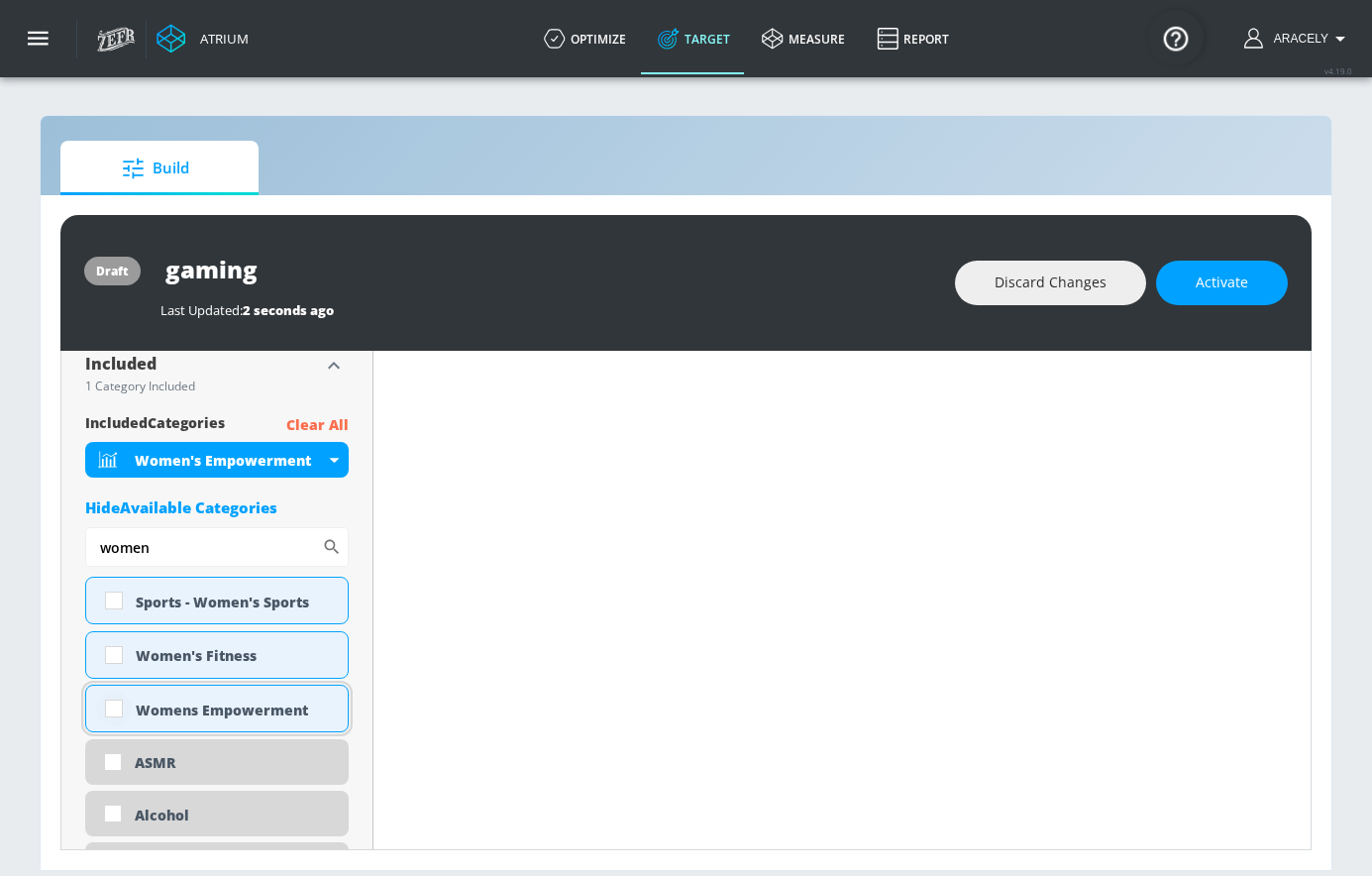 click at bounding box center (114, 709) 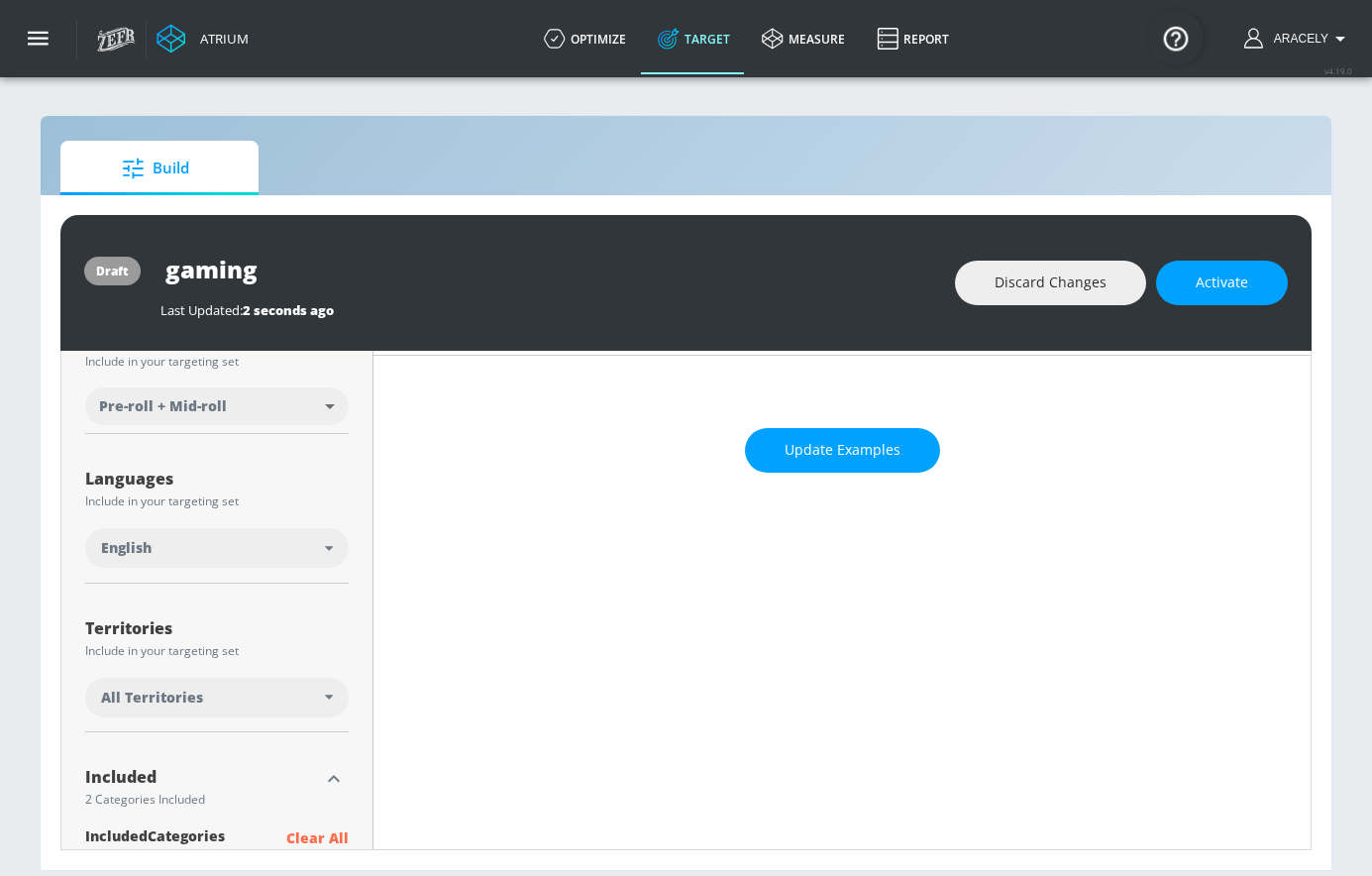 scroll, scrollTop: 0, scrollLeft: 0, axis: both 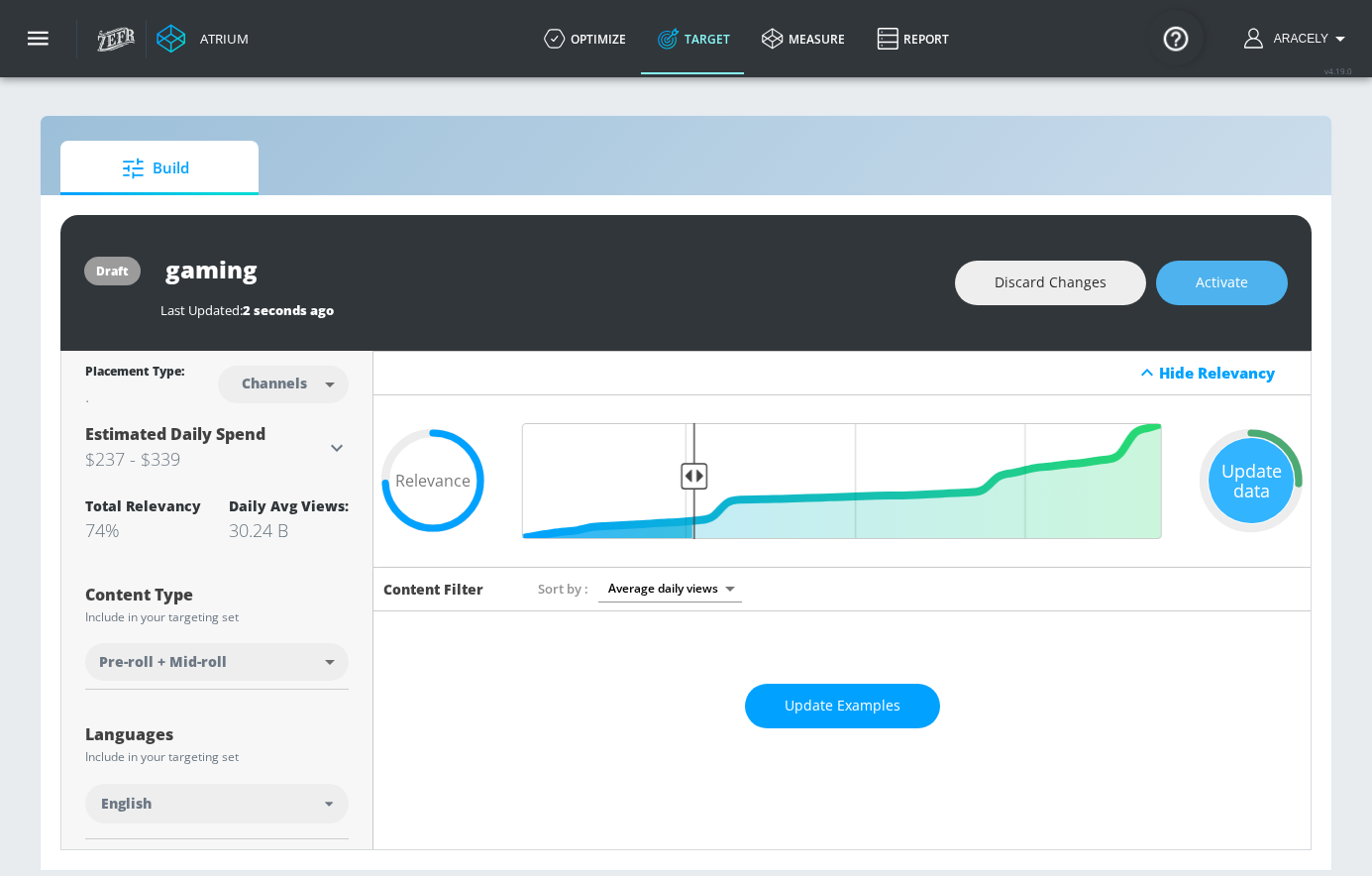 click on "Activate" at bounding box center [1221, 282] 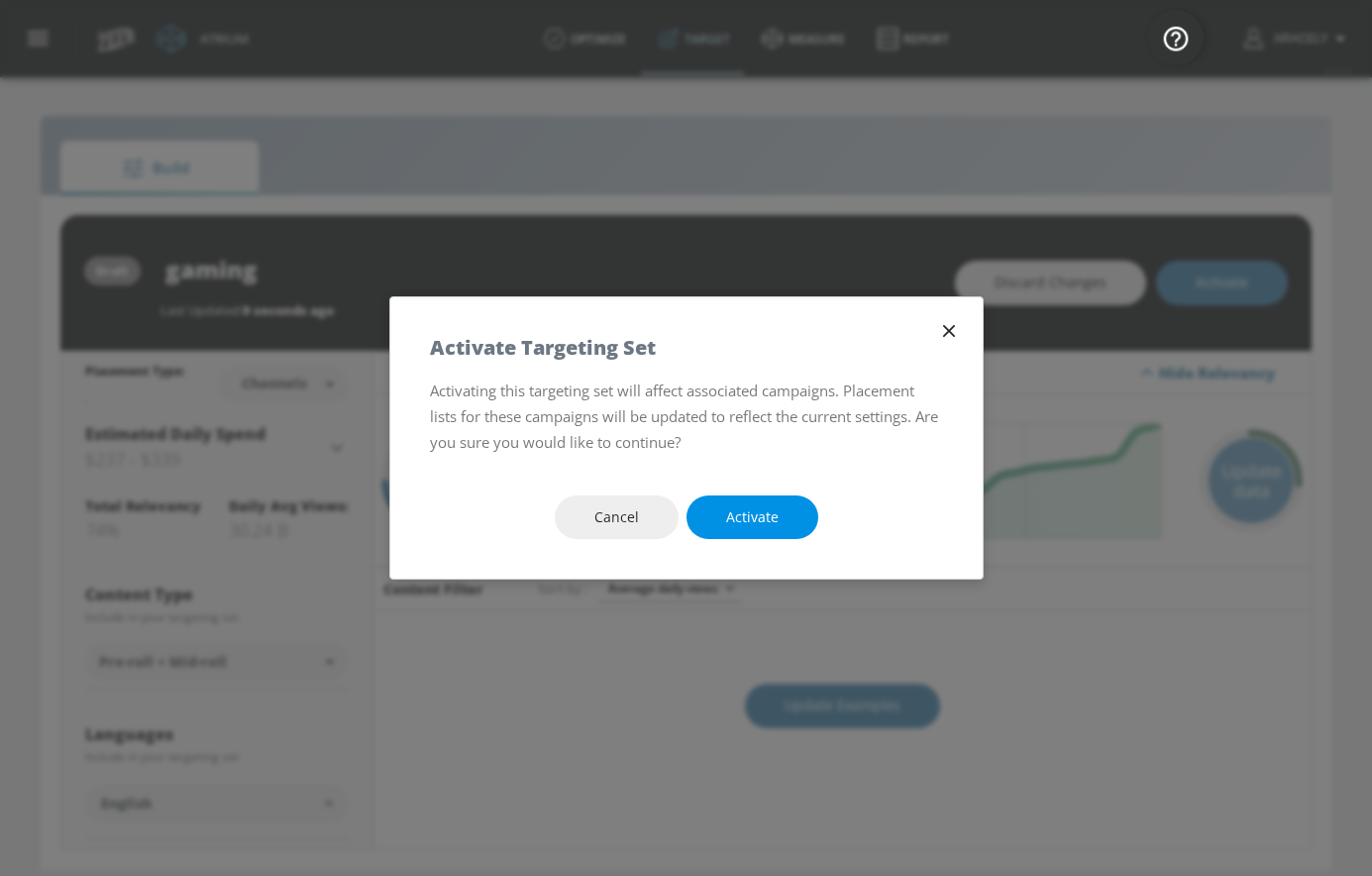 click on "Activate" at bounding box center (752, 517) 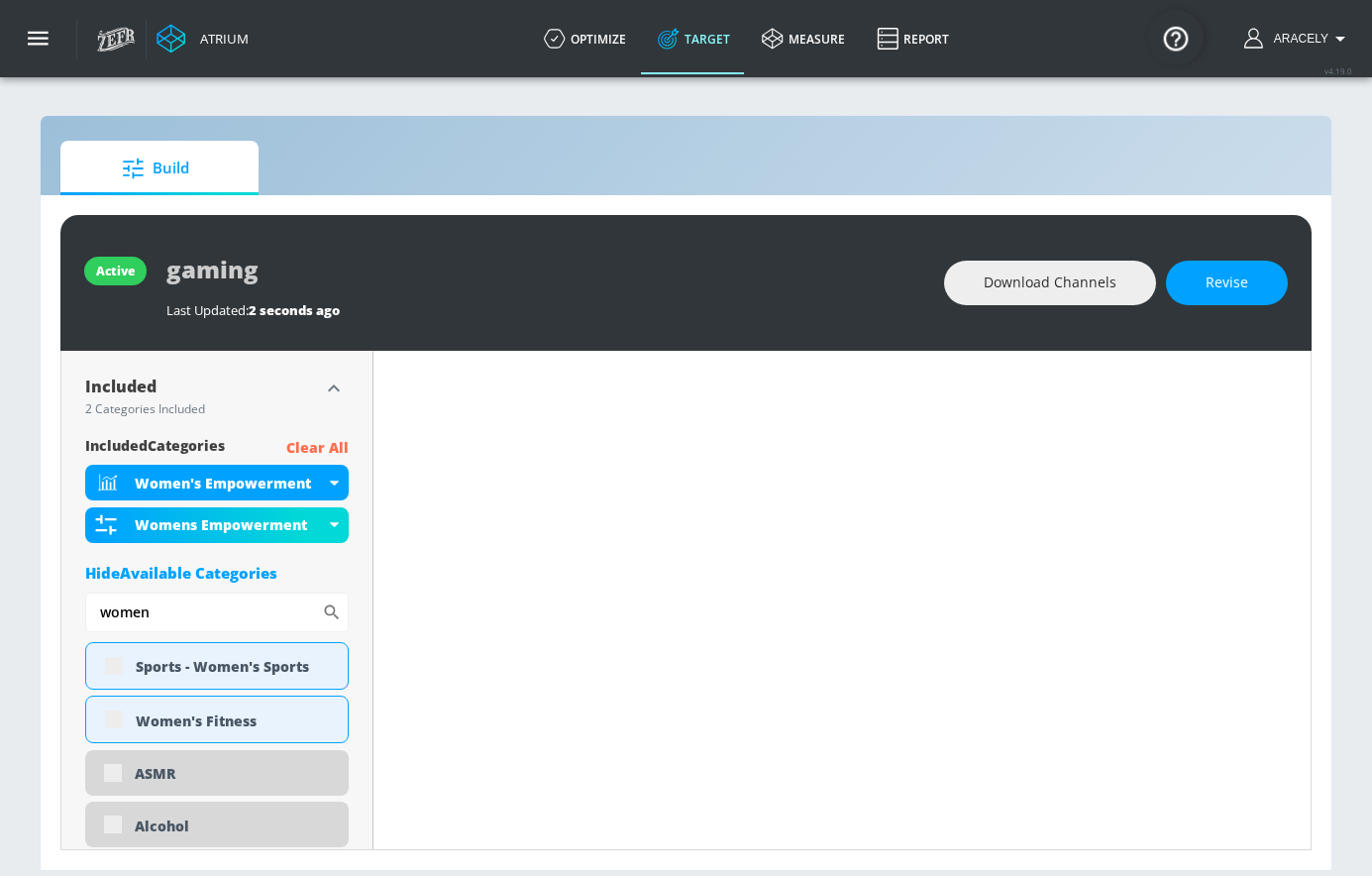 scroll, scrollTop: 637, scrollLeft: 0, axis: vertical 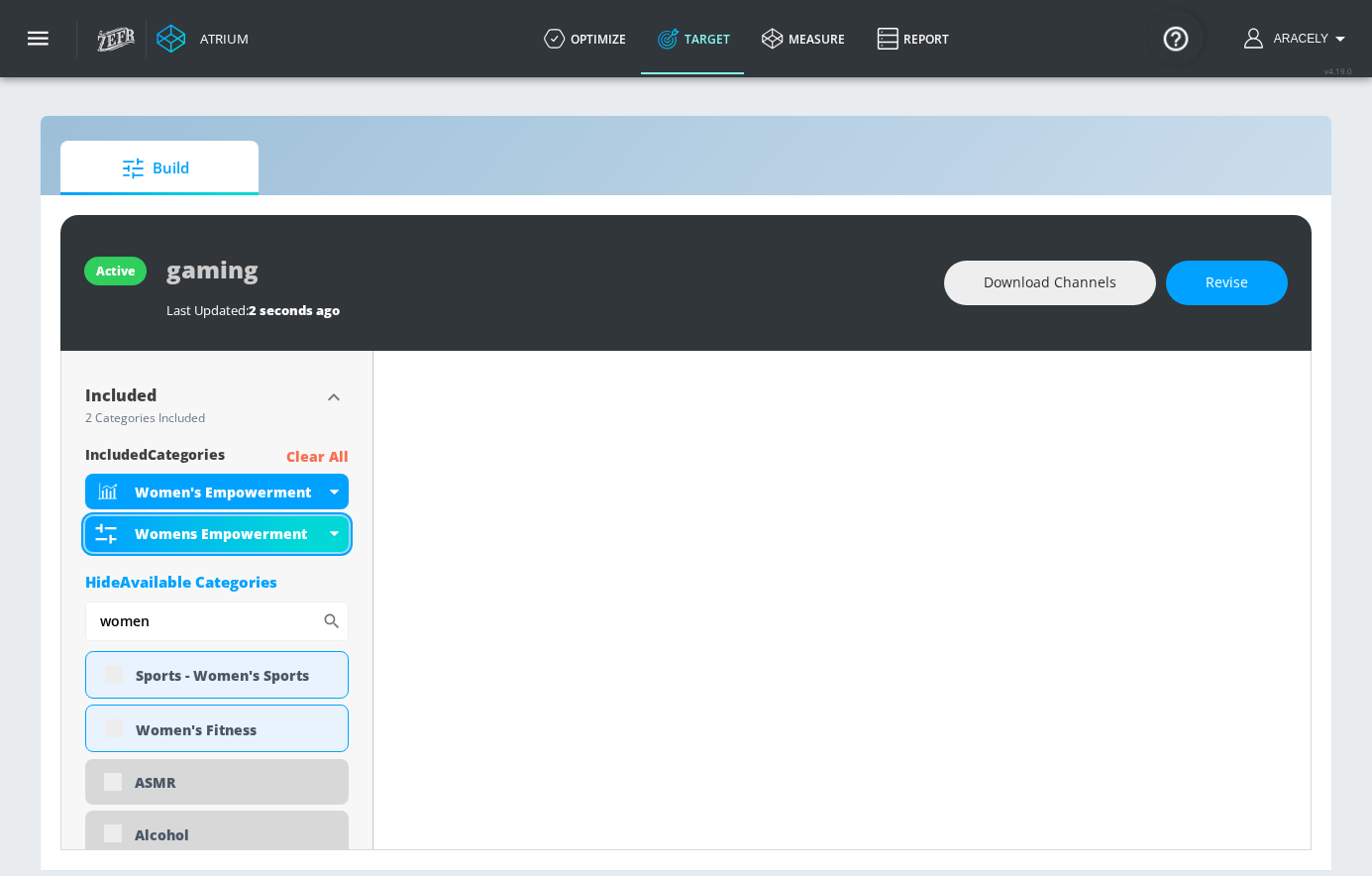 click on "Womens Empowerment" at bounding box center (230, 533) 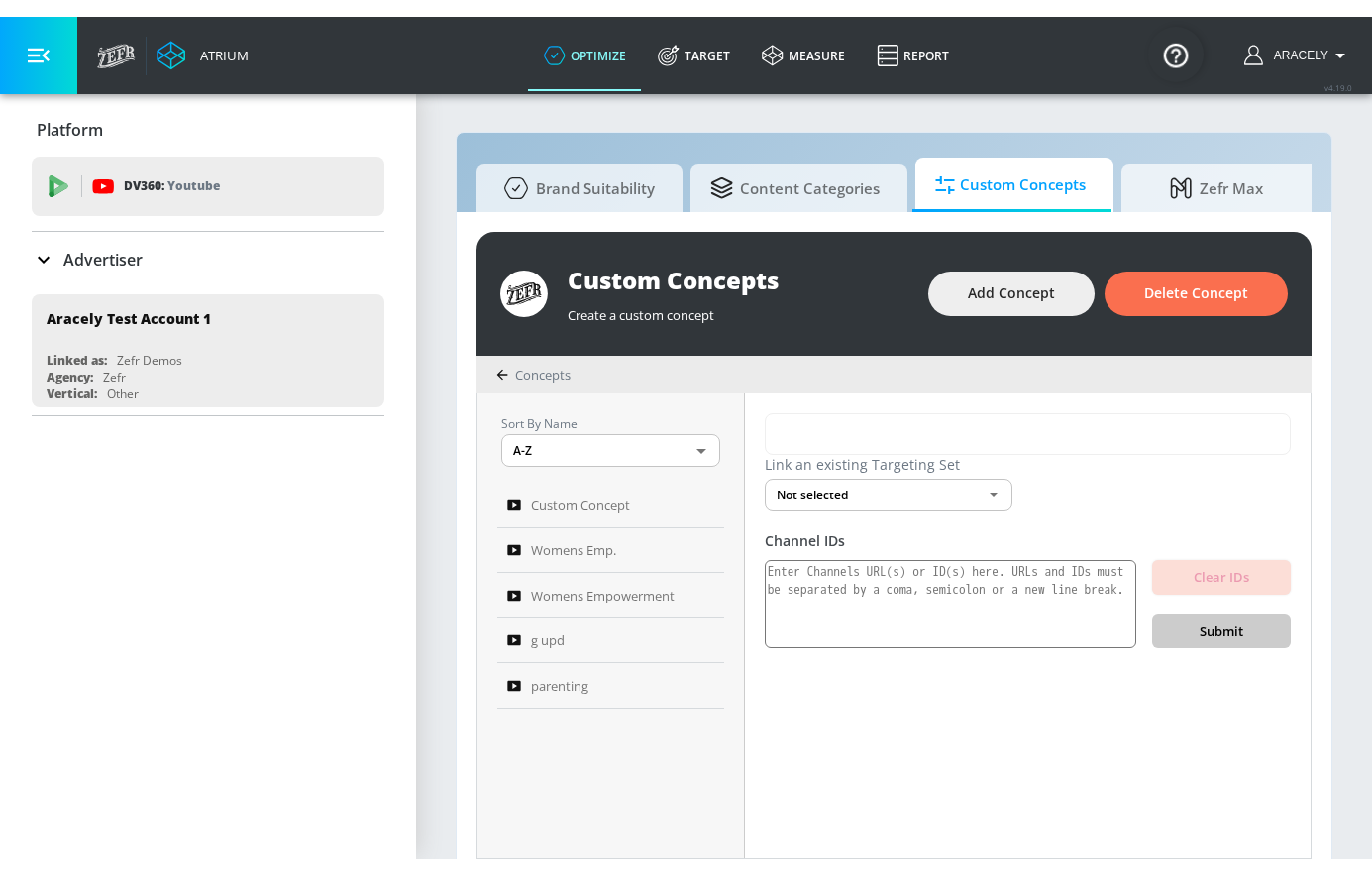 scroll, scrollTop: 0, scrollLeft: 0, axis: both 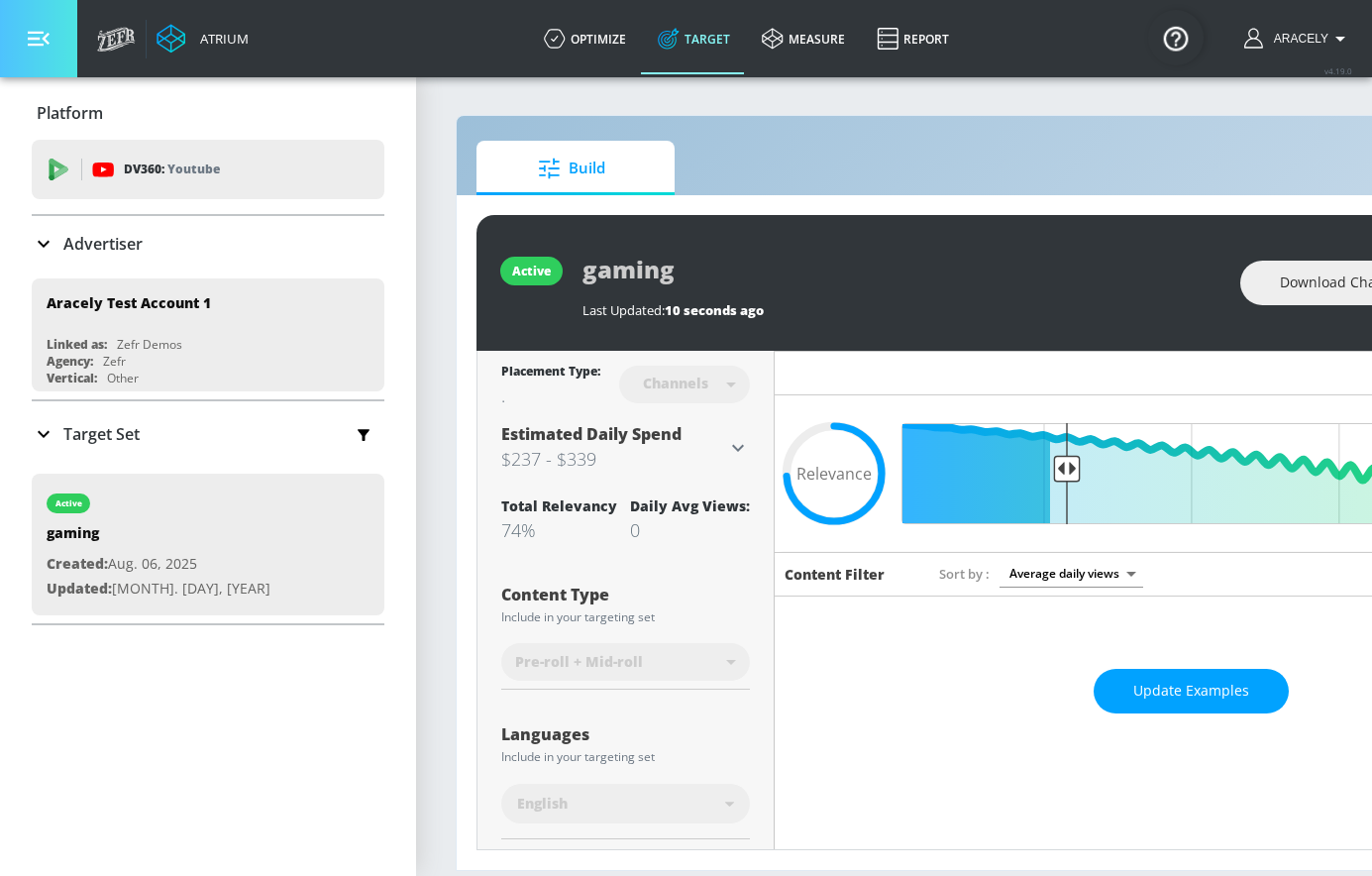 click 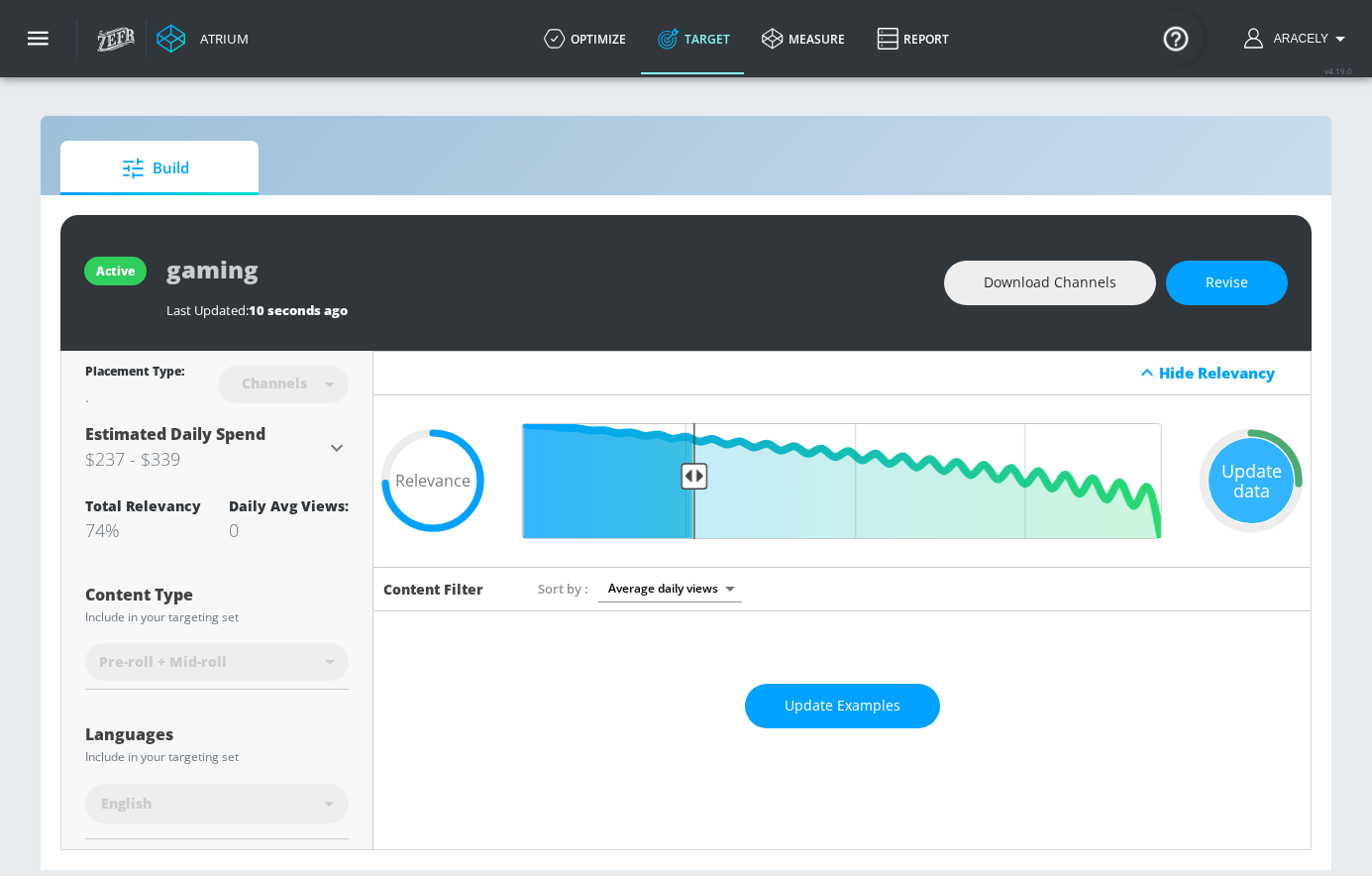 scroll, scrollTop: 517, scrollLeft: 0, axis: vertical 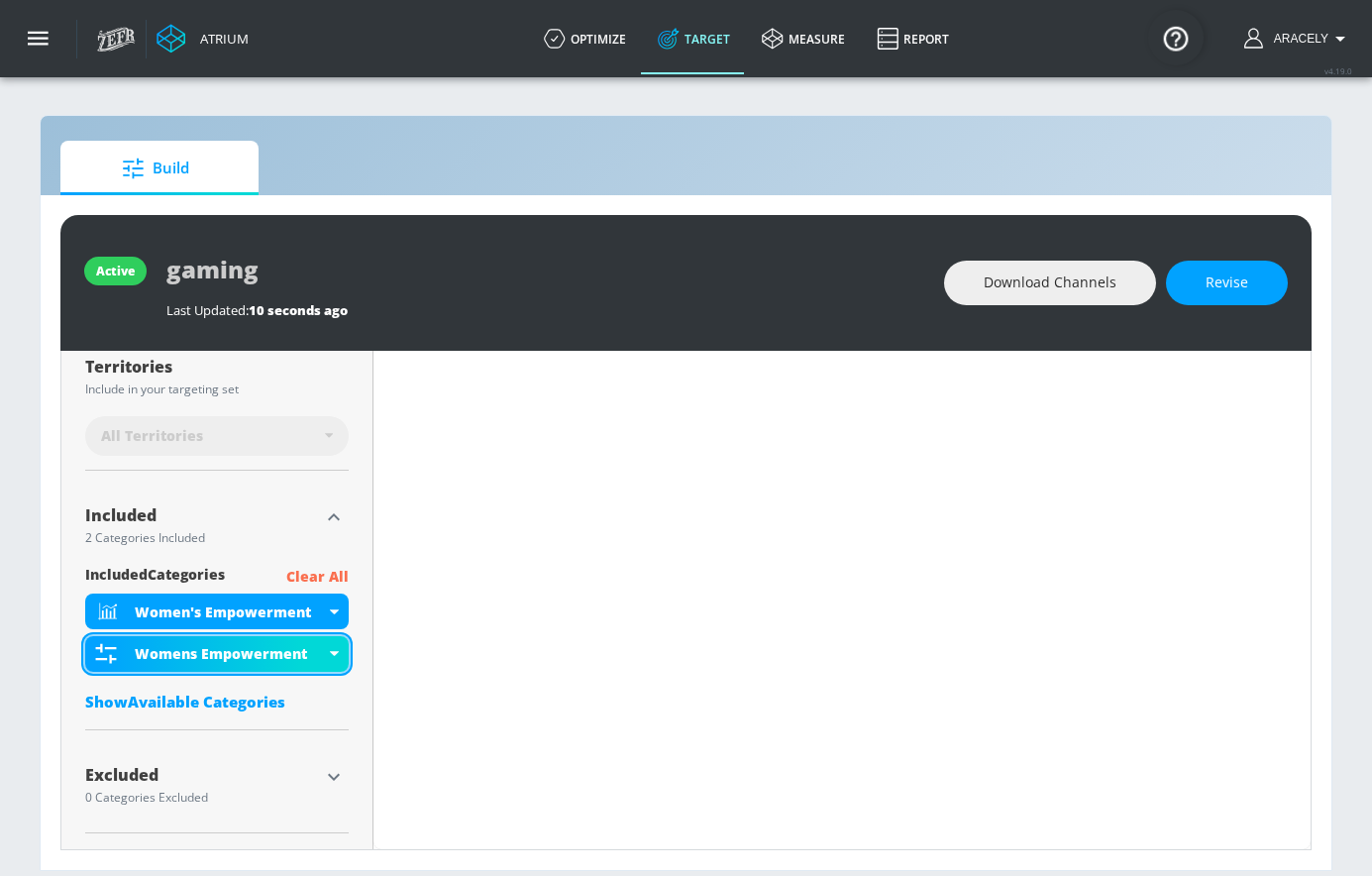 click on "Womens Empowerment" at bounding box center [230, 653] 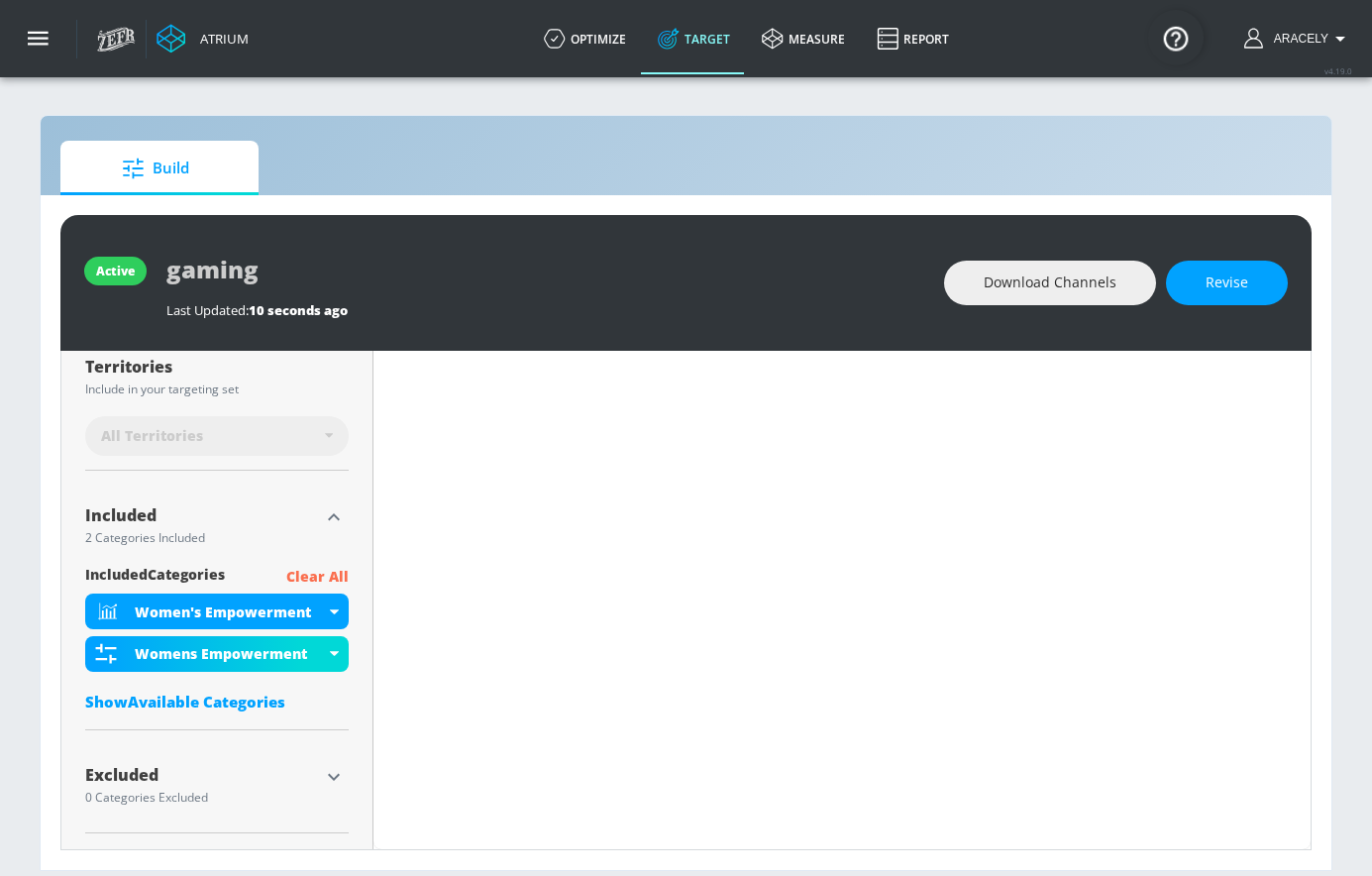 click on "Show  Available Categories" at bounding box center [217, 702] 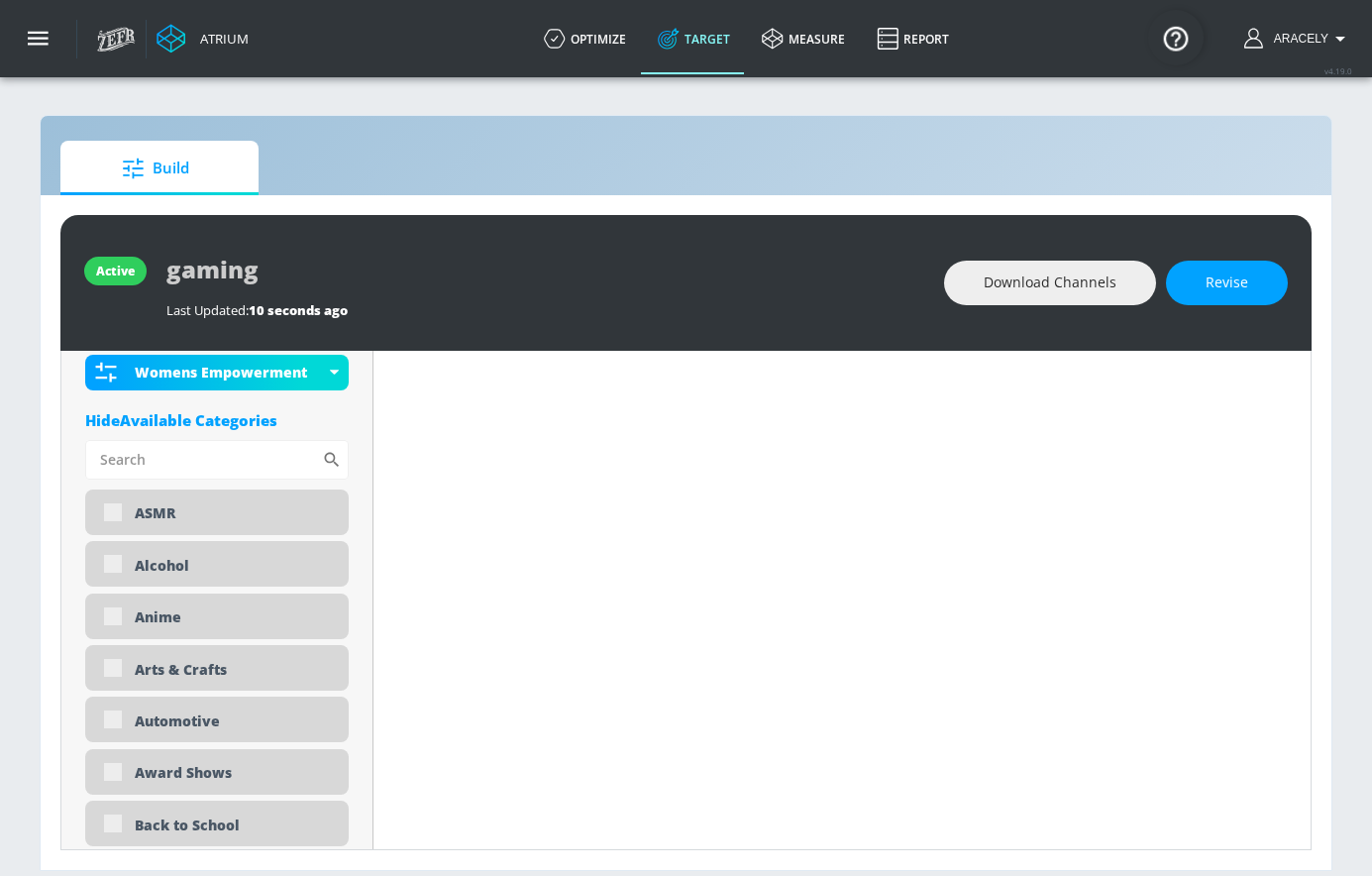 scroll, scrollTop: 721, scrollLeft: 0, axis: vertical 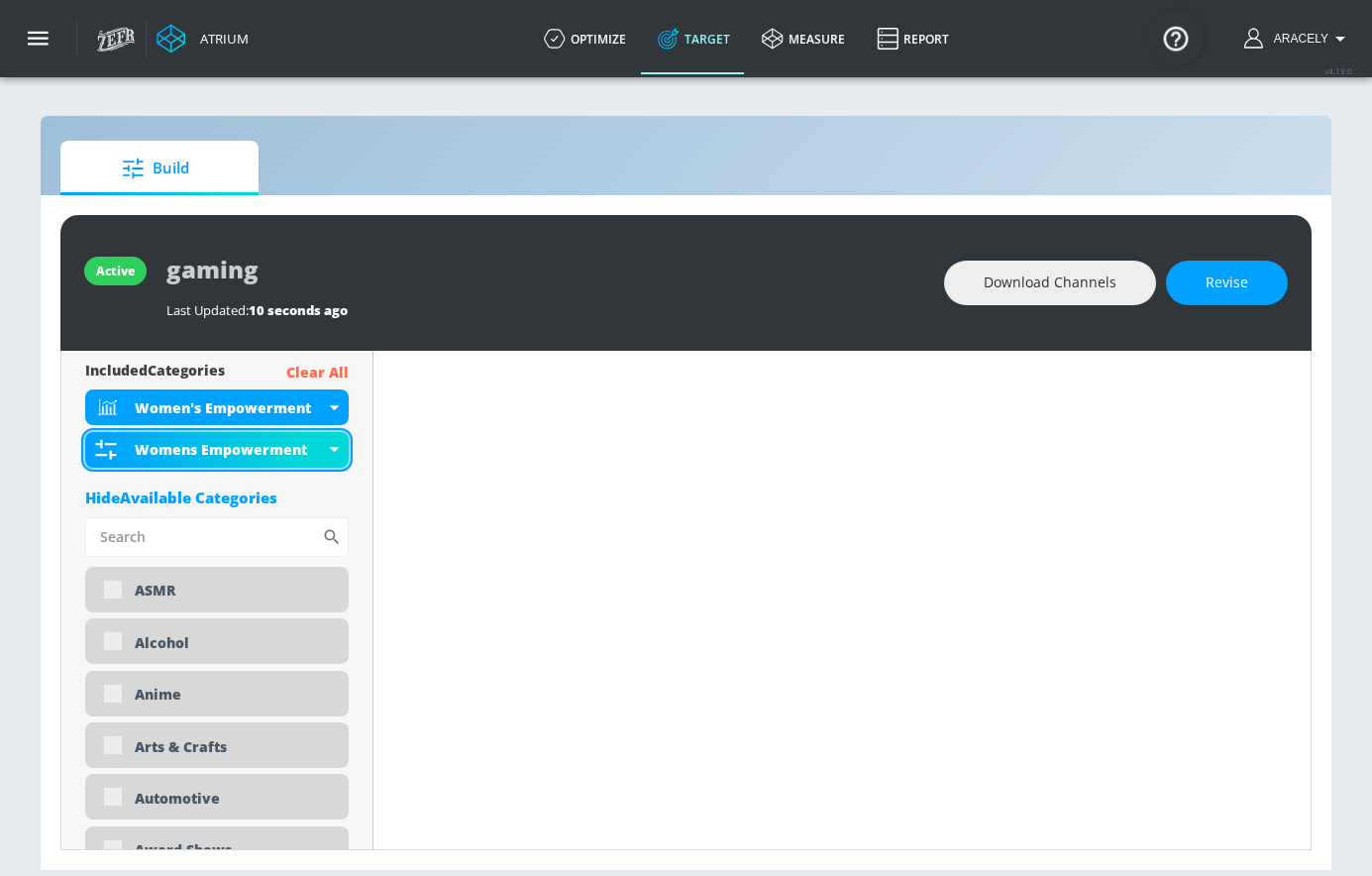 click on "Womens Empowerment" at bounding box center [230, 449] 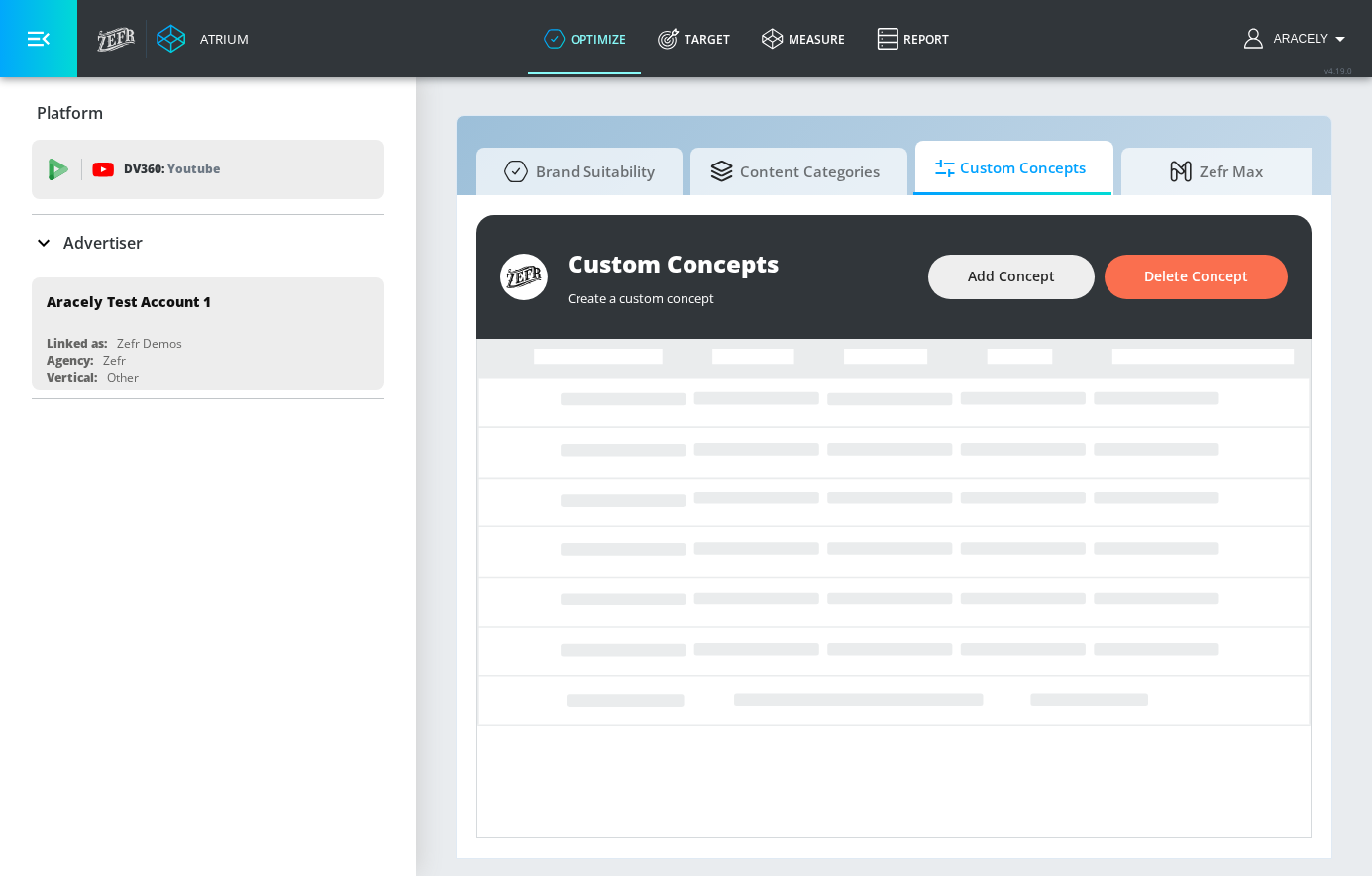 scroll, scrollTop: 0, scrollLeft: 0, axis: both 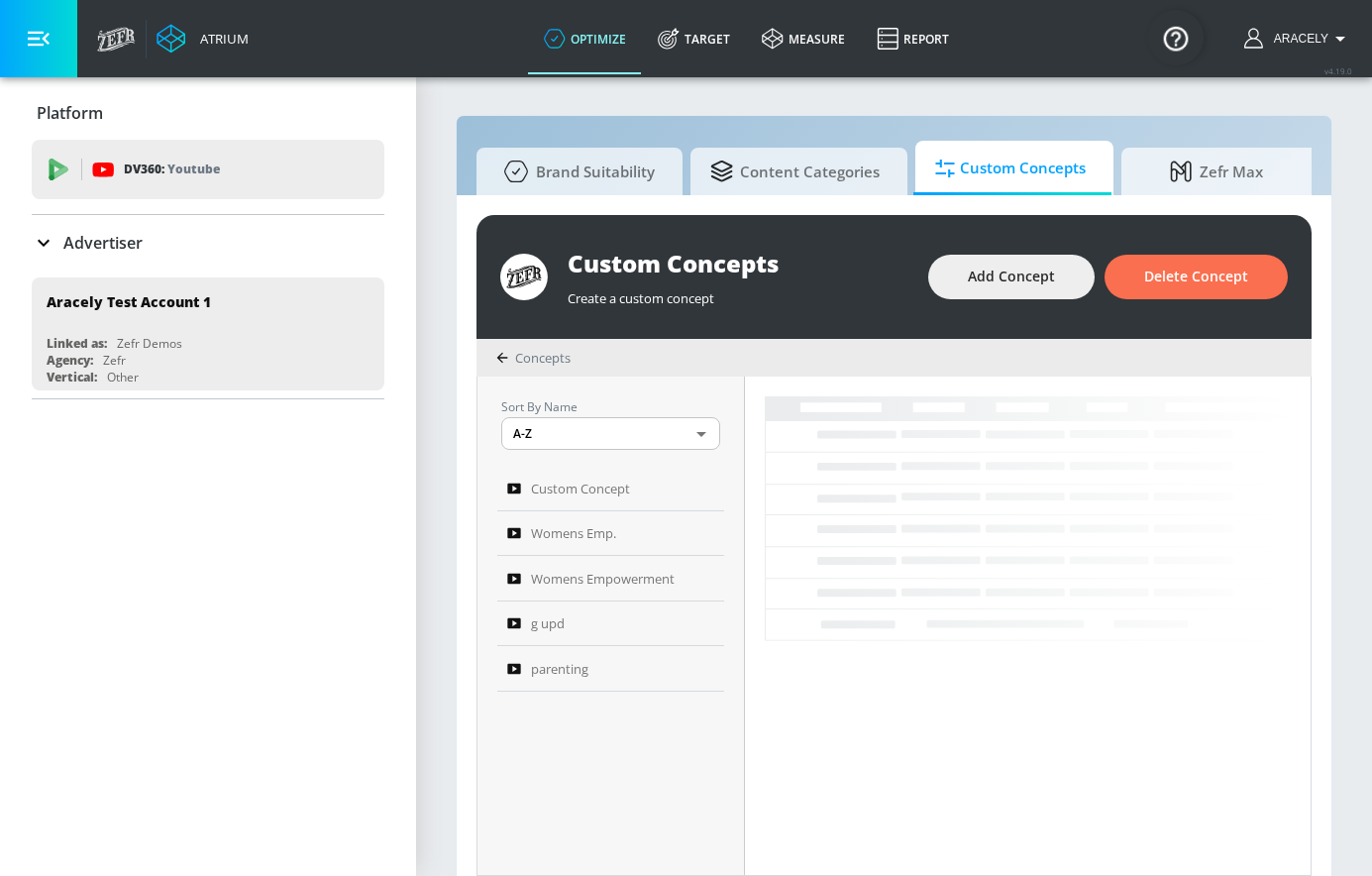 click at bounding box center (39, 39) 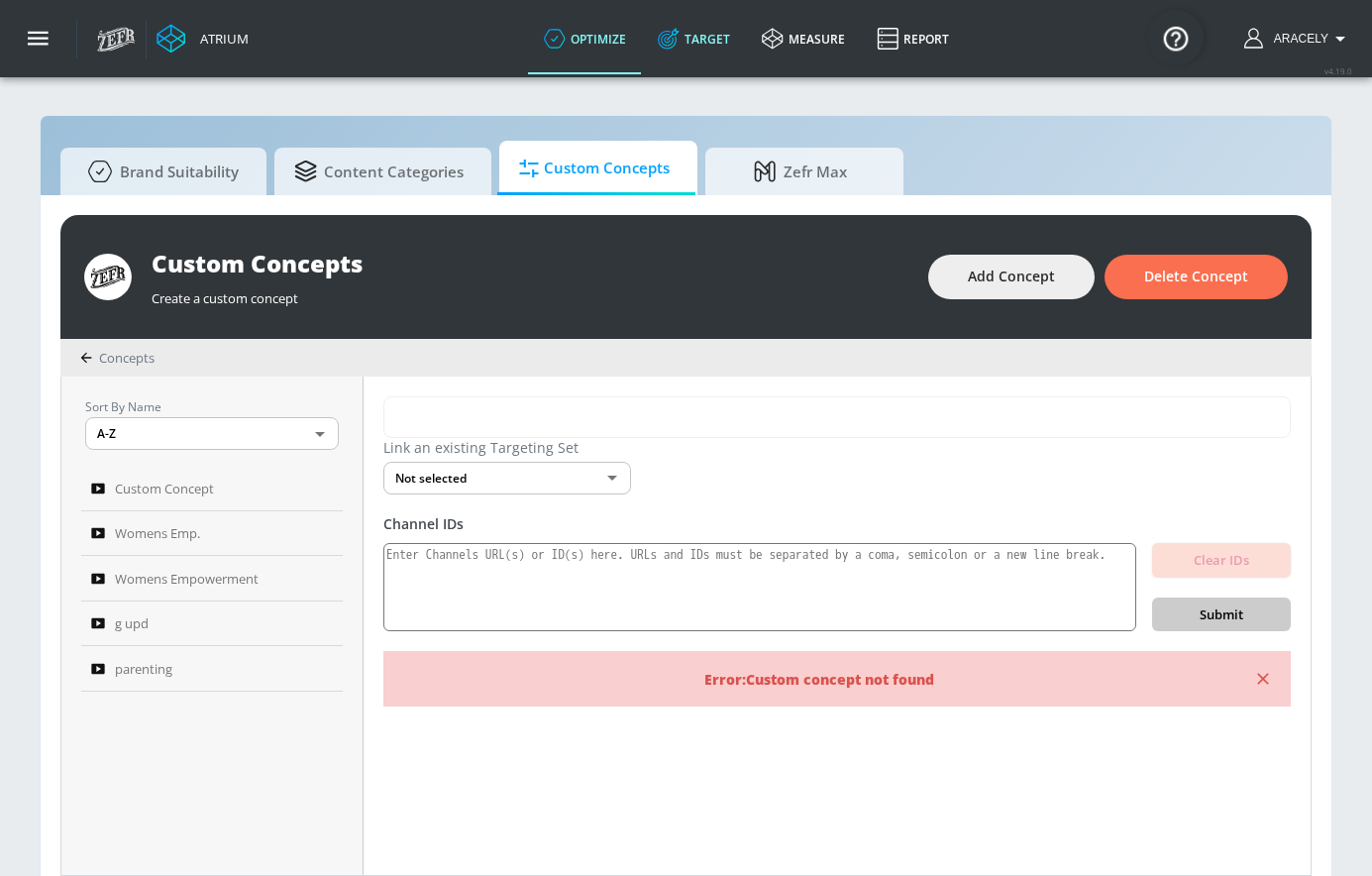click on "Target" at bounding box center (693, 39) 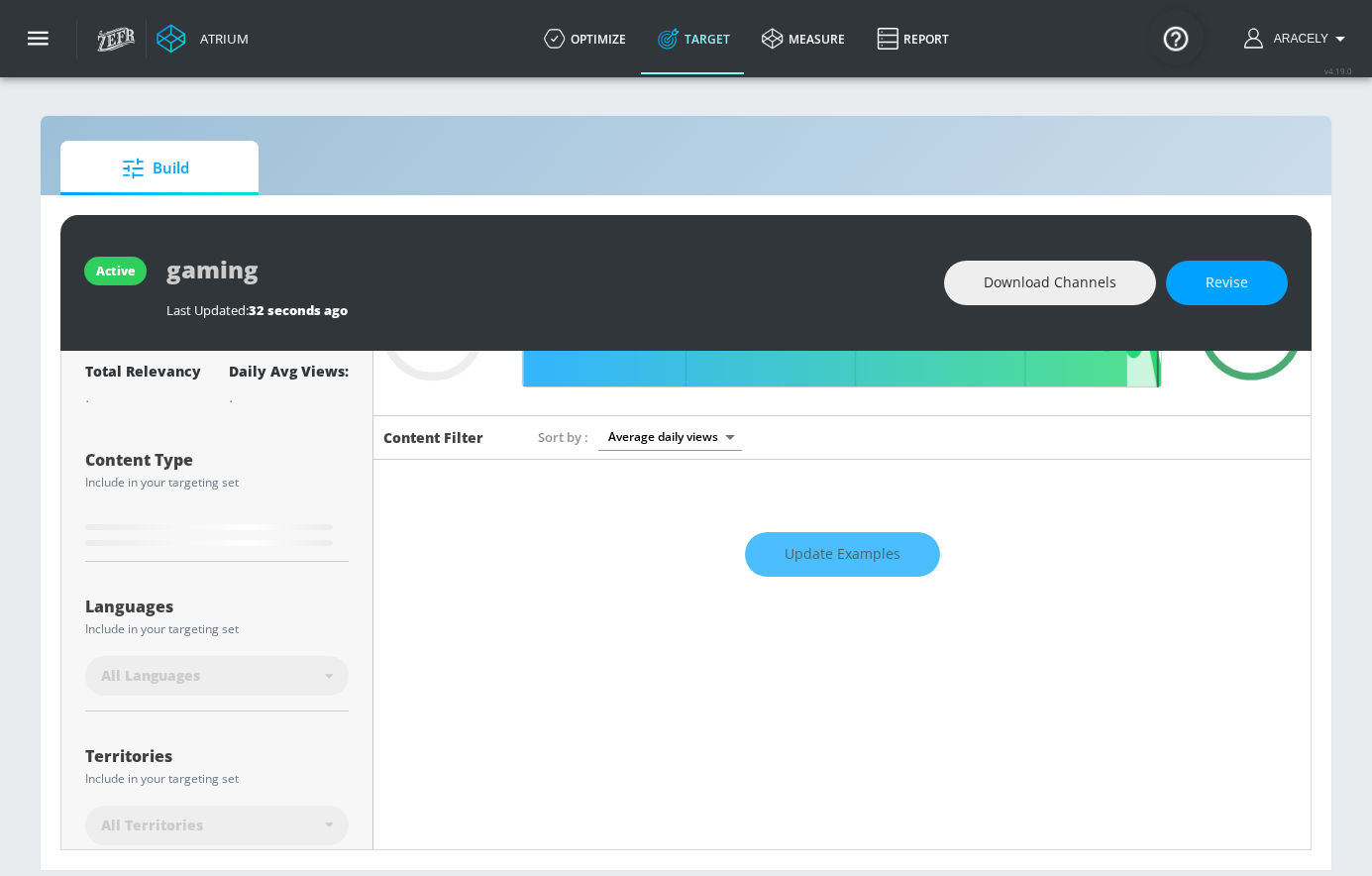 scroll, scrollTop: 383, scrollLeft: 0, axis: vertical 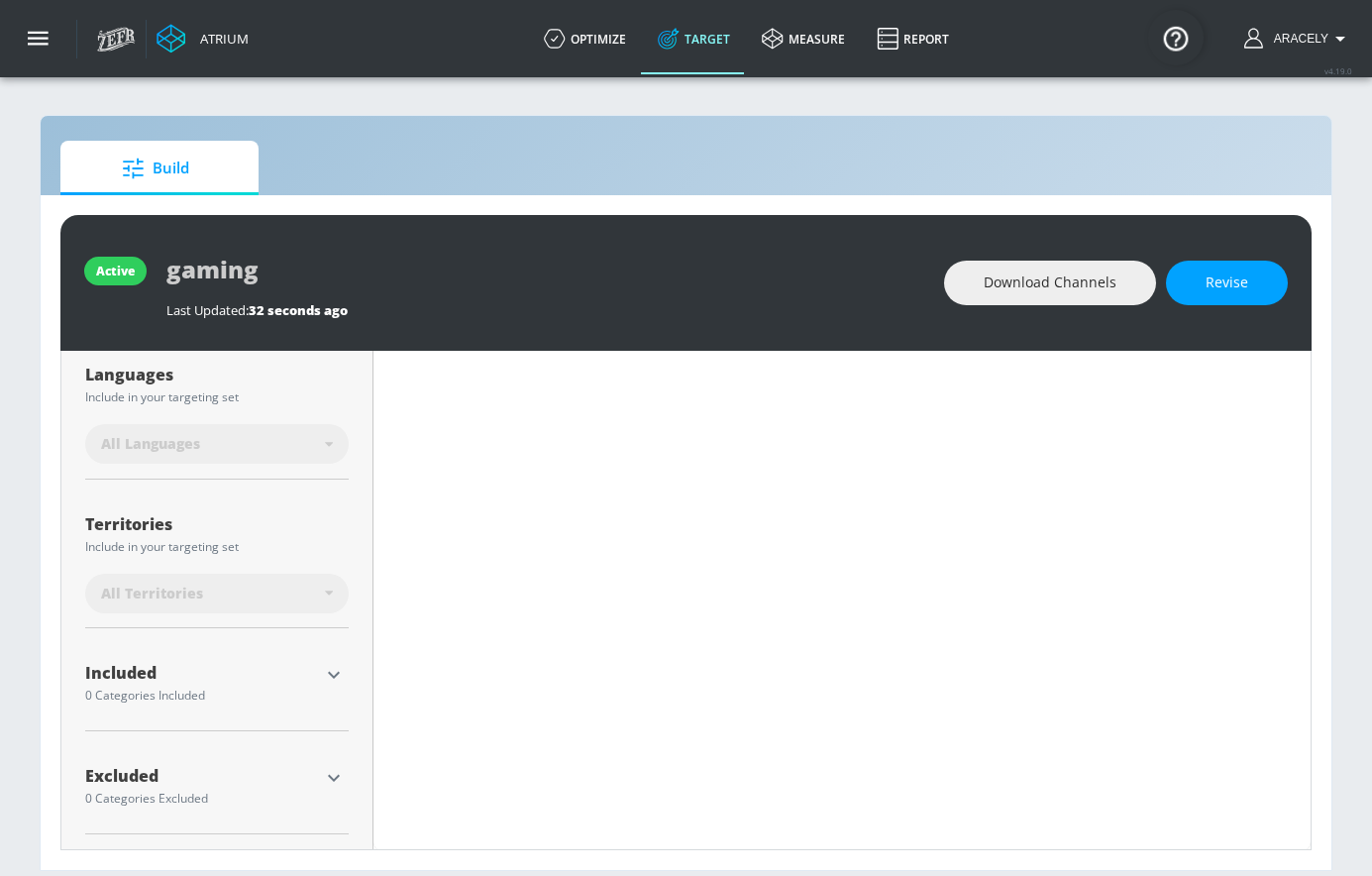 type on "0.74" 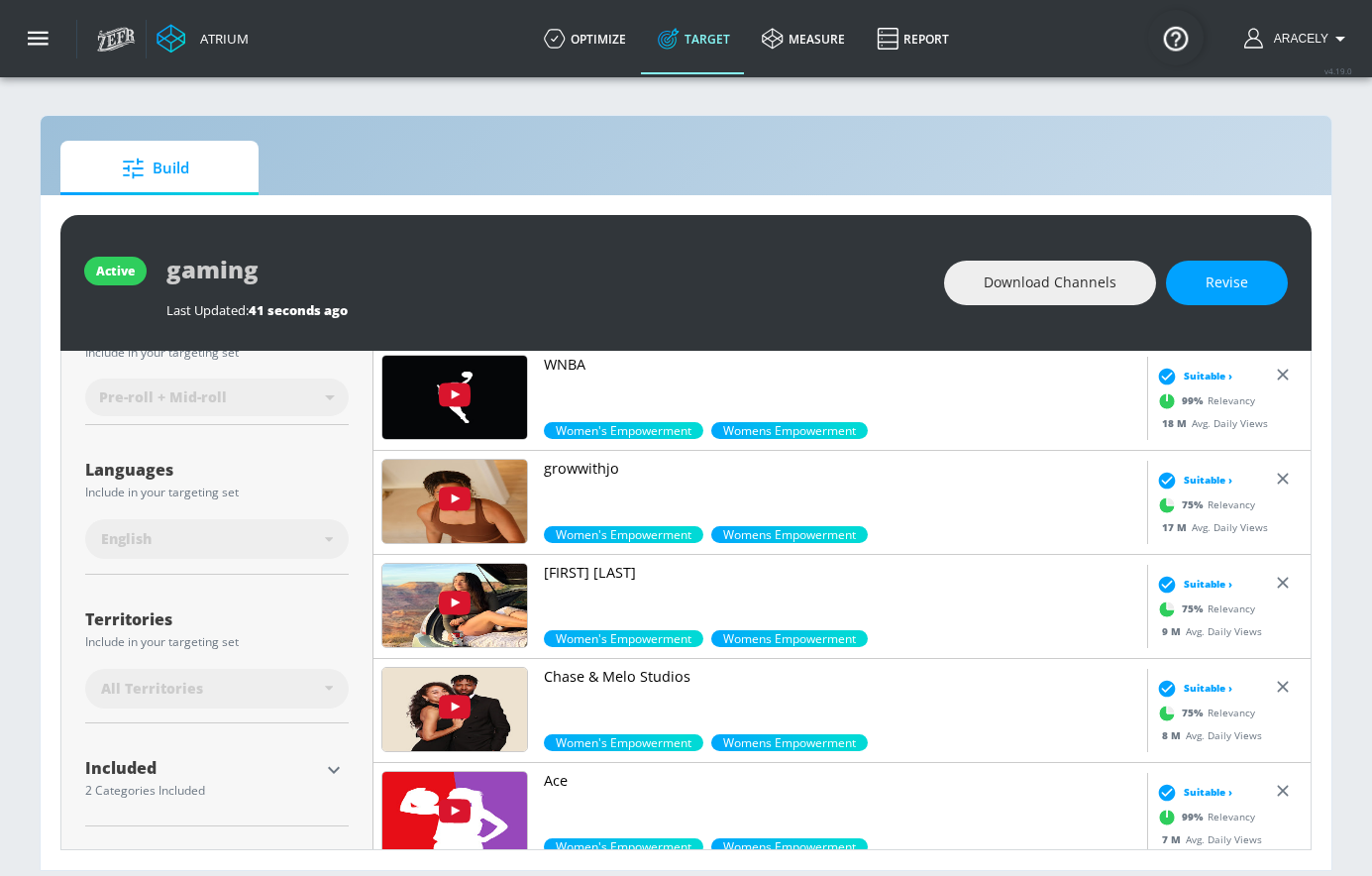 scroll, scrollTop: 361, scrollLeft: 0, axis: vertical 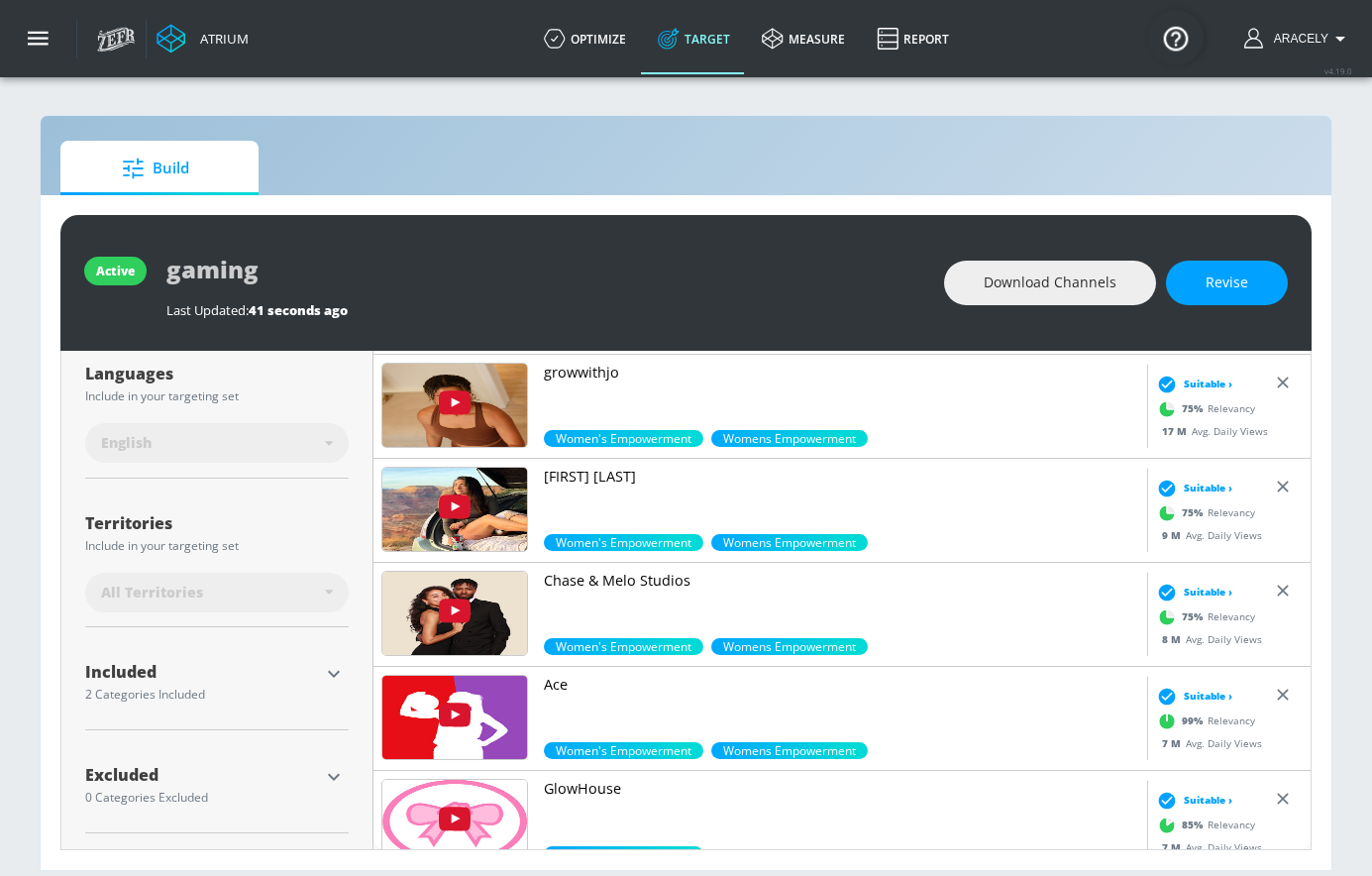 click 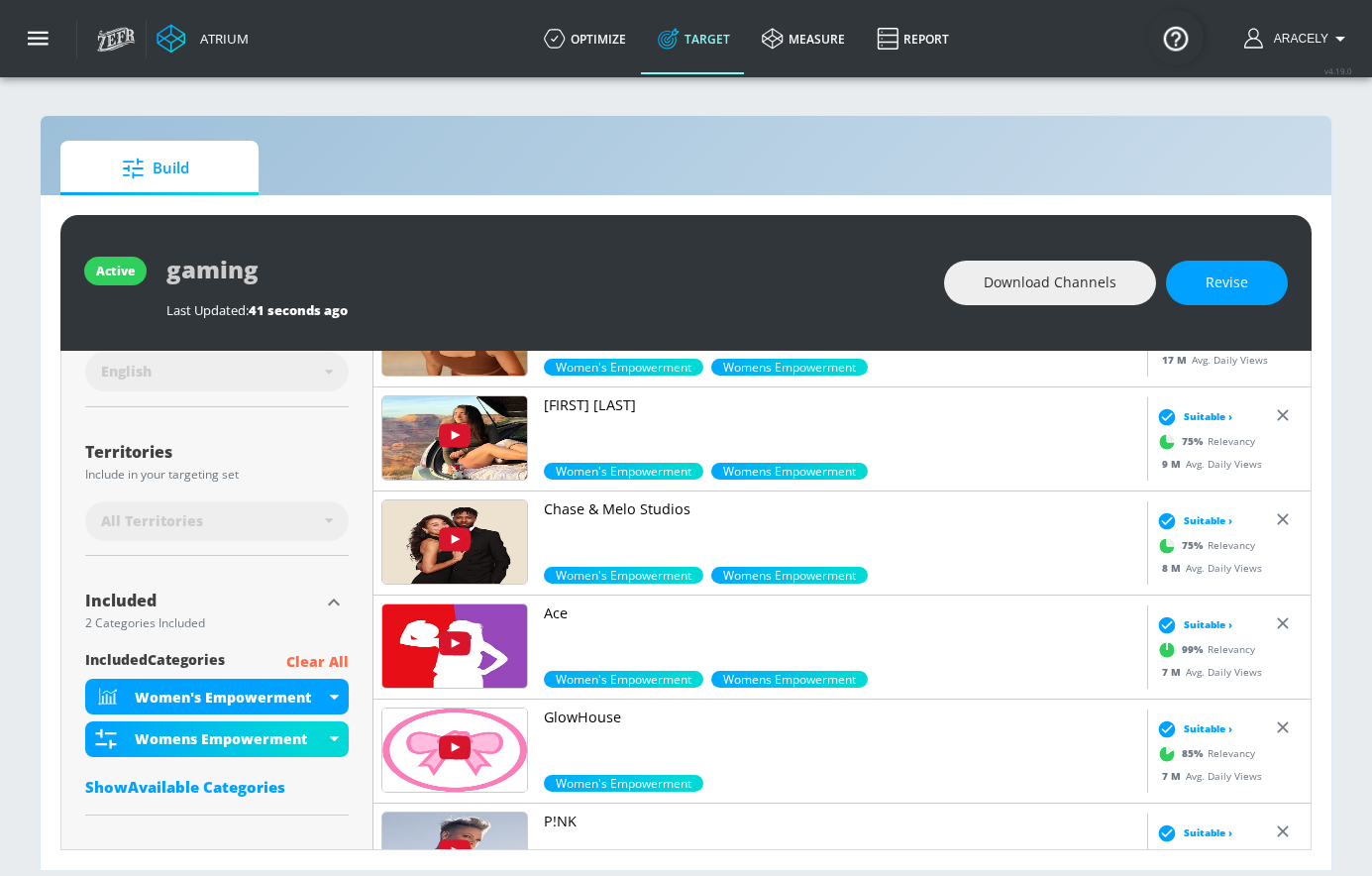 scroll, scrollTop: 460, scrollLeft: 0, axis: vertical 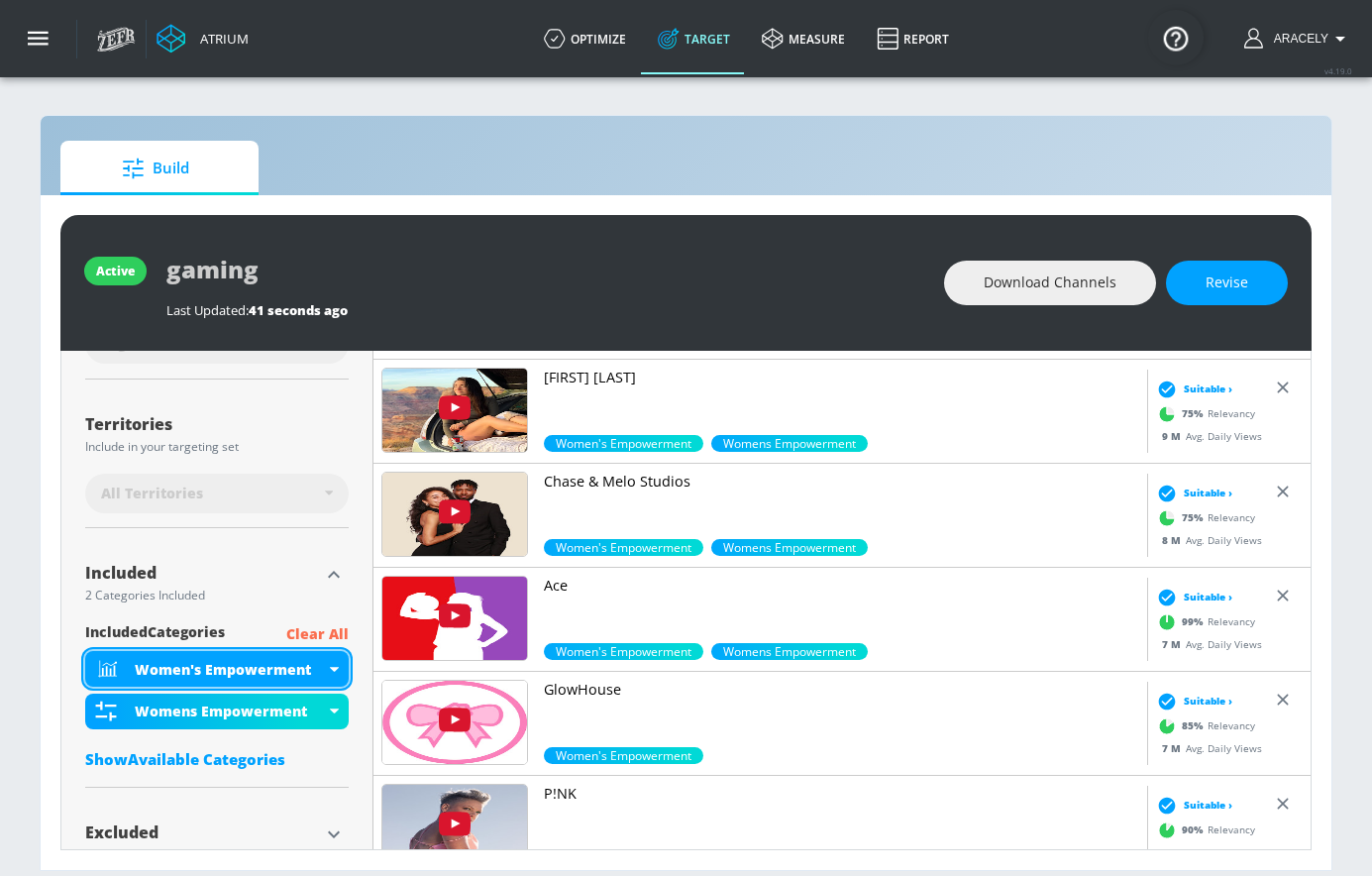 click on "Women's Empowerment" at bounding box center (230, 669) 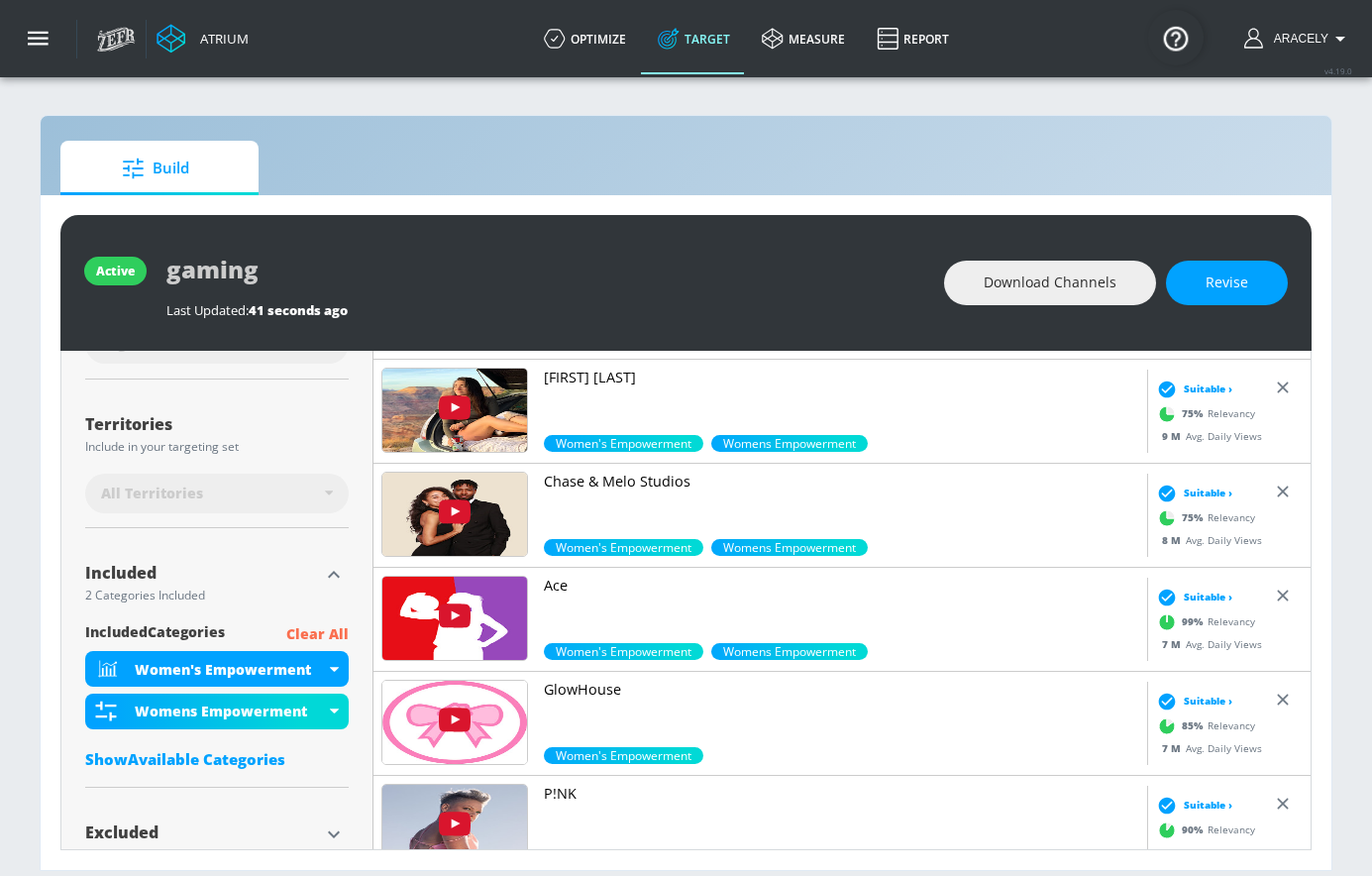 click on "Show  Available Categories" at bounding box center [217, 759] 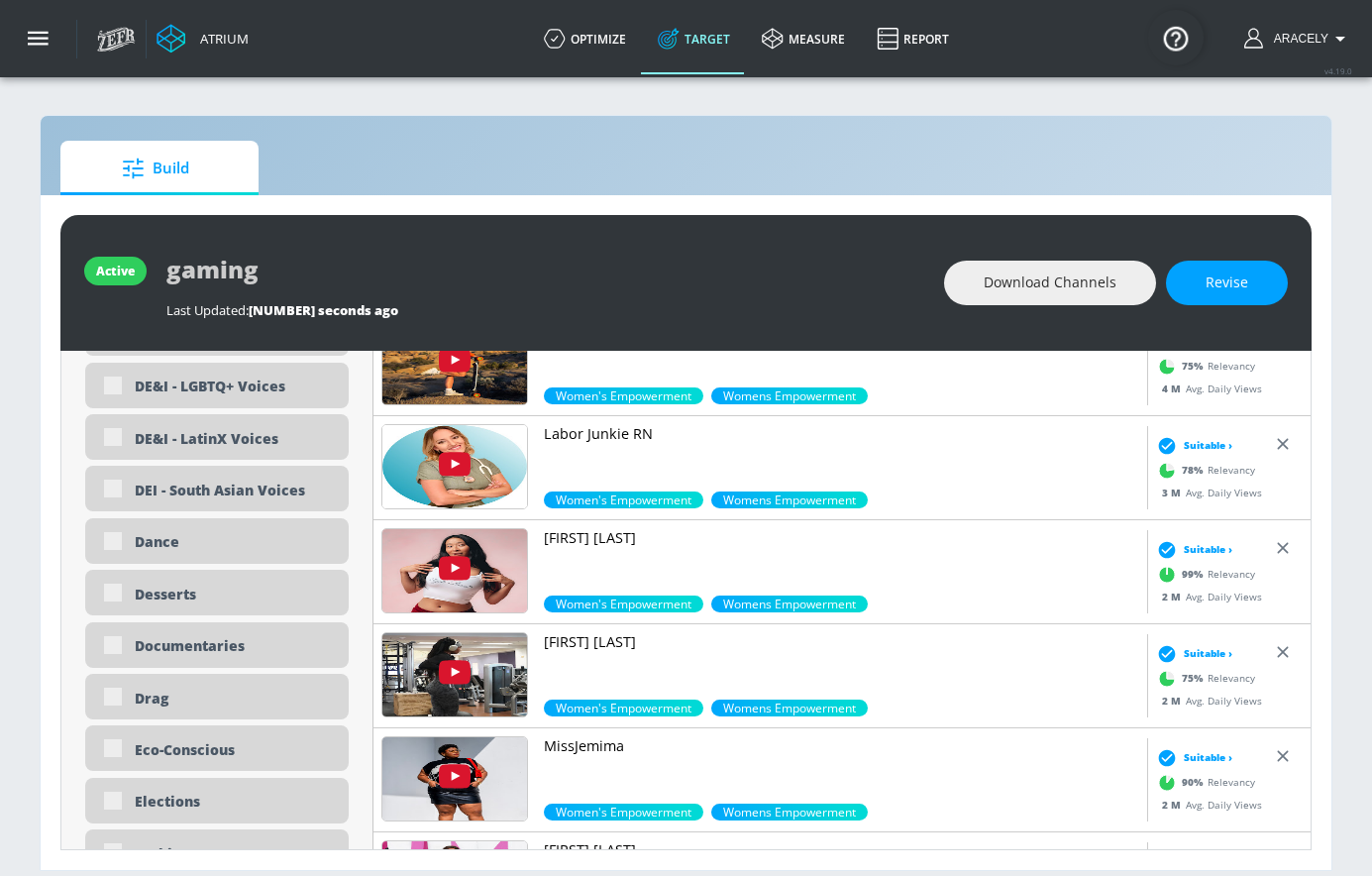 scroll, scrollTop: 2035, scrollLeft: 0, axis: vertical 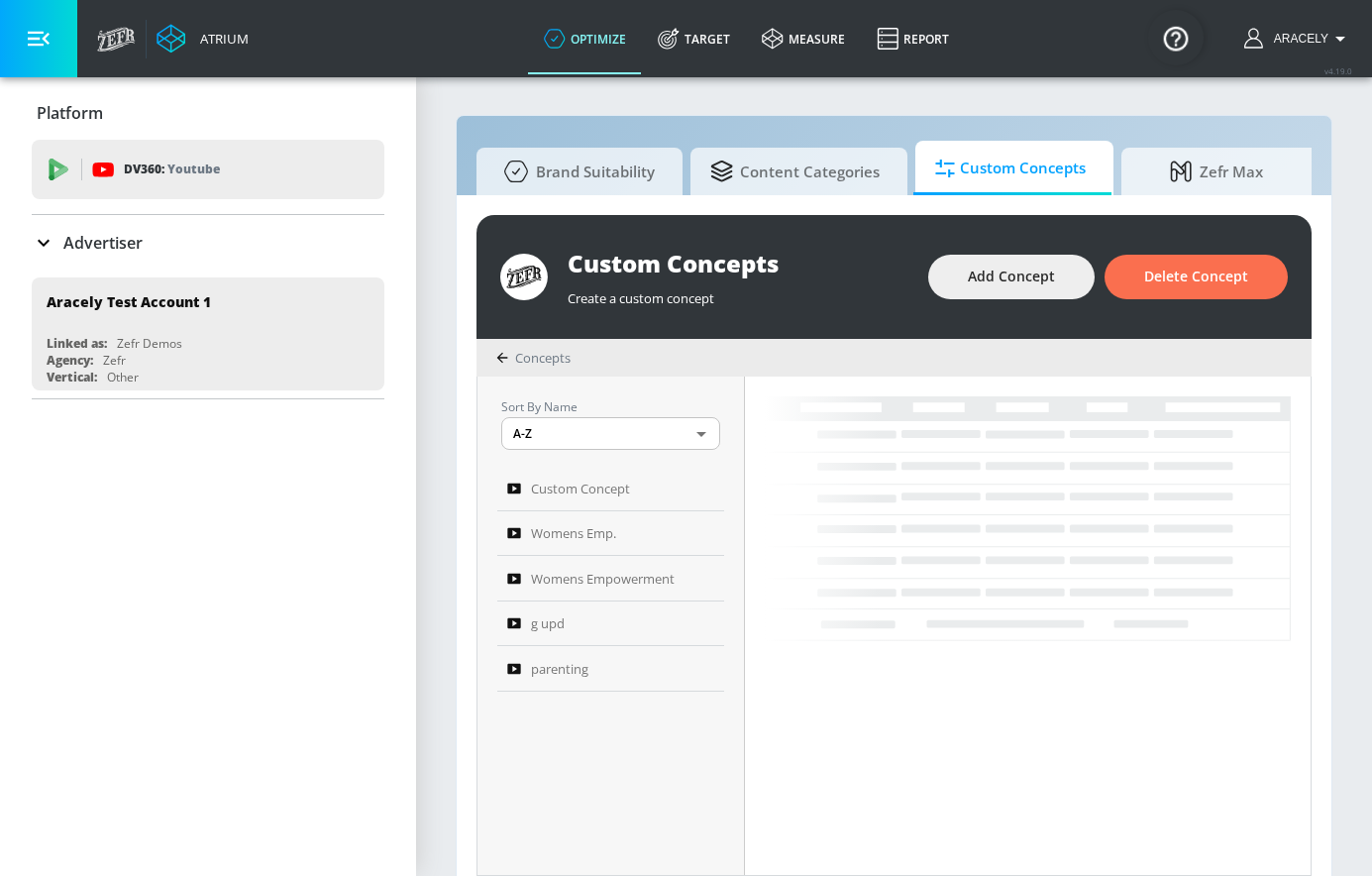 click at bounding box center [39, 39] 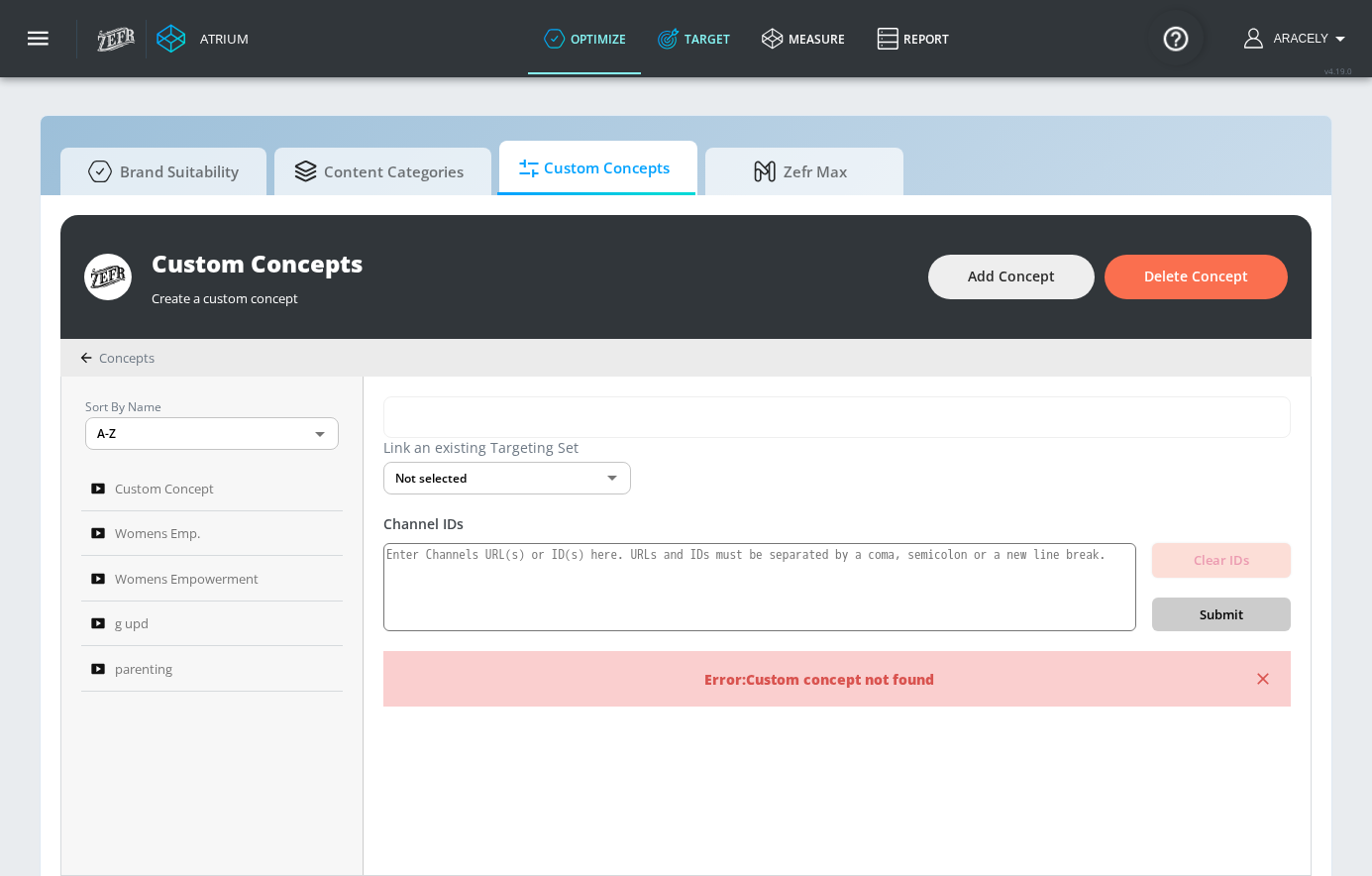 click on "Target" at bounding box center (693, 39) 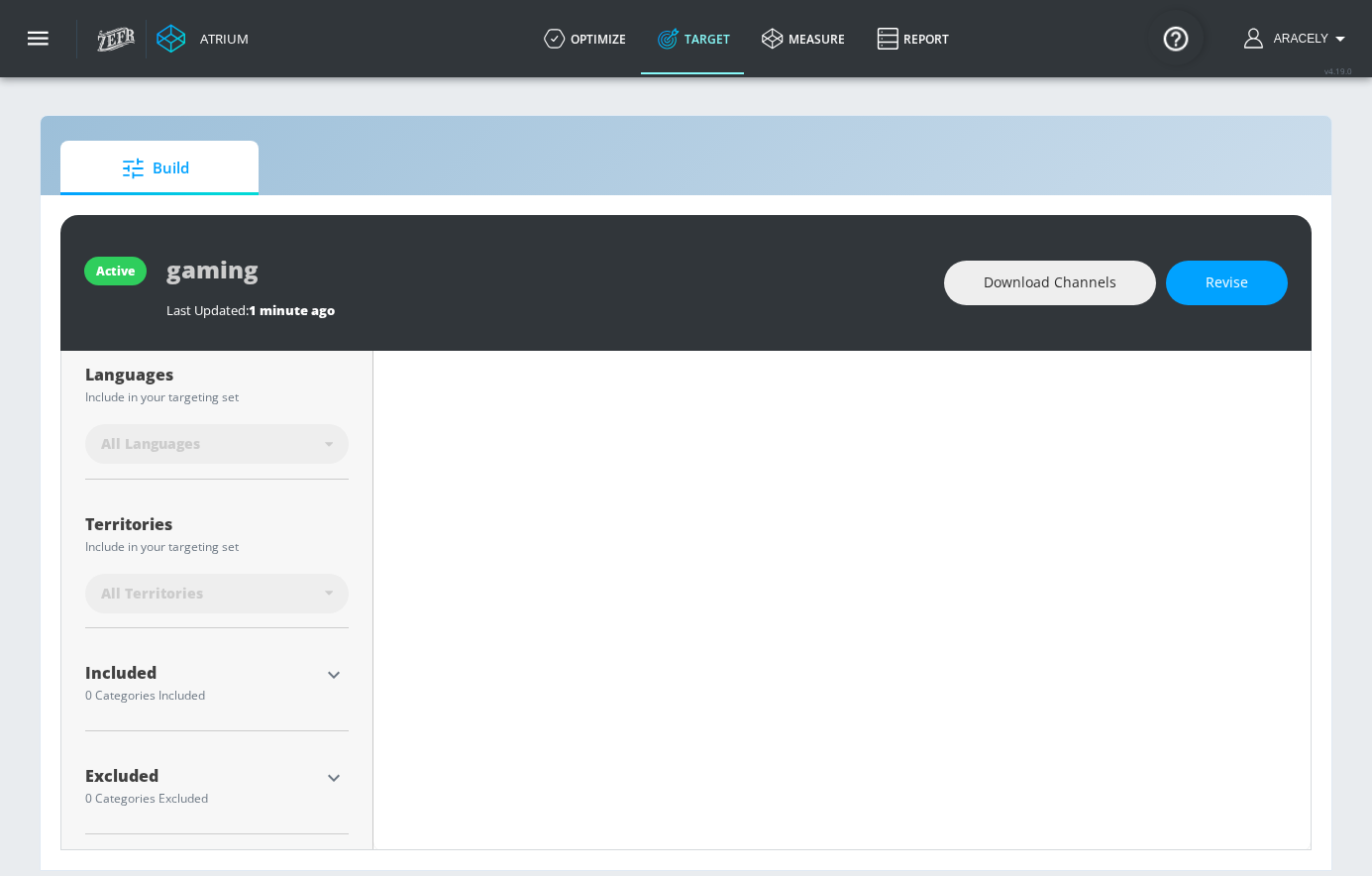 type on "0.74" 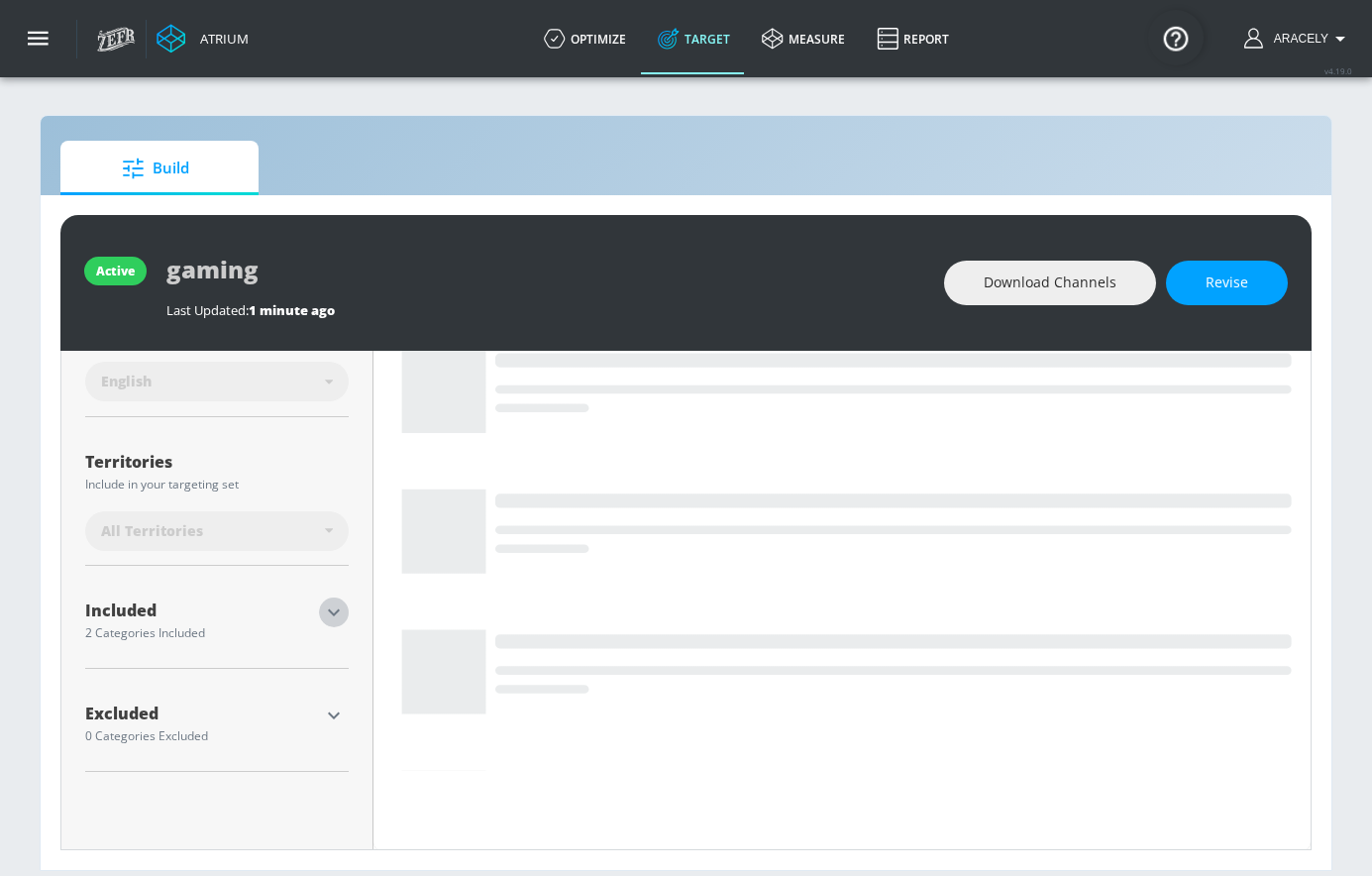 click 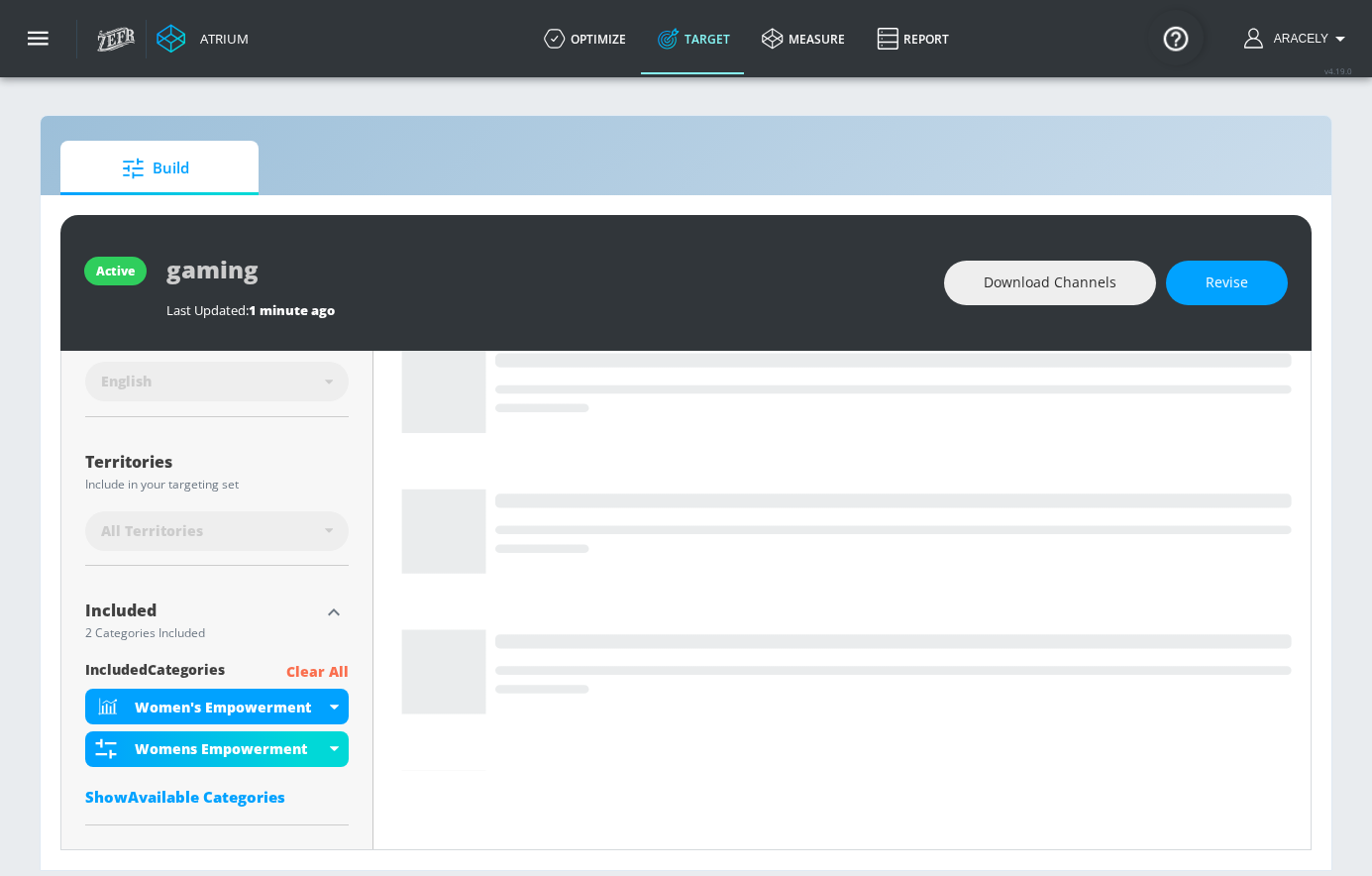 click 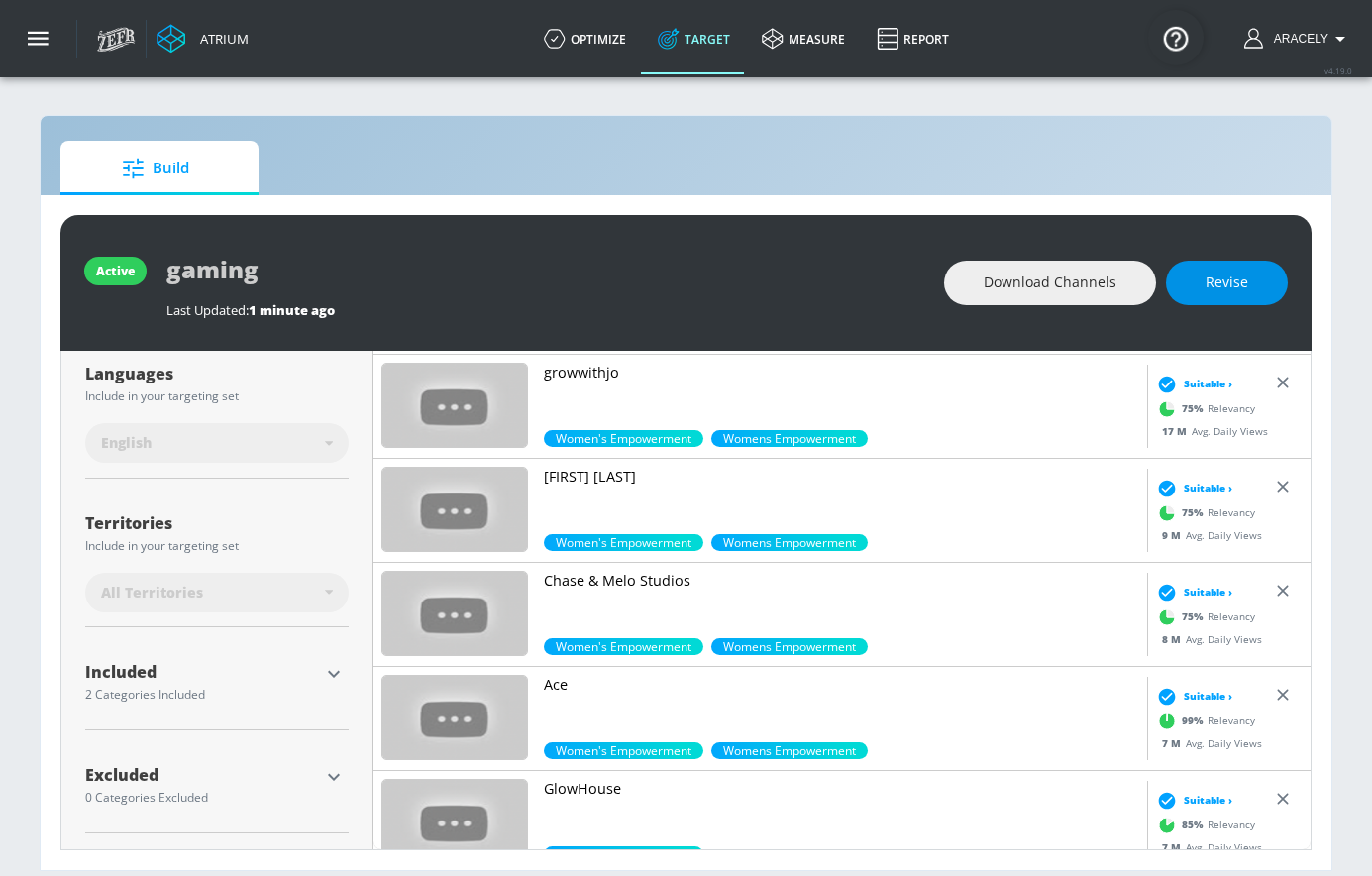 scroll, scrollTop: 361, scrollLeft: 0, axis: vertical 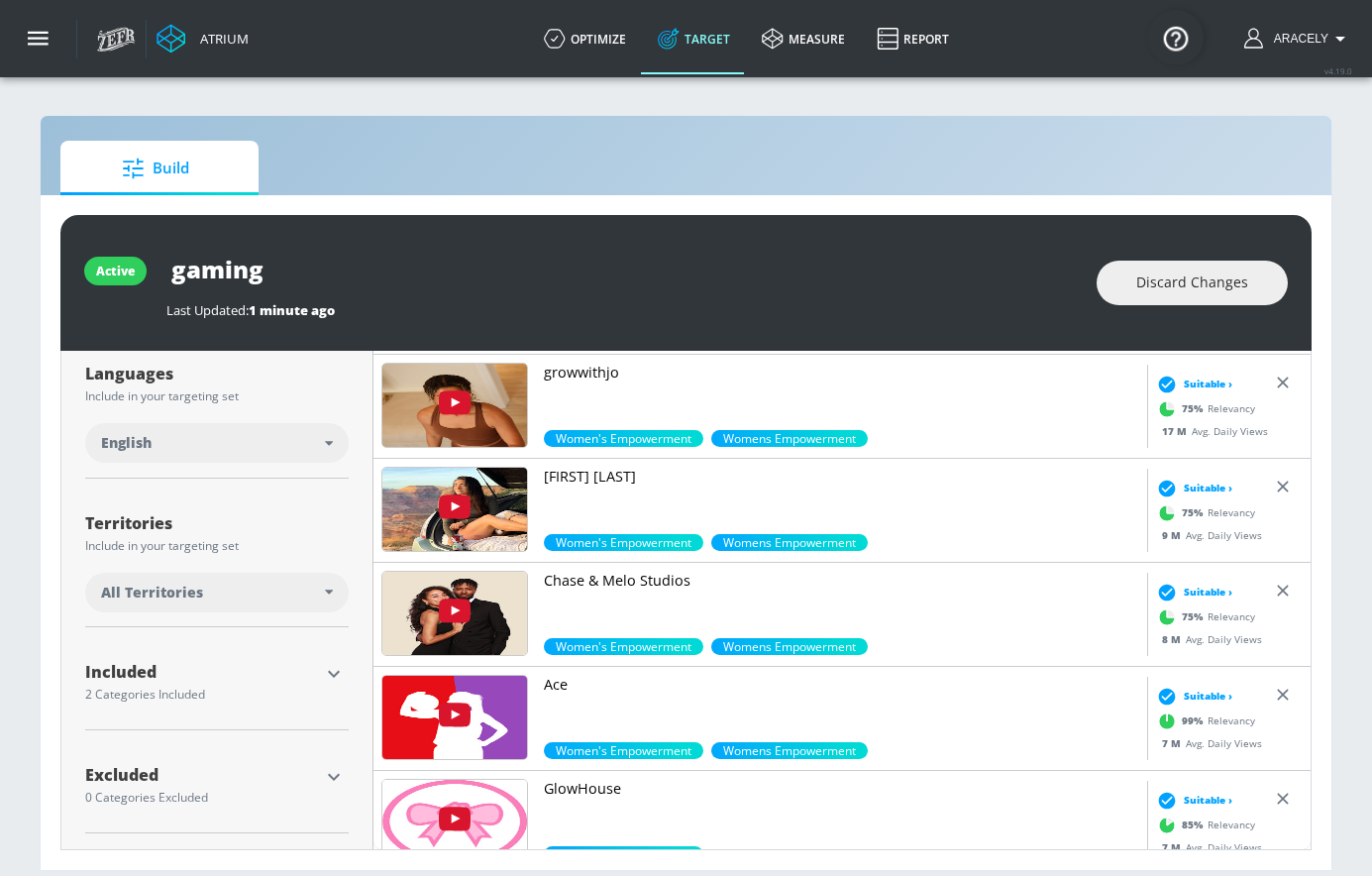 click at bounding box center (334, 674) 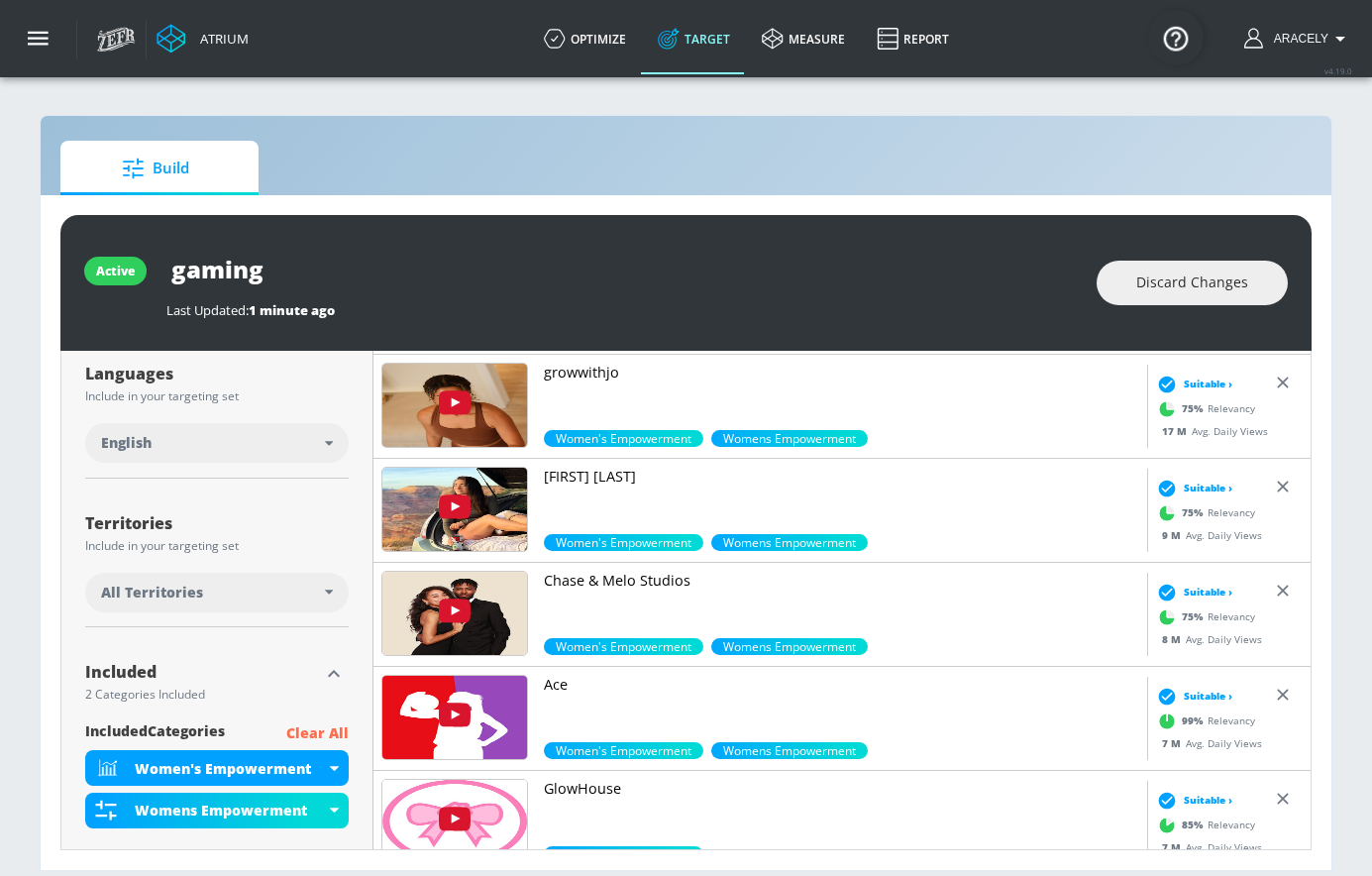 click on "Included 2 Categories Included included  Categories Clear All
Women's Empowerment
Womens Empowerment Show  Available Categories" at bounding box center [217, 765] 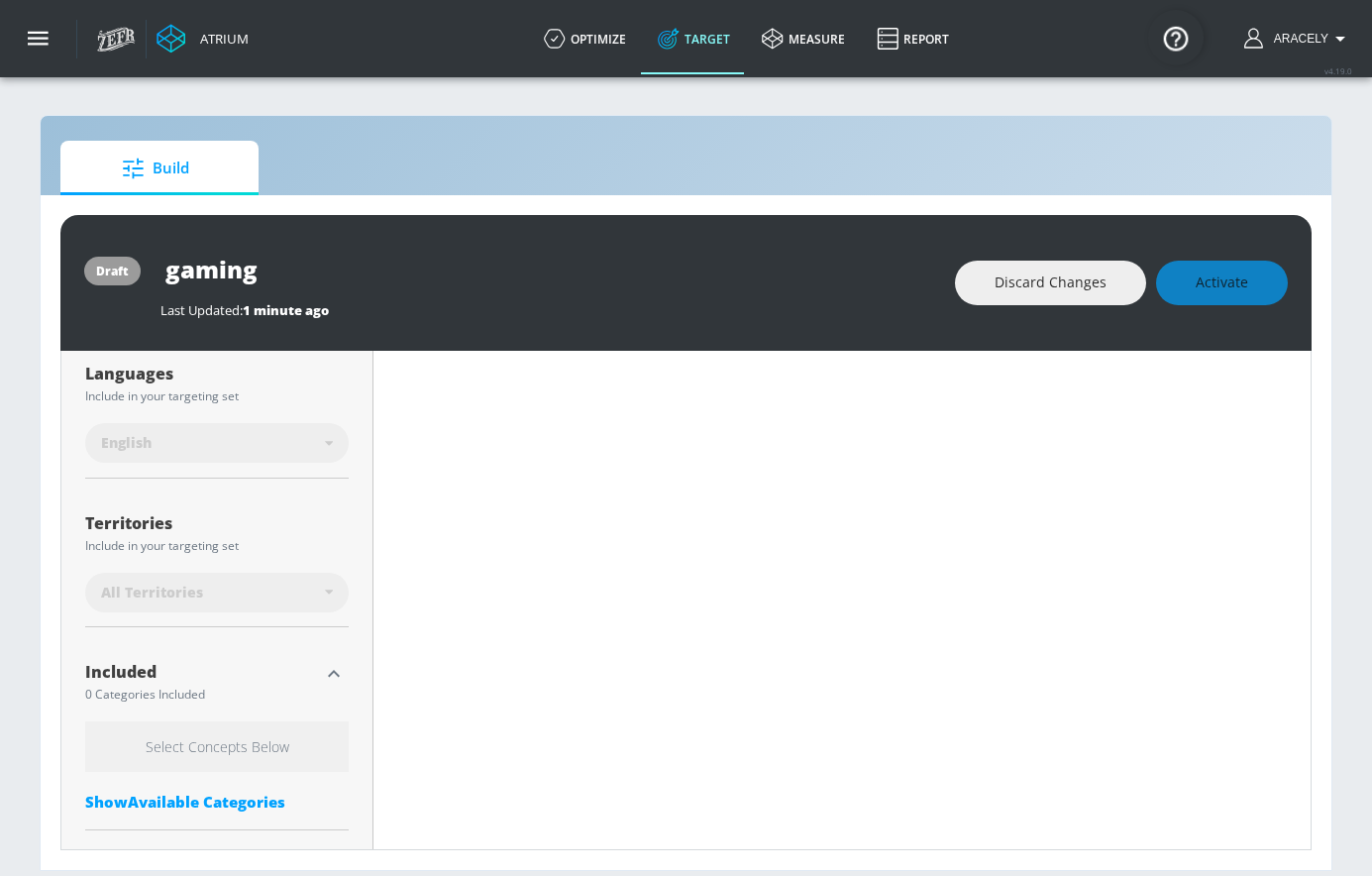 scroll, scrollTop: 478, scrollLeft: 0, axis: vertical 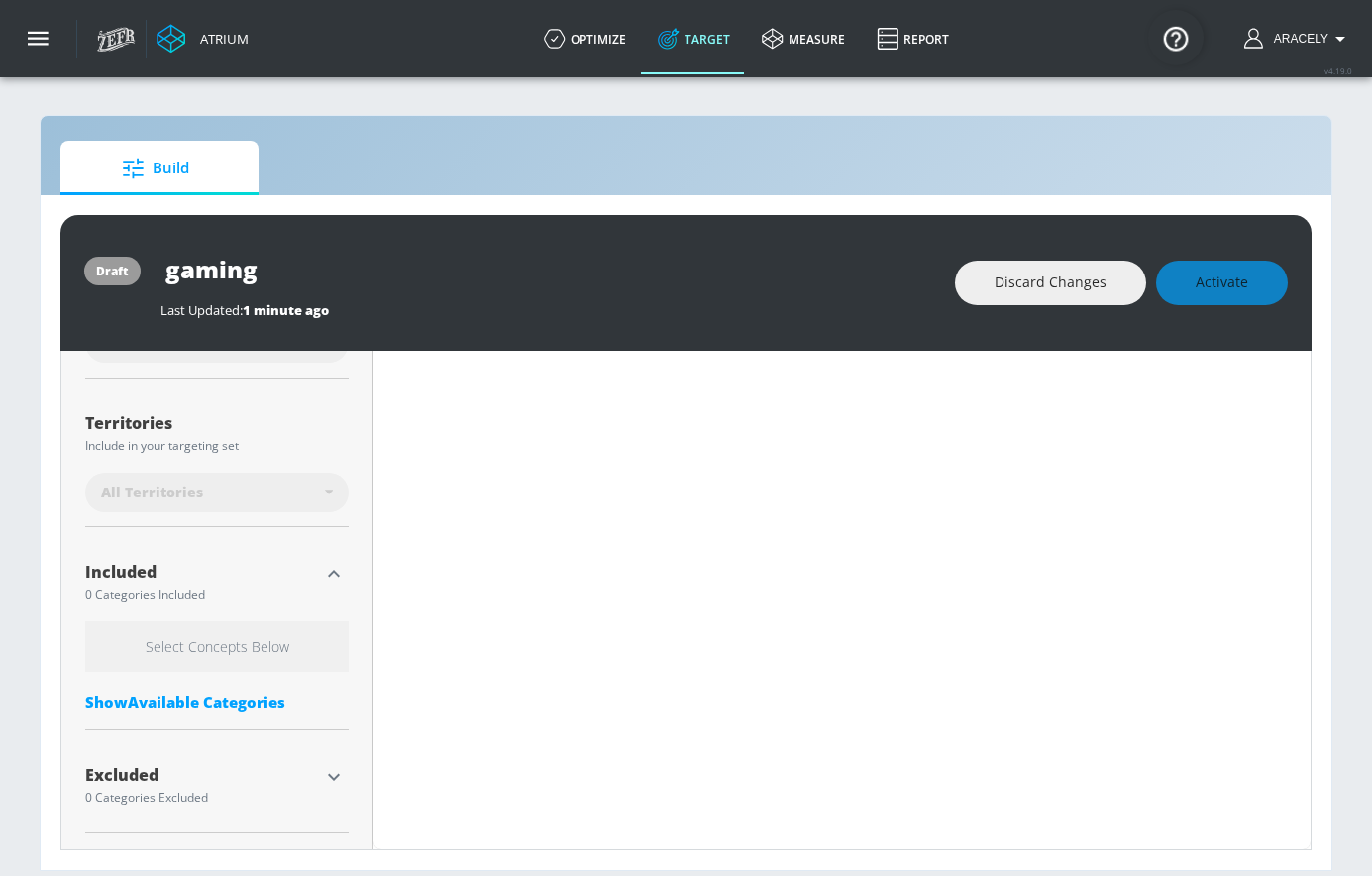 click on "Show  Available Categories" at bounding box center [217, 702] 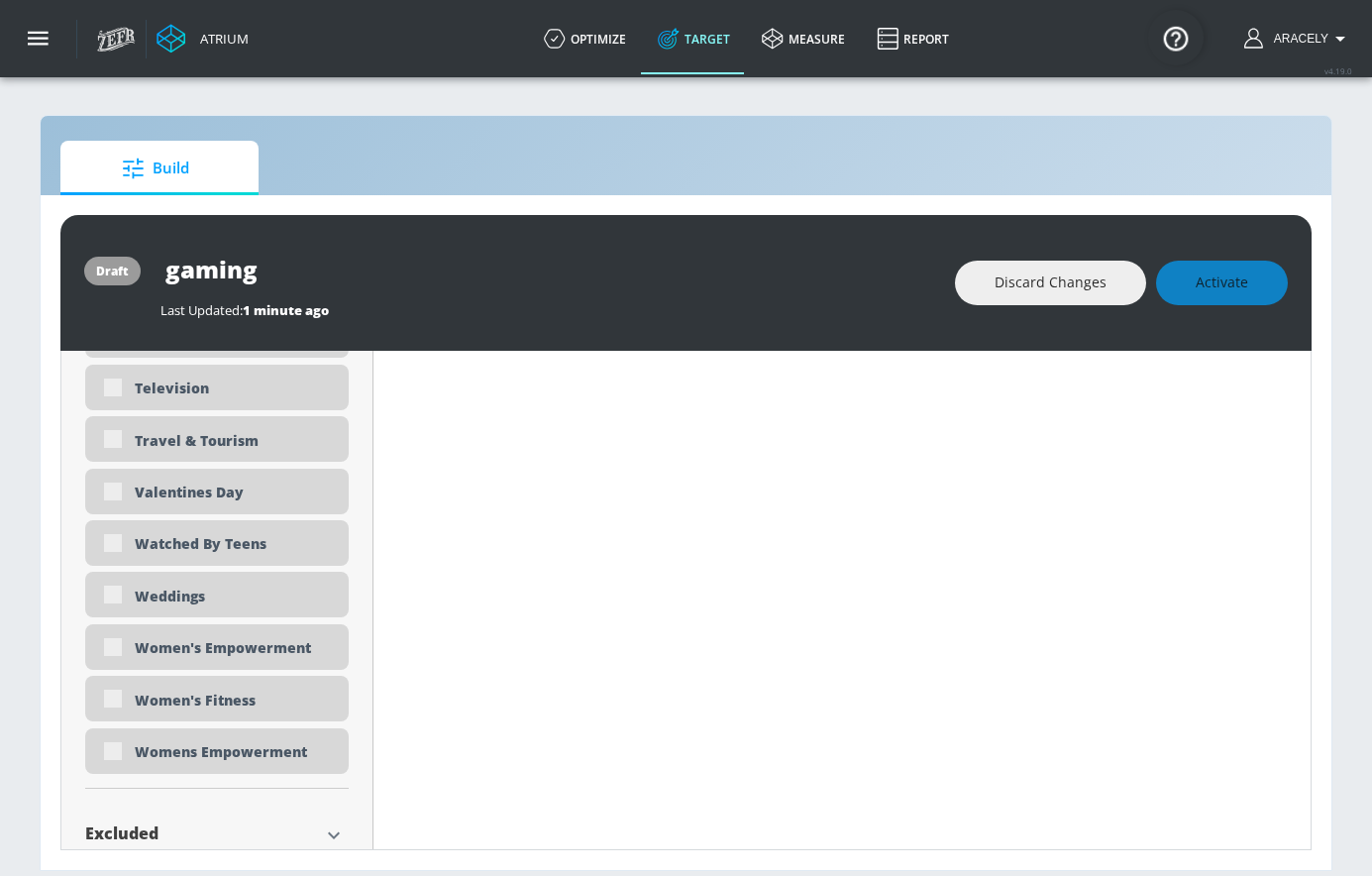 scroll, scrollTop: 6239, scrollLeft: 0, axis: vertical 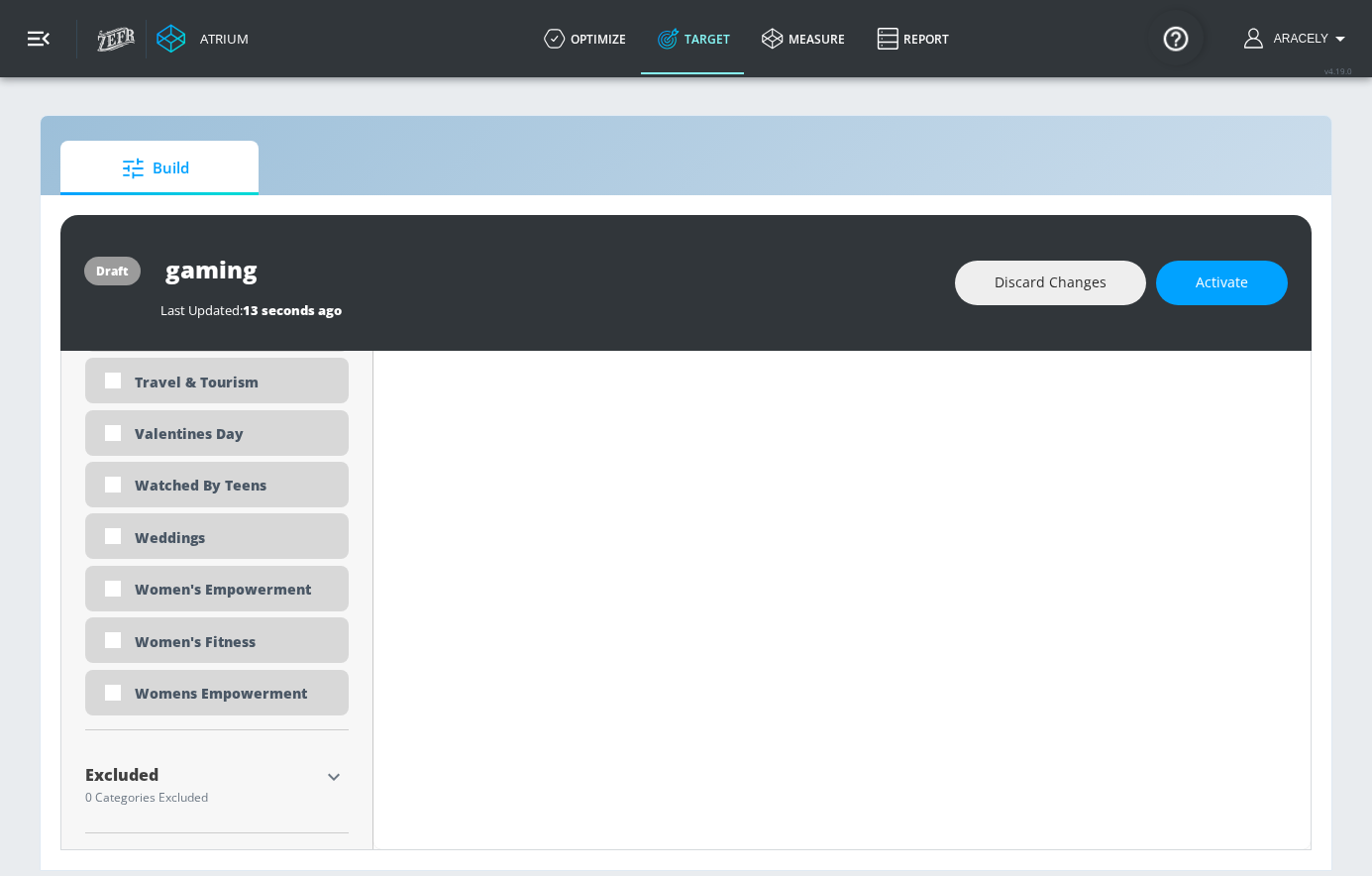 click at bounding box center (39, 39) 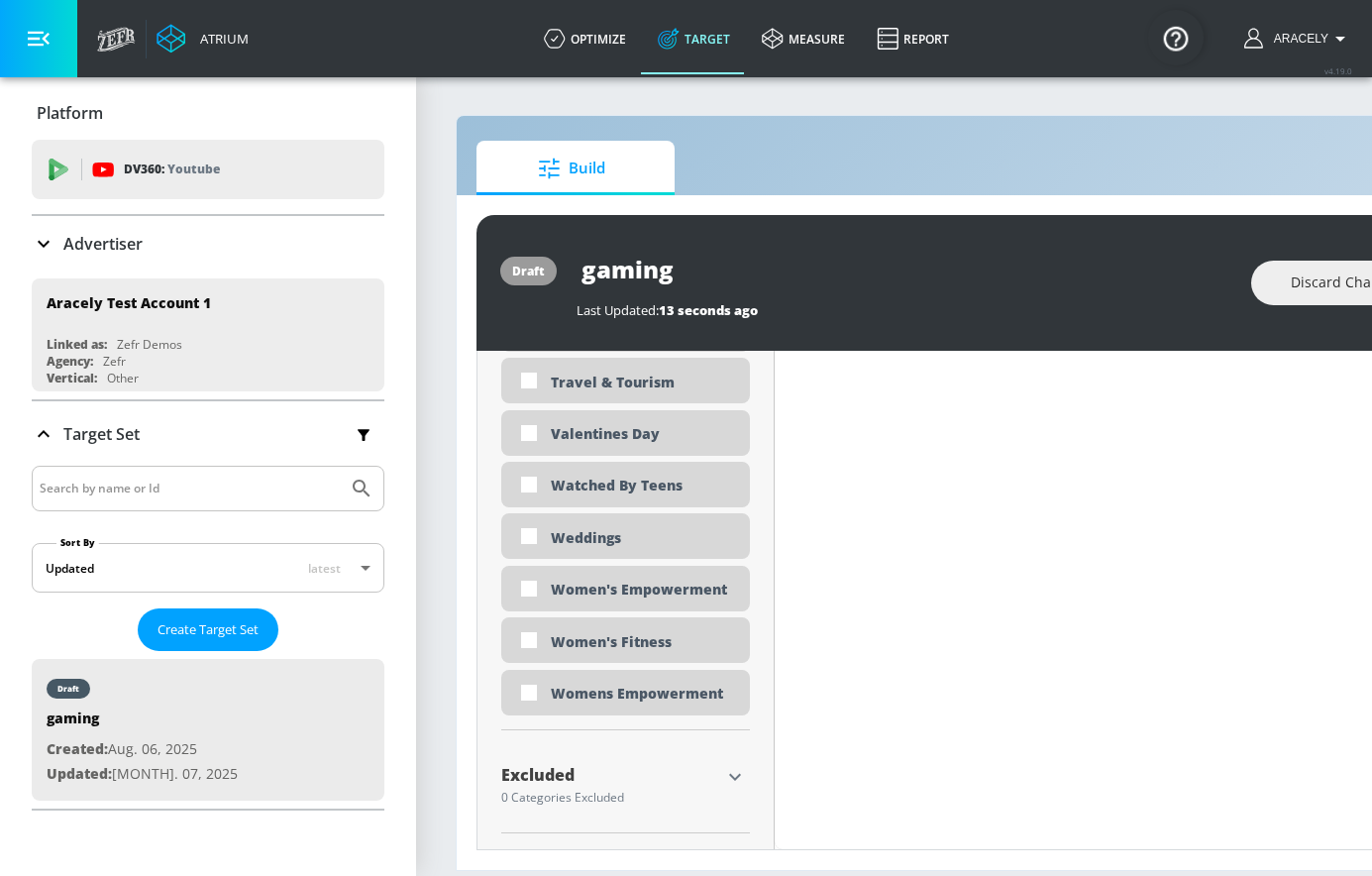 click at bounding box center [39, 39] 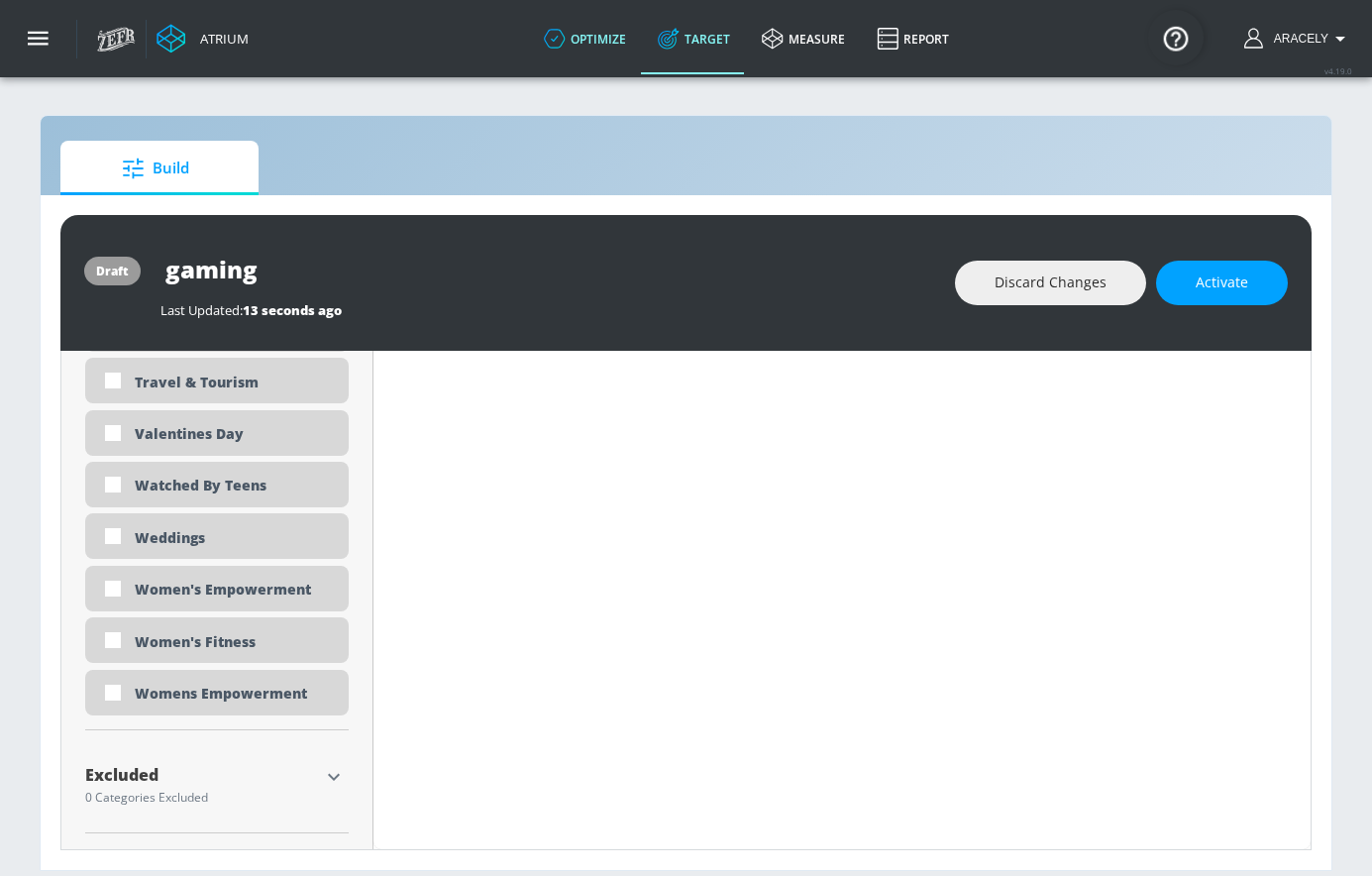 click on "optimize" at bounding box center (584, 39) 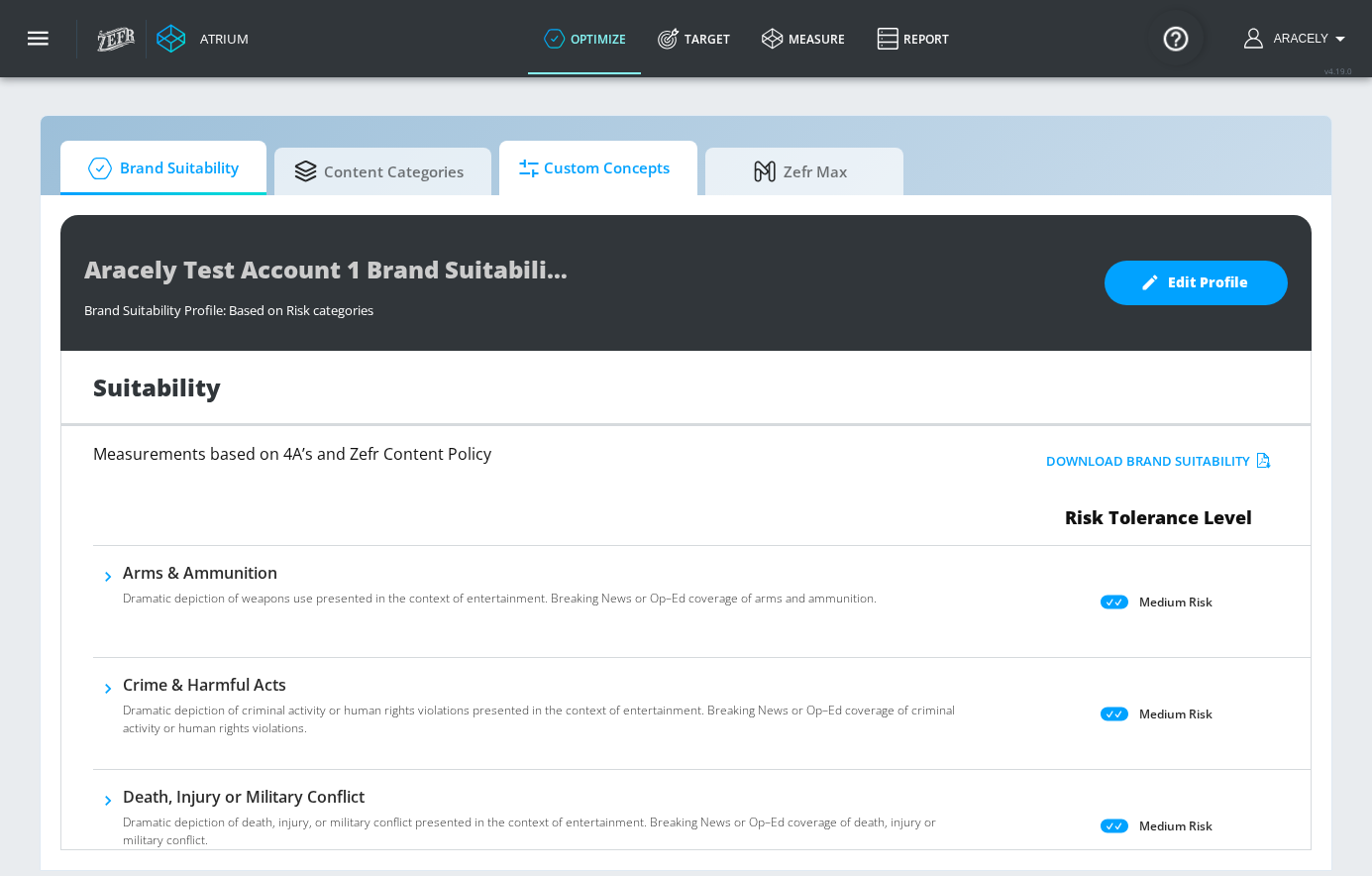 click on "Custom Concepts" at bounding box center [594, 168] 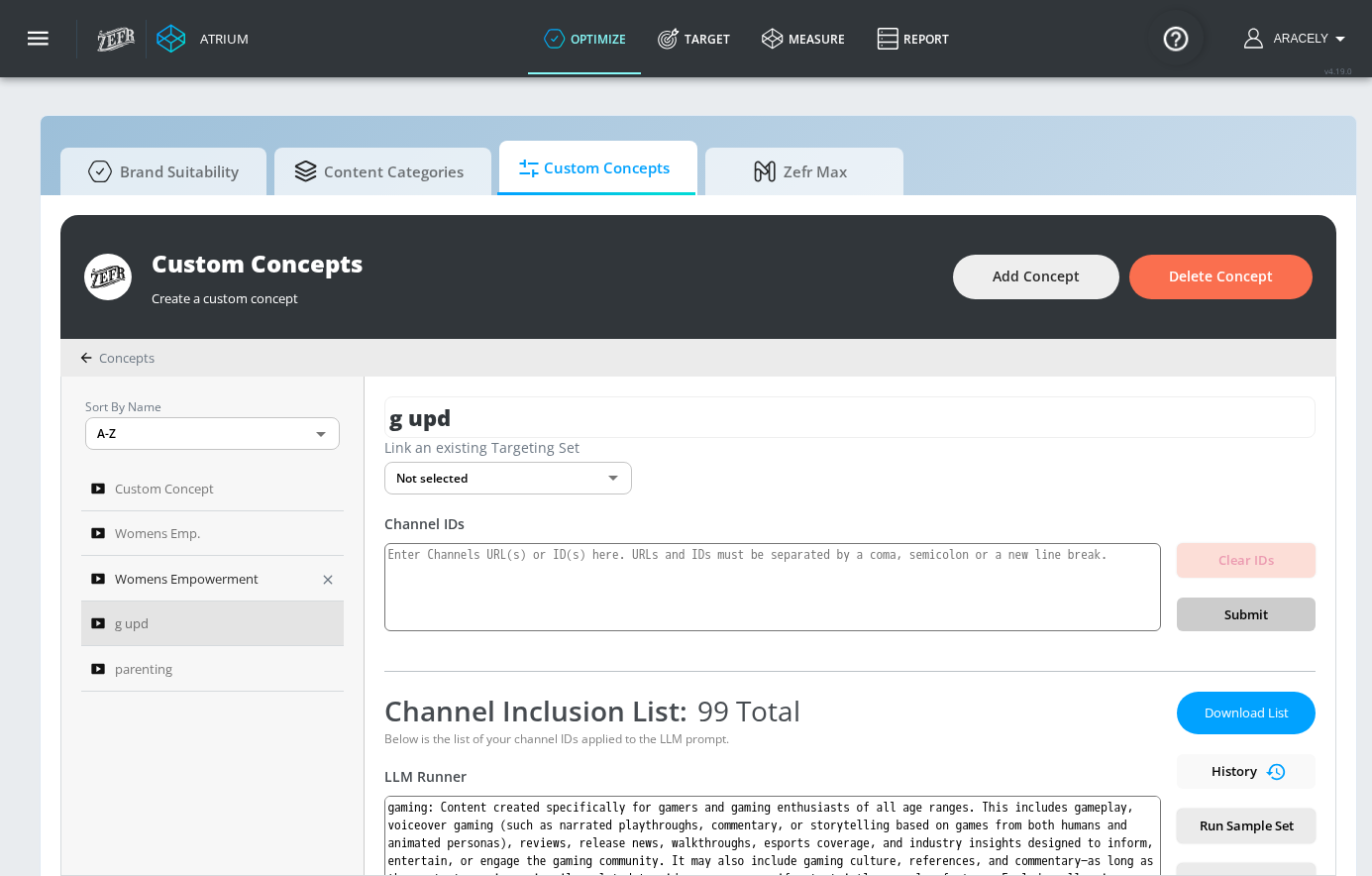 click on "Womens Empowerment" at bounding box center [199, 579] 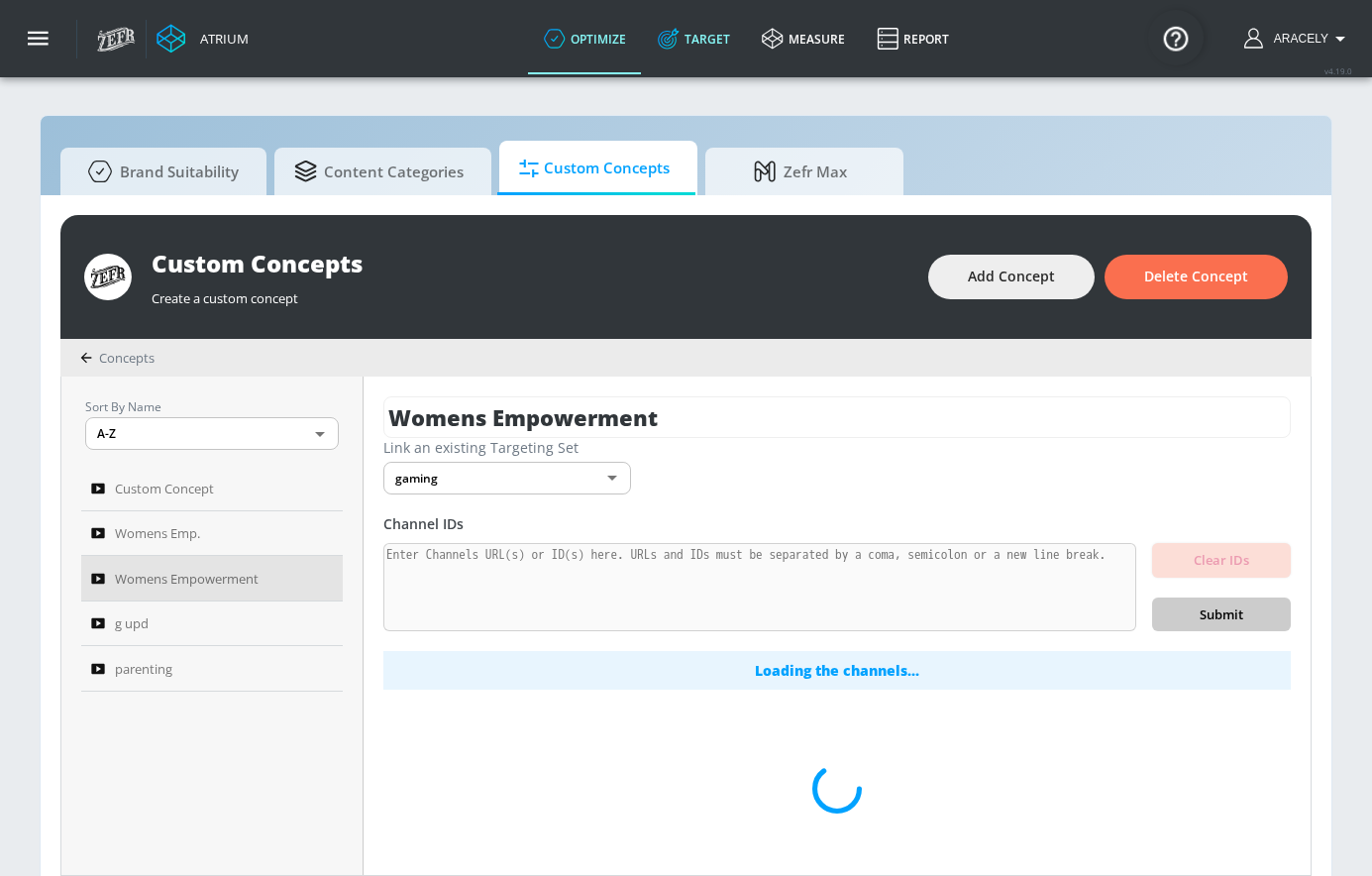click on "Target" at bounding box center [693, 39] 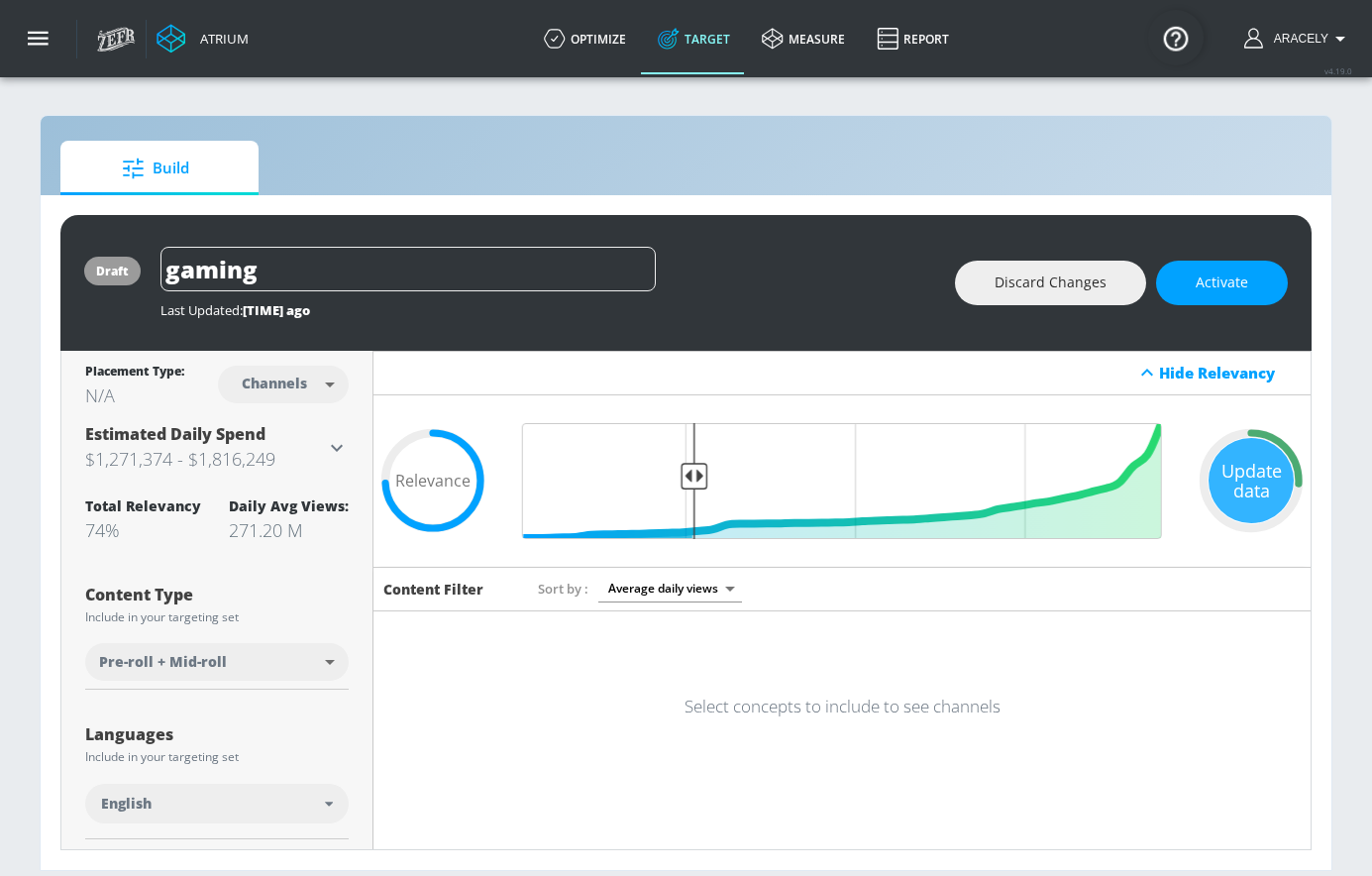 scroll, scrollTop: 361, scrollLeft: 0, axis: vertical 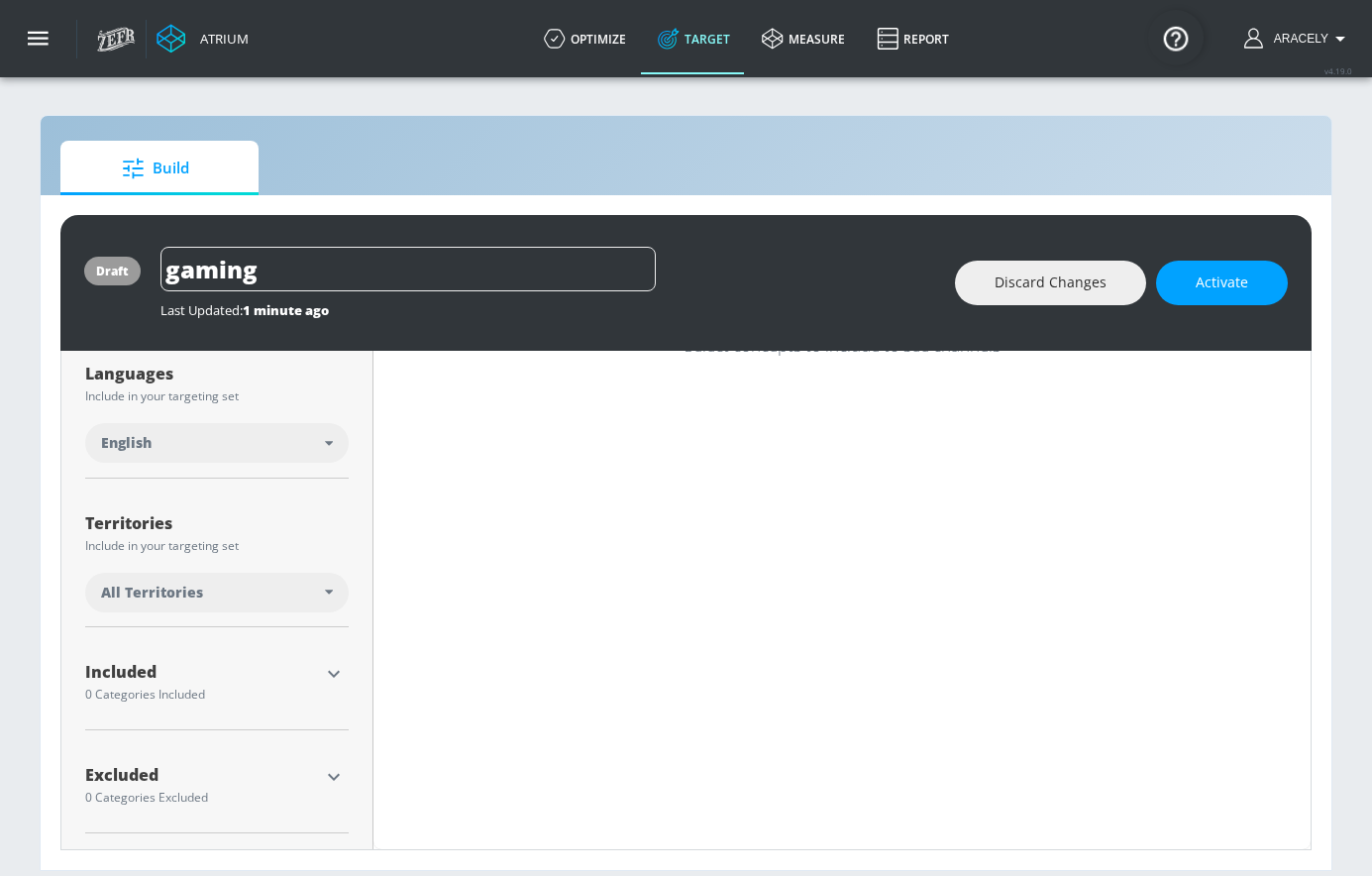 click 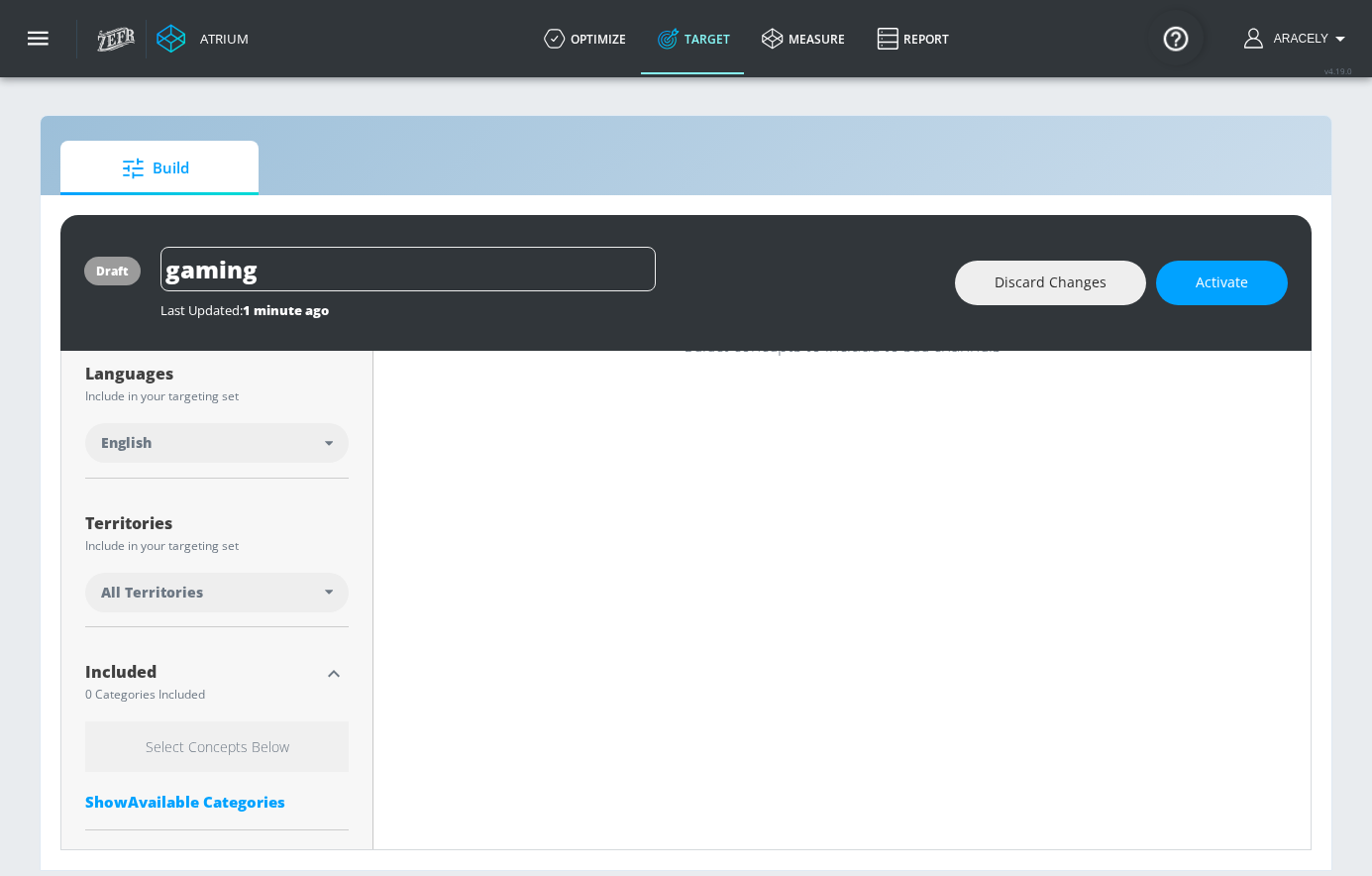 scroll, scrollTop: 462, scrollLeft: 0, axis: vertical 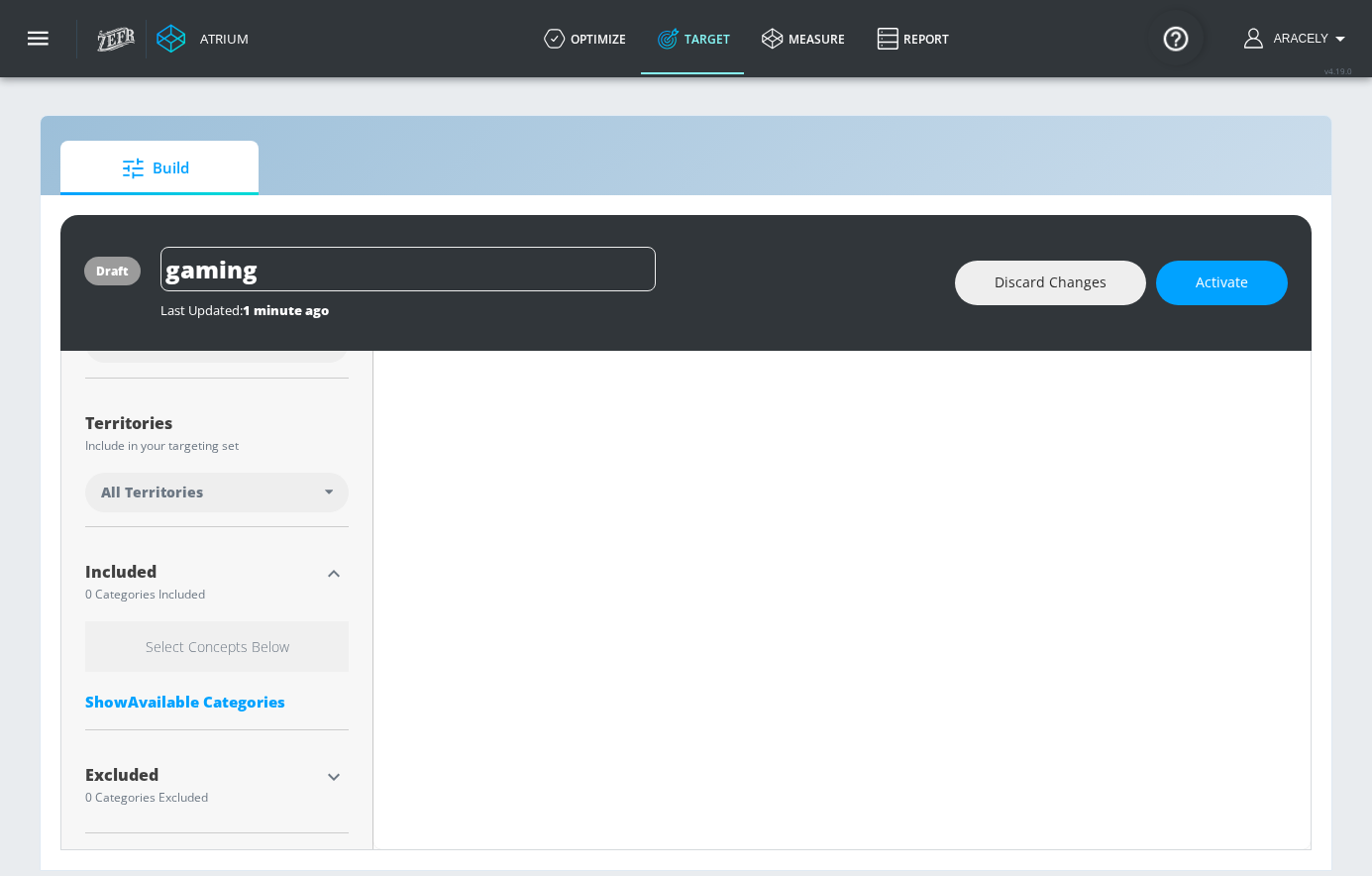 click on "Show  Available Categories" at bounding box center (217, 702) 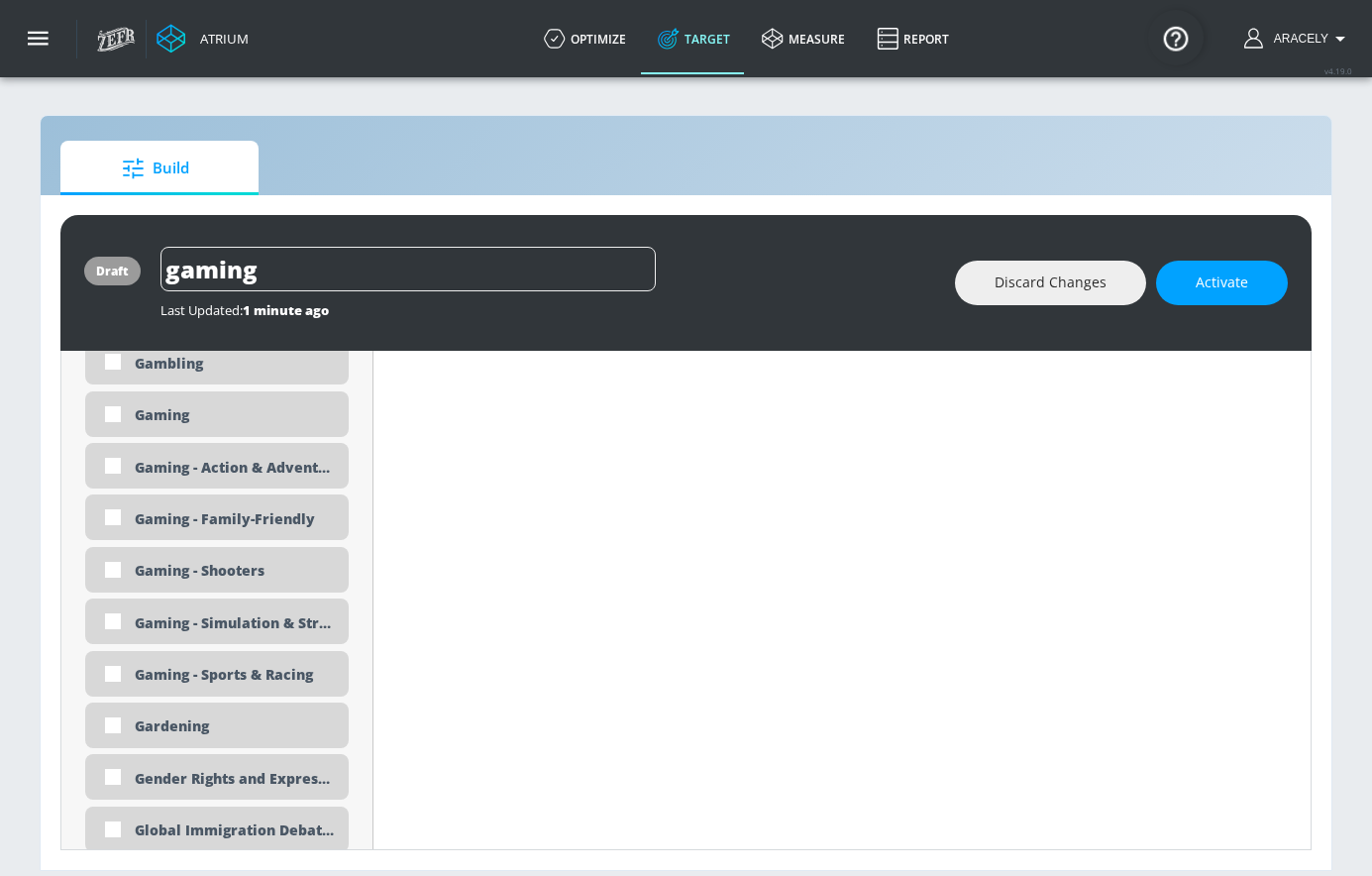scroll, scrollTop: 2704, scrollLeft: 0, axis: vertical 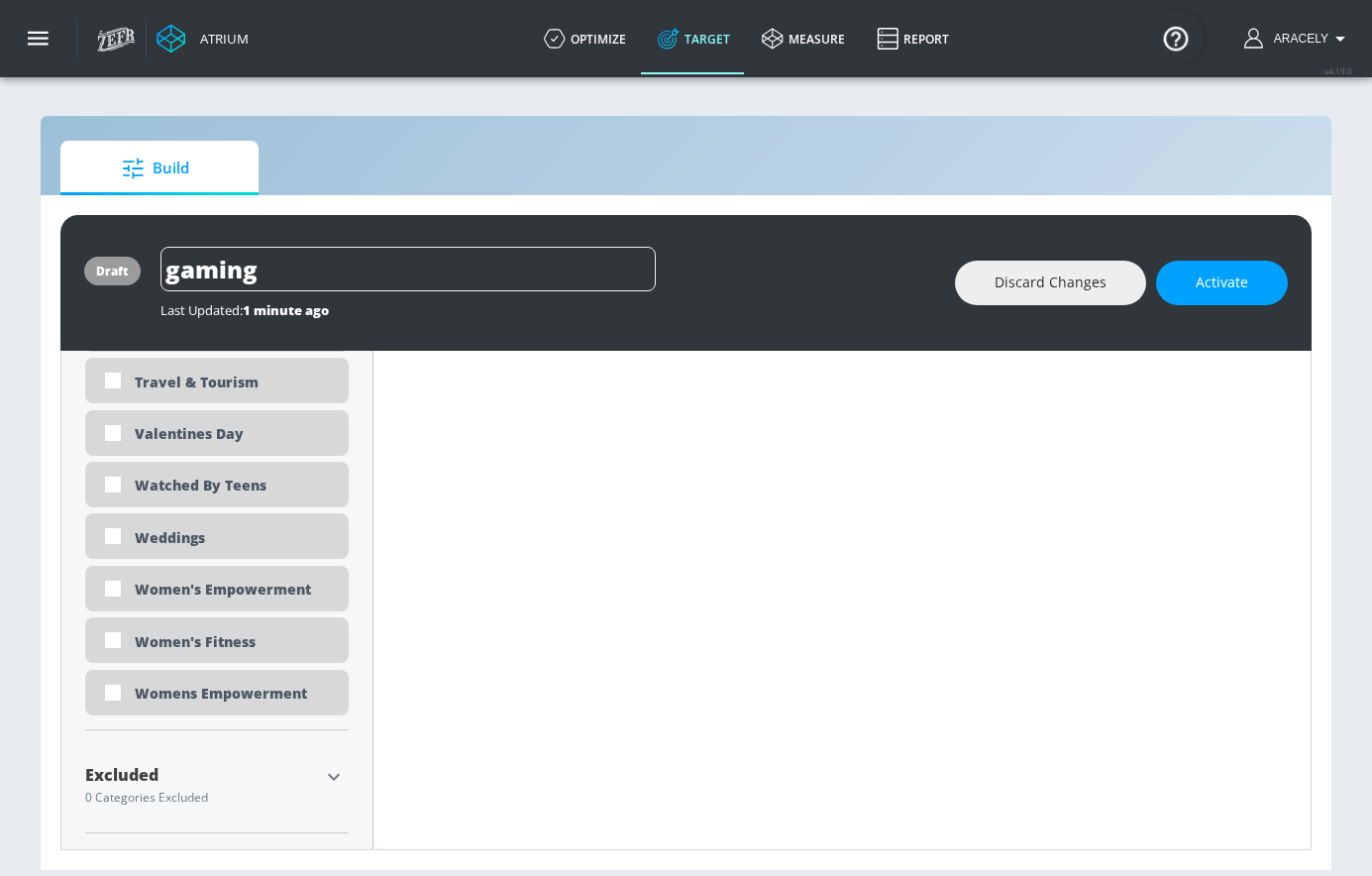 click 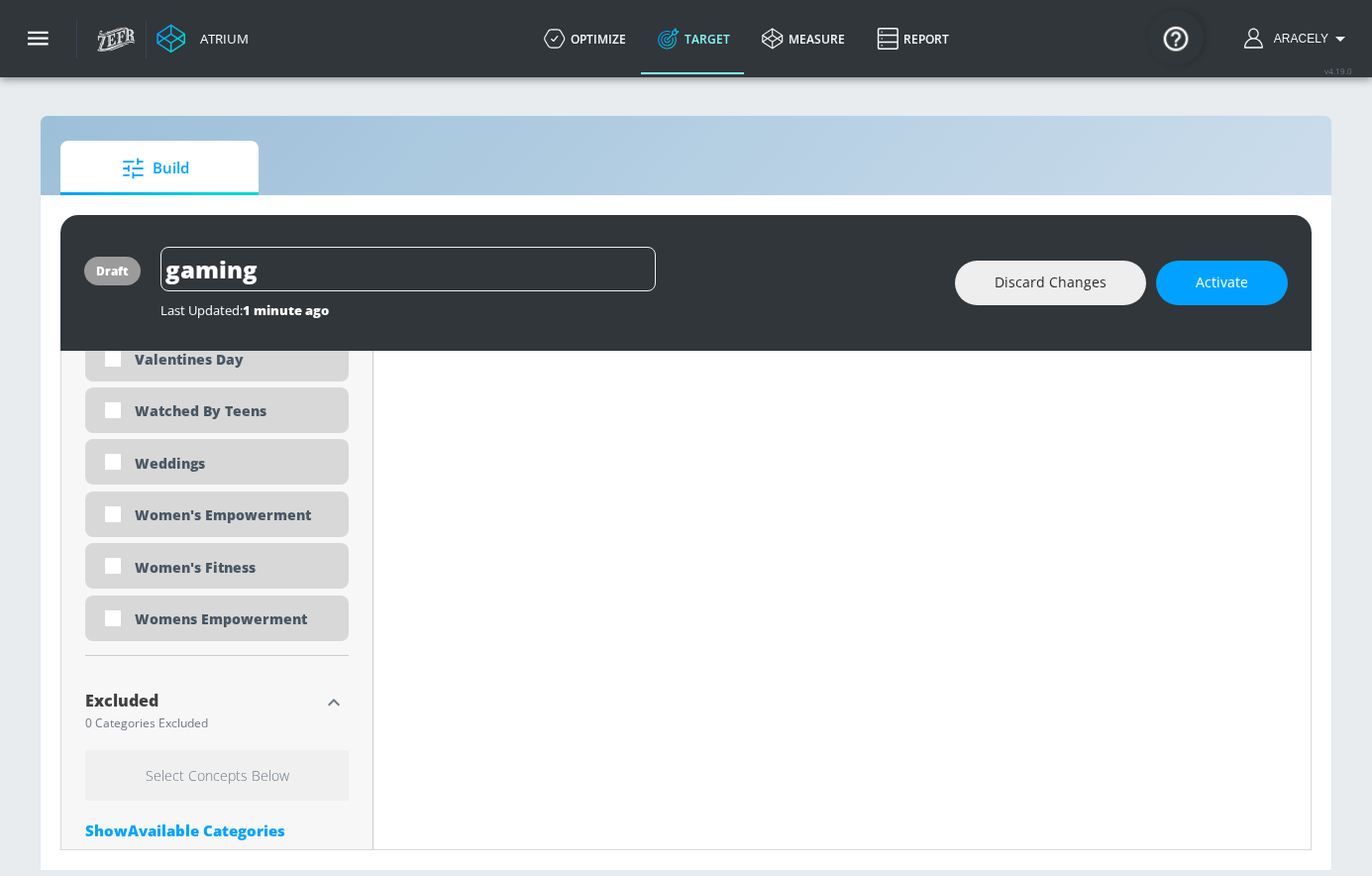 scroll, scrollTop: 6402, scrollLeft: 0, axis: vertical 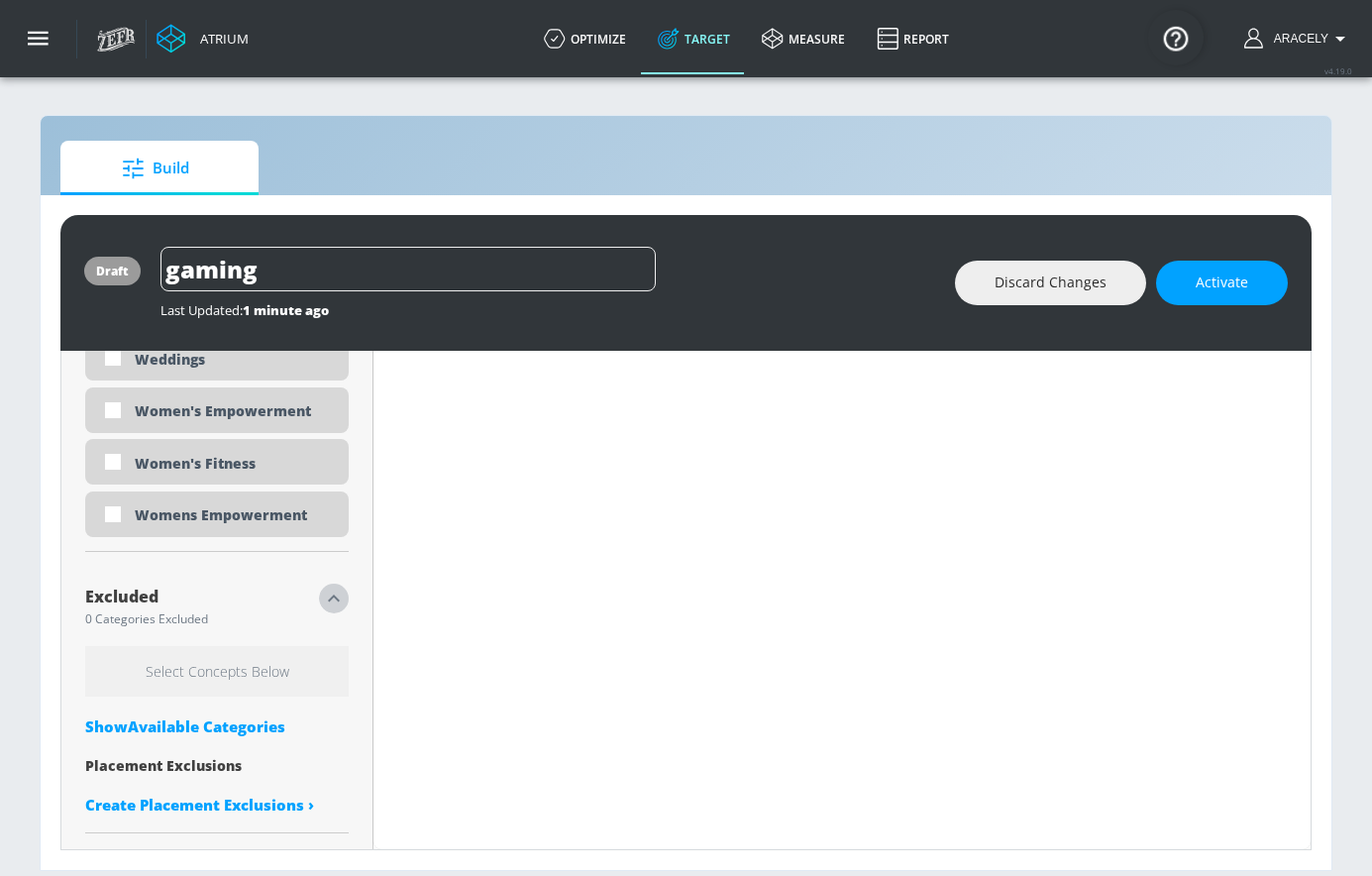 click 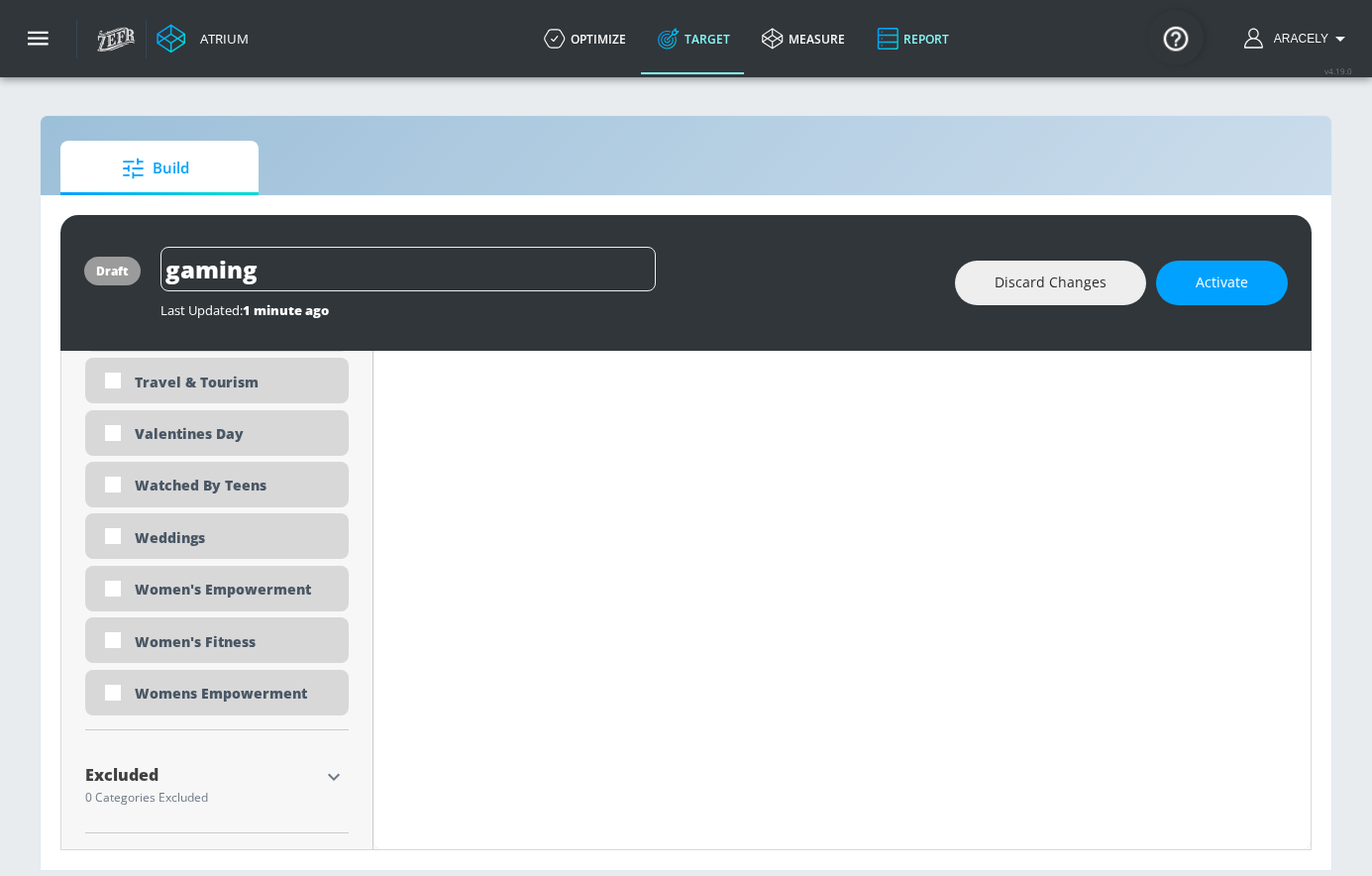 scroll, scrollTop: 6222, scrollLeft: 0, axis: vertical 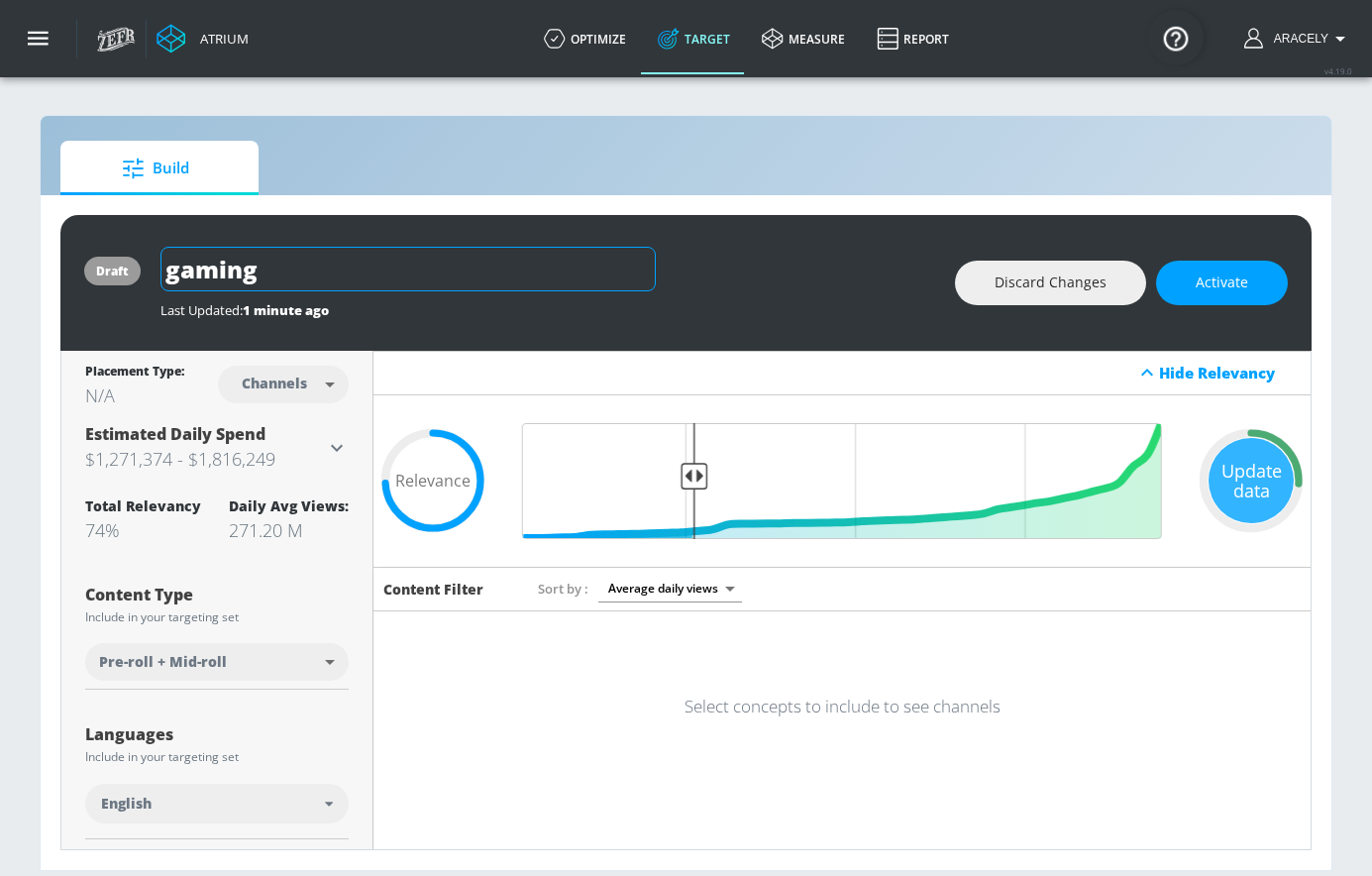 click on "gaming" at bounding box center [408, 269] 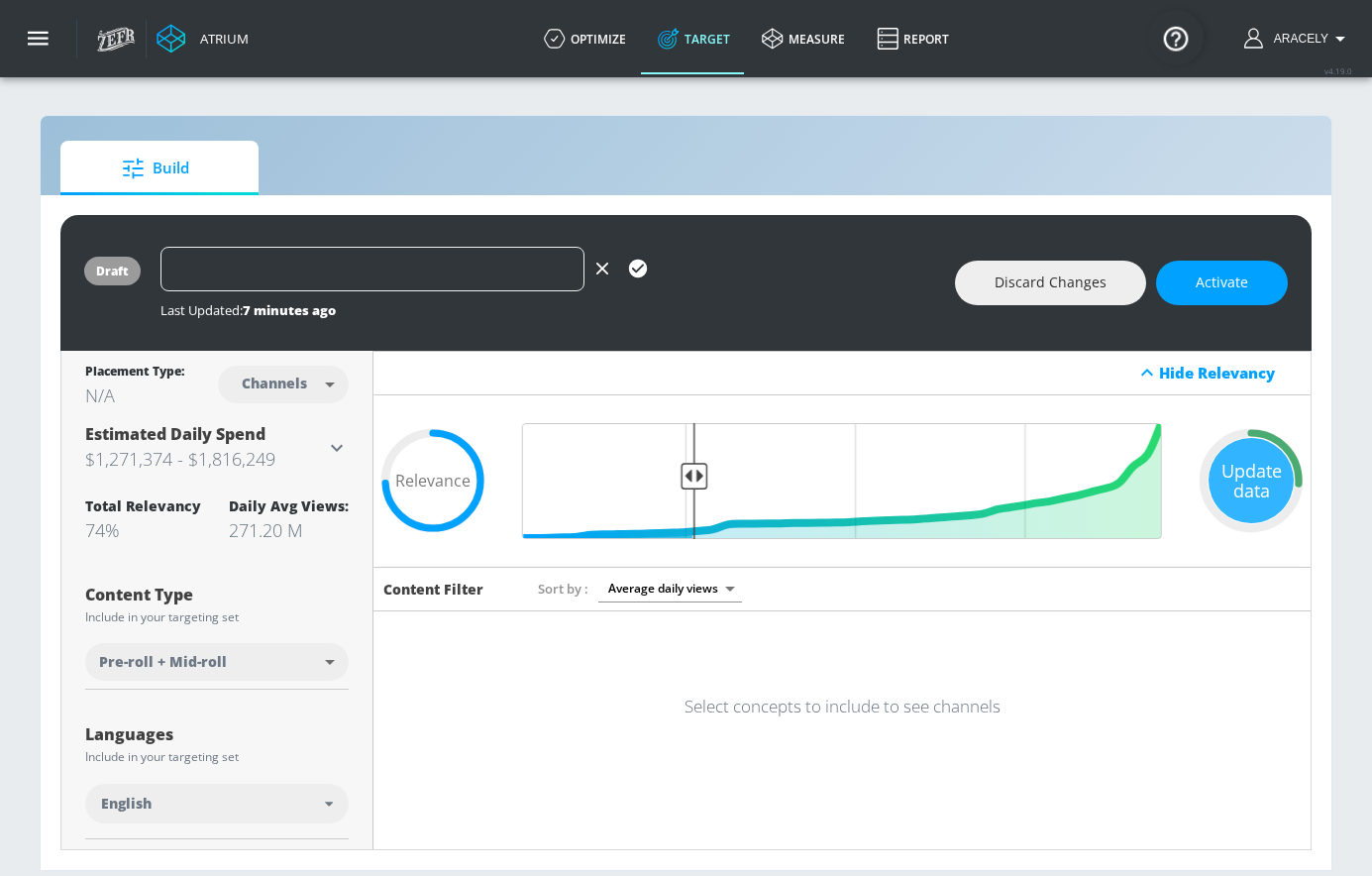 click on "Last Updated:  7 minutes ago" at bounding box center [548, 305] 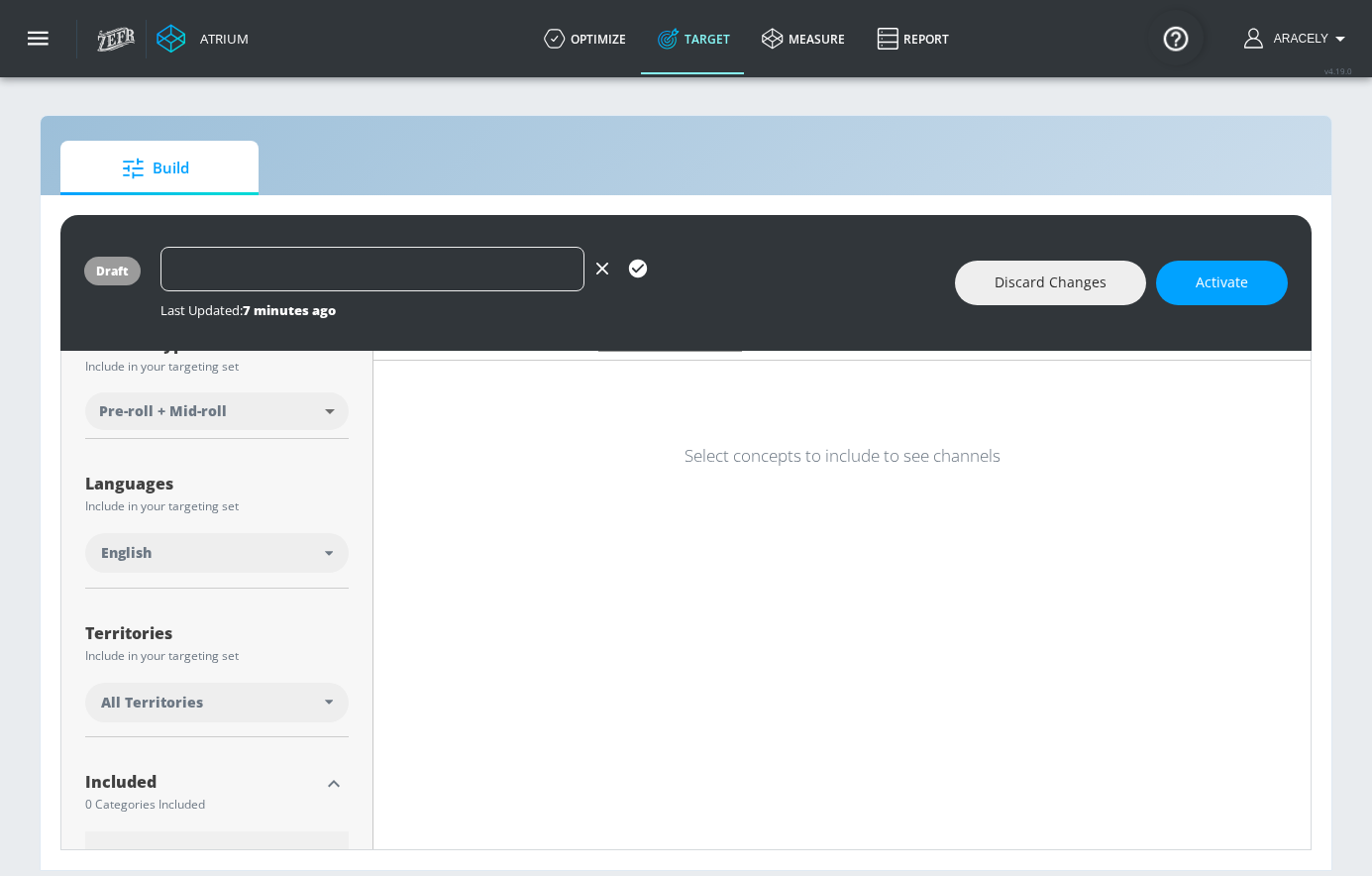scroll, scrollTop: 0, scrollLeft: 0, axis: both 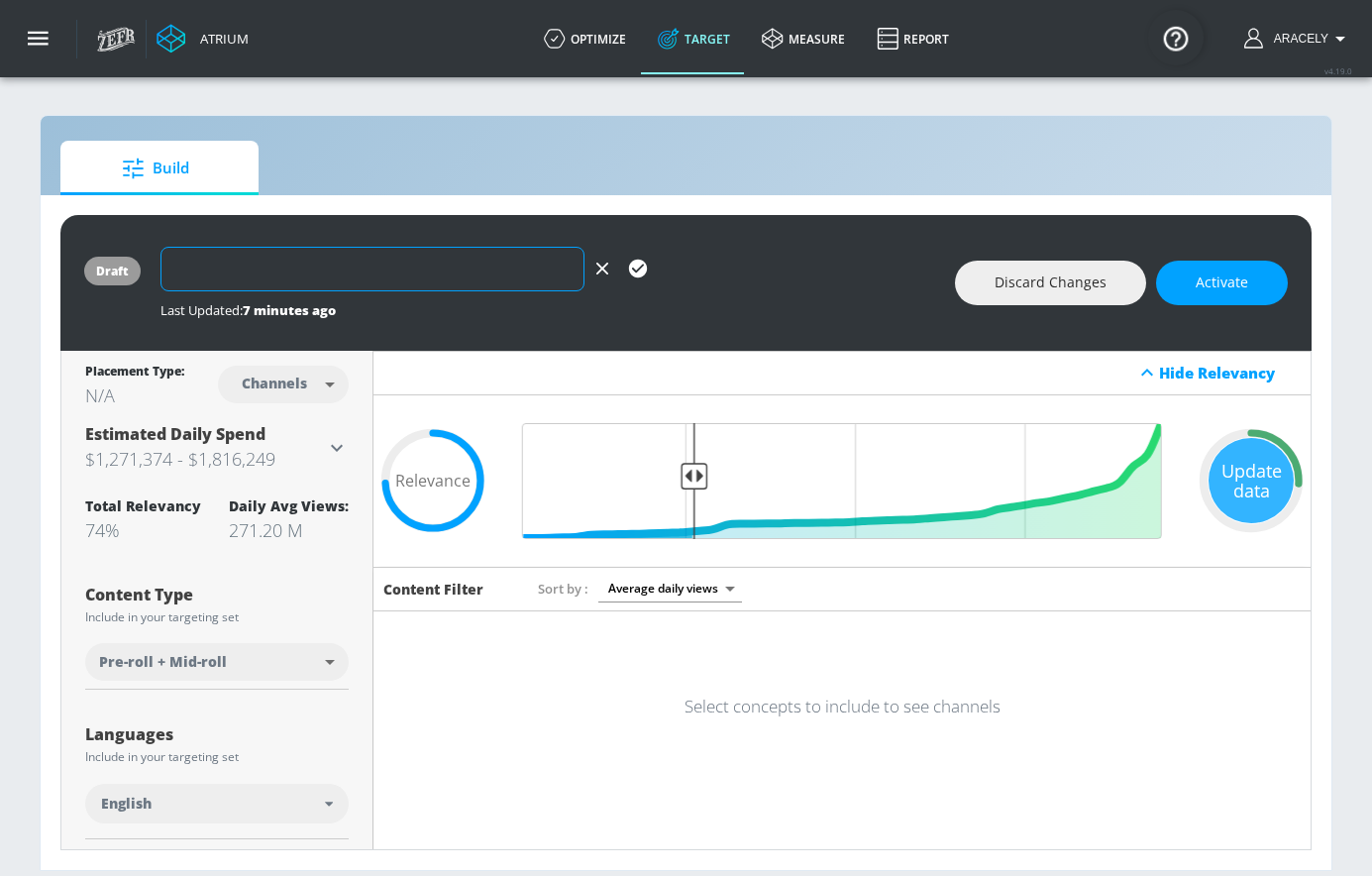 click at bounding box center [372, 269] 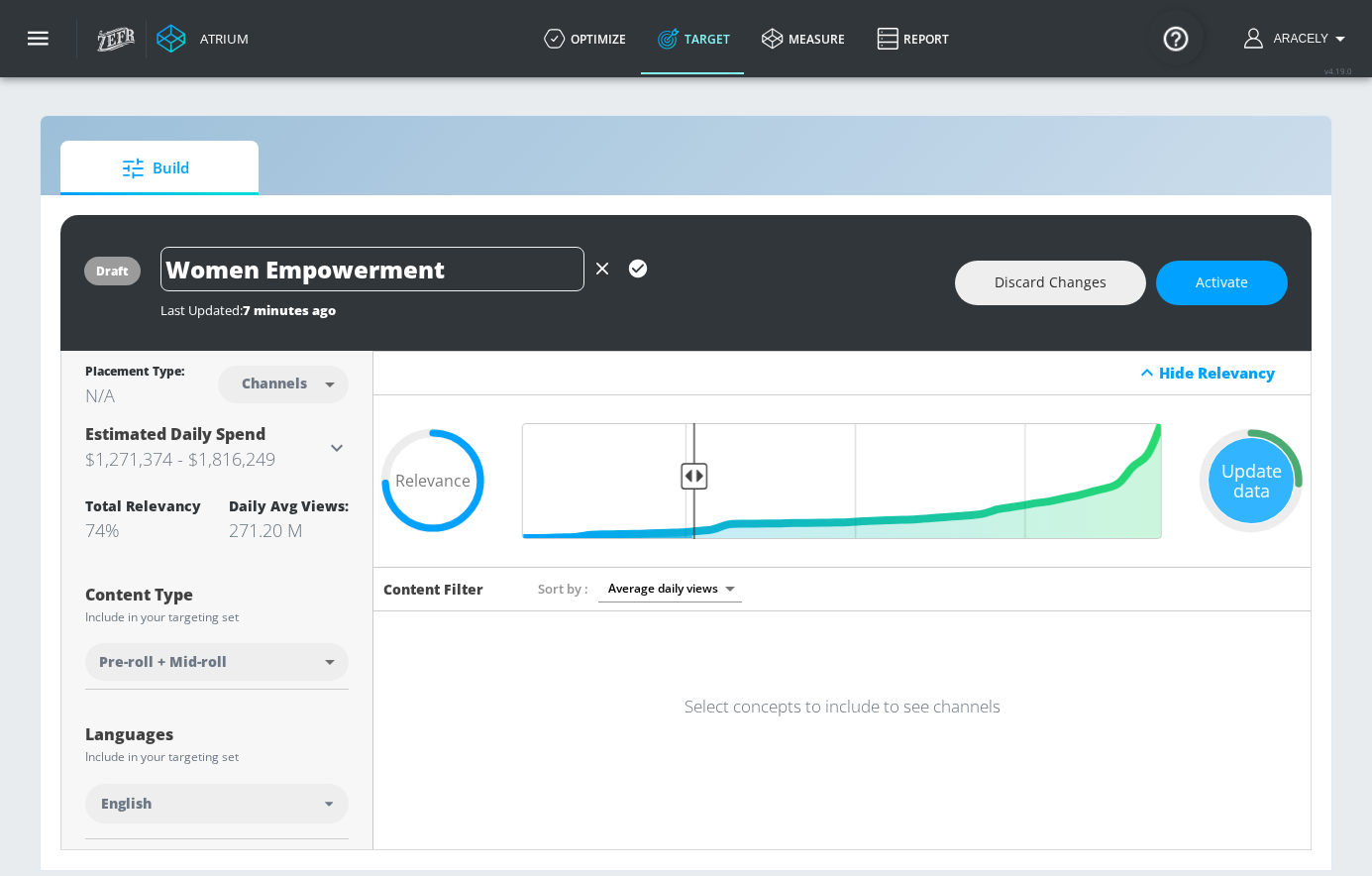 type on "Women Empowerment" 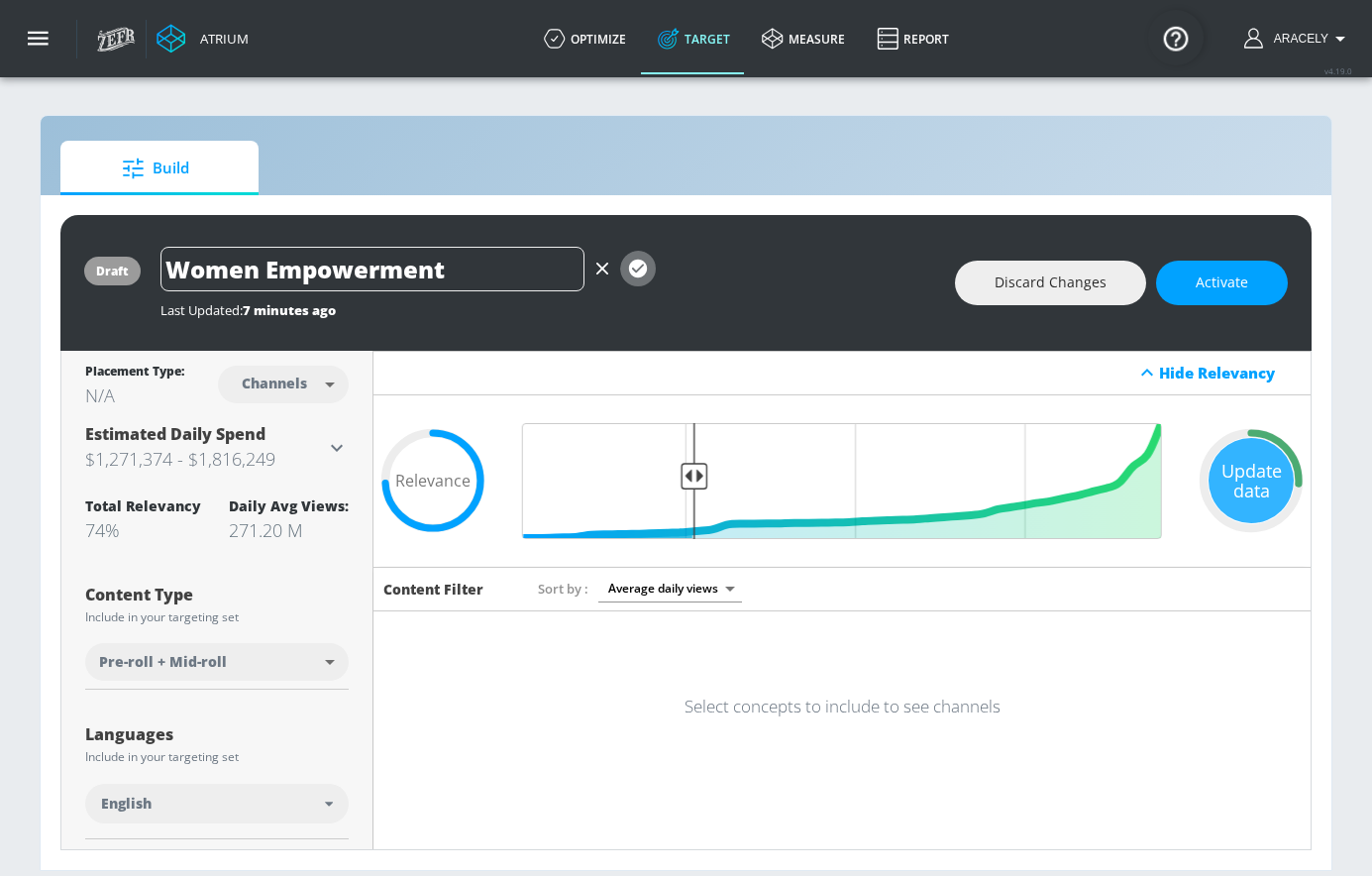 click 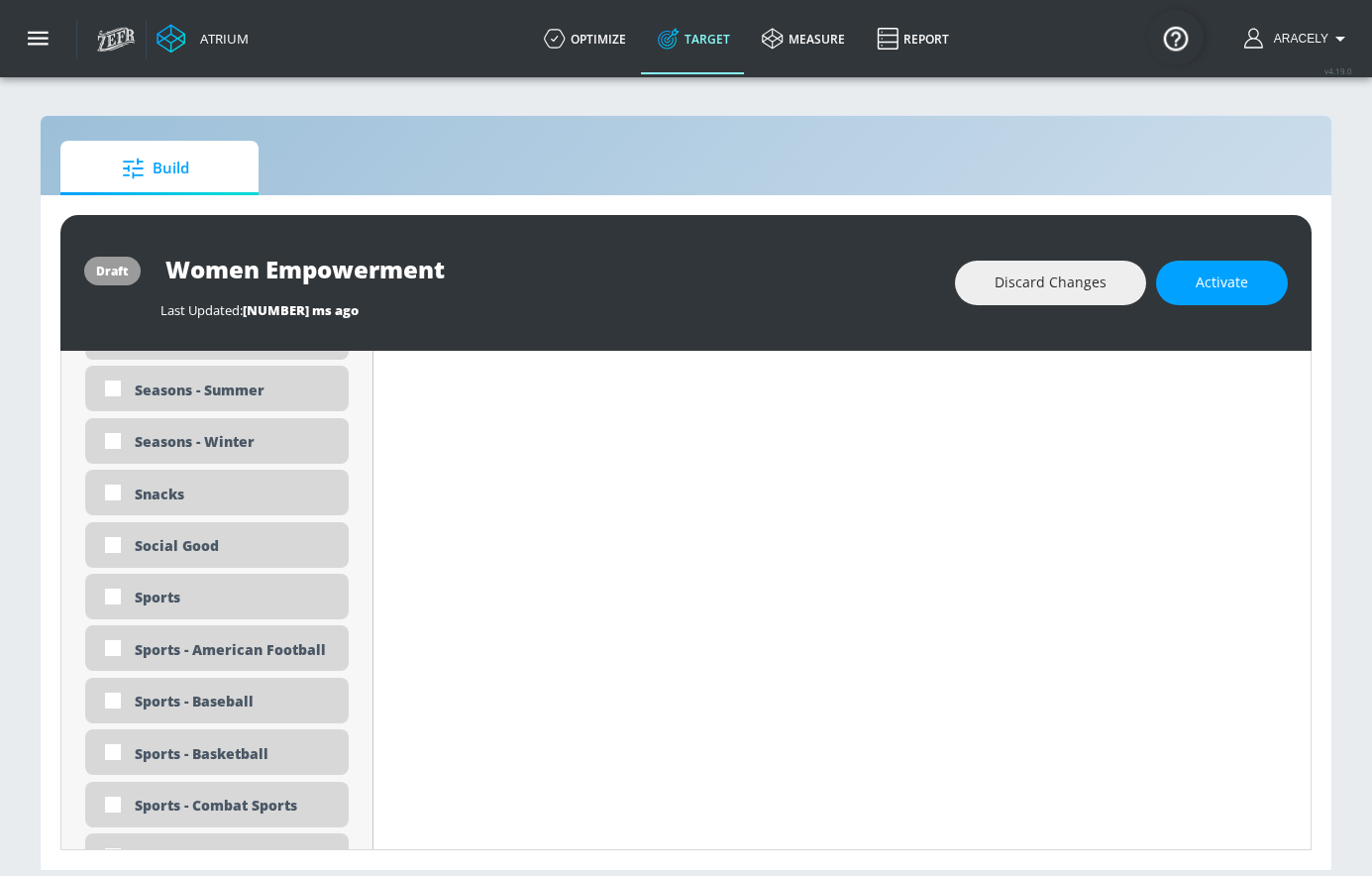 scroll, scrollTop: 6222, scrollLeft: 0, axis: vertical 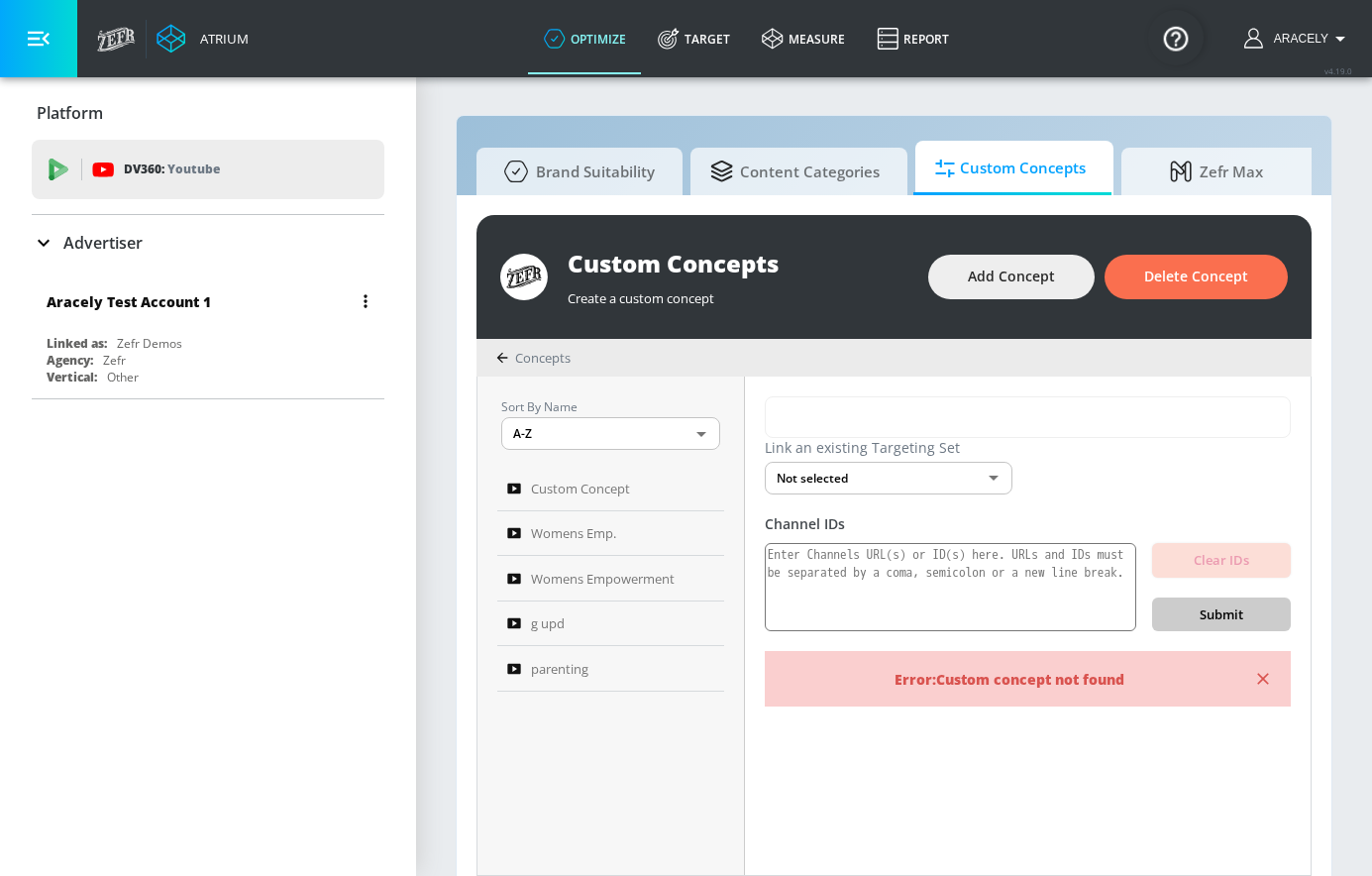 click on "Aracely Test Account 1" at bounding box center [213, 301] 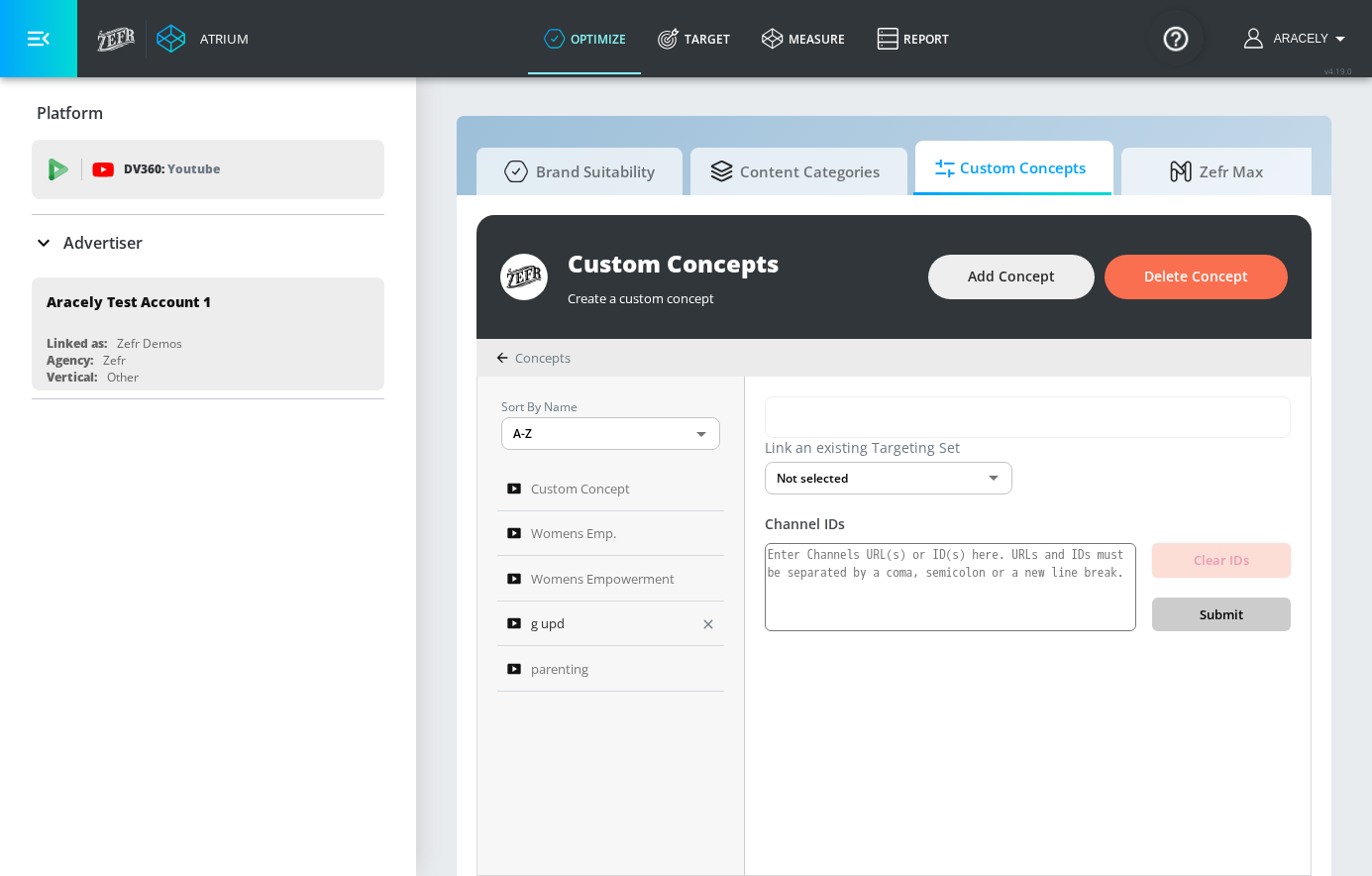 click 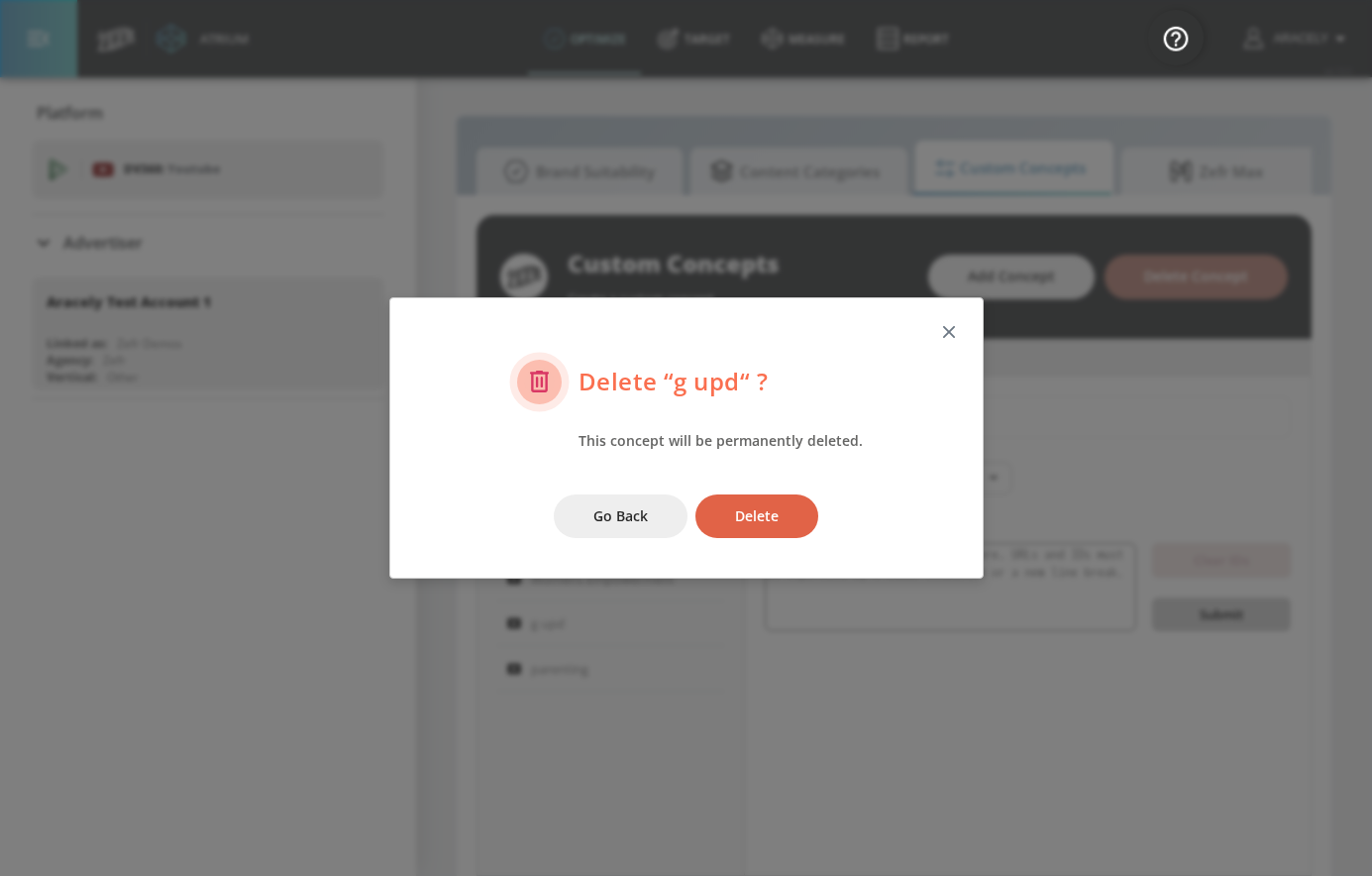 click on "Delete" at bounding box center [757, 516] 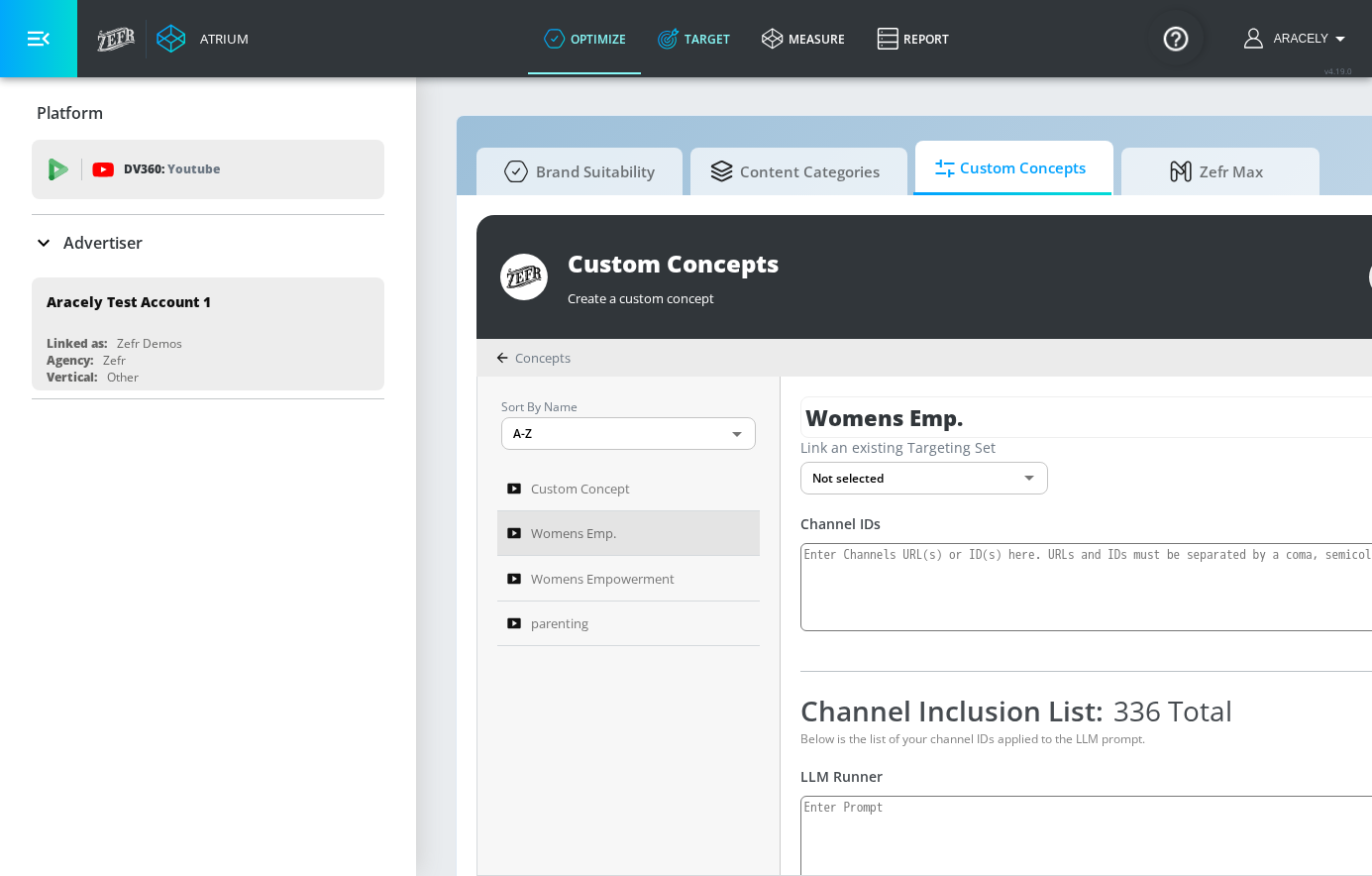 click on "Target" at bounding box center [693, 39] 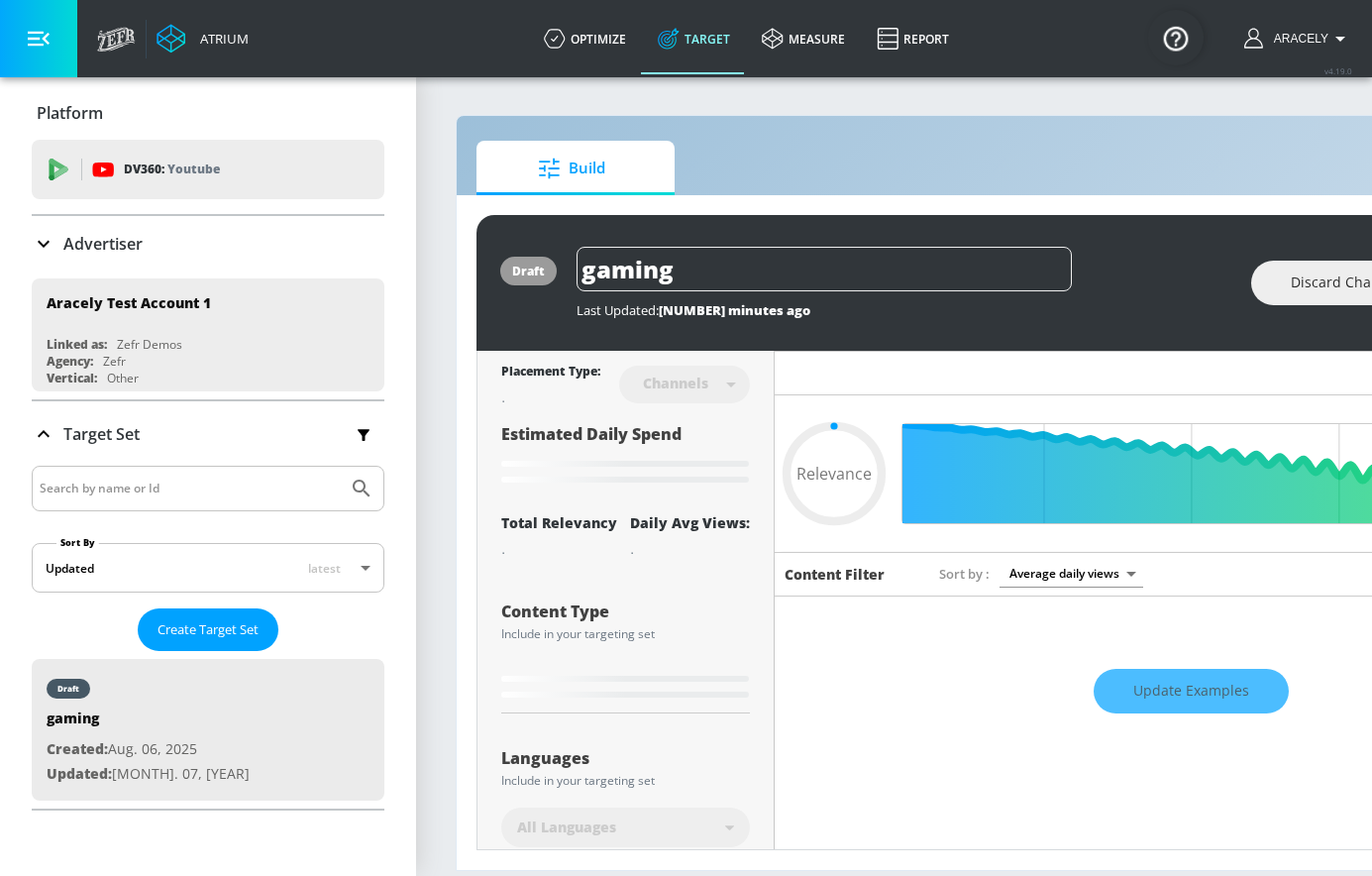 type on "0.05" 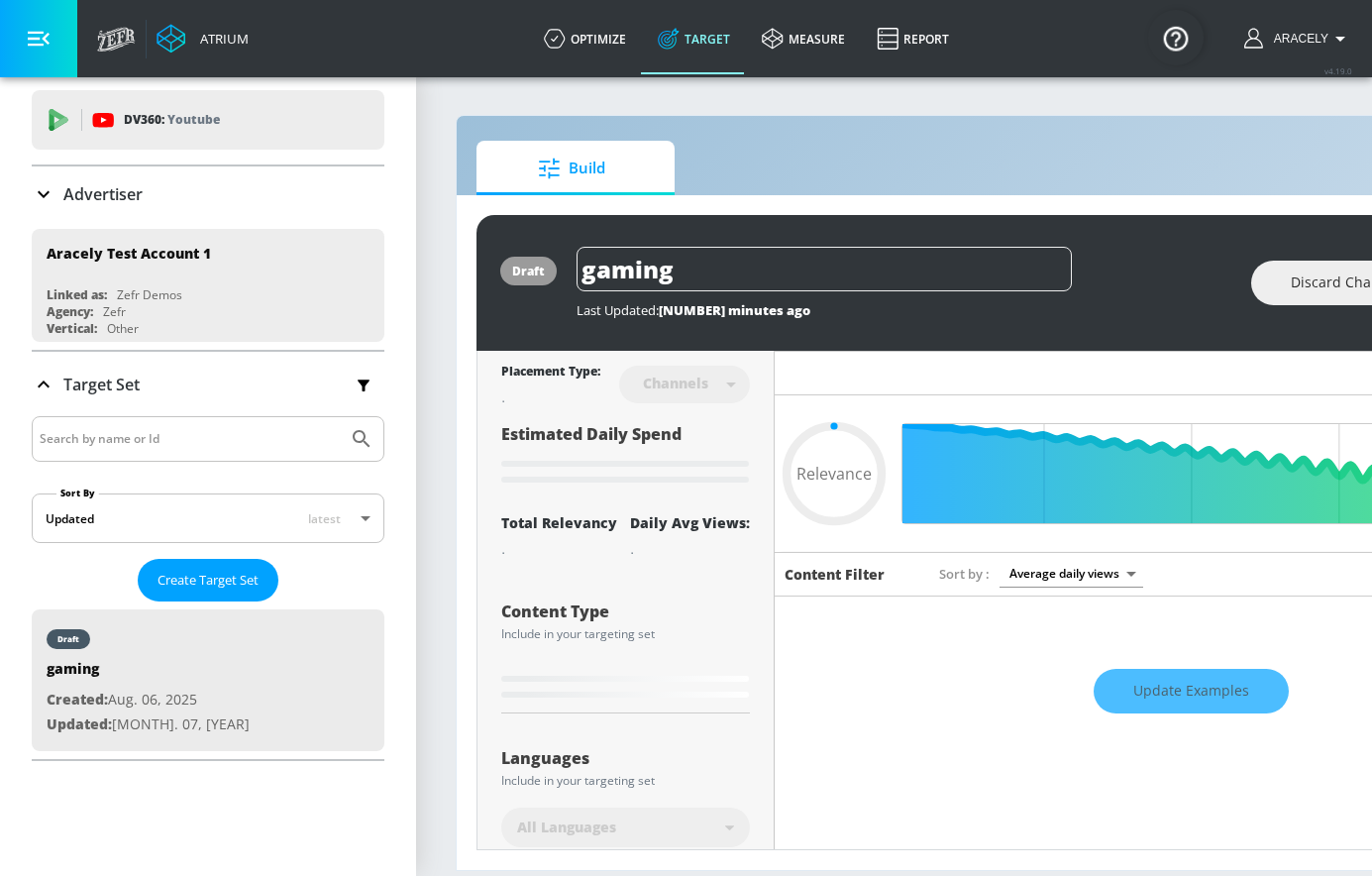 scroll, scrollTop: 26, scrollLeft: 0, axis: vertical 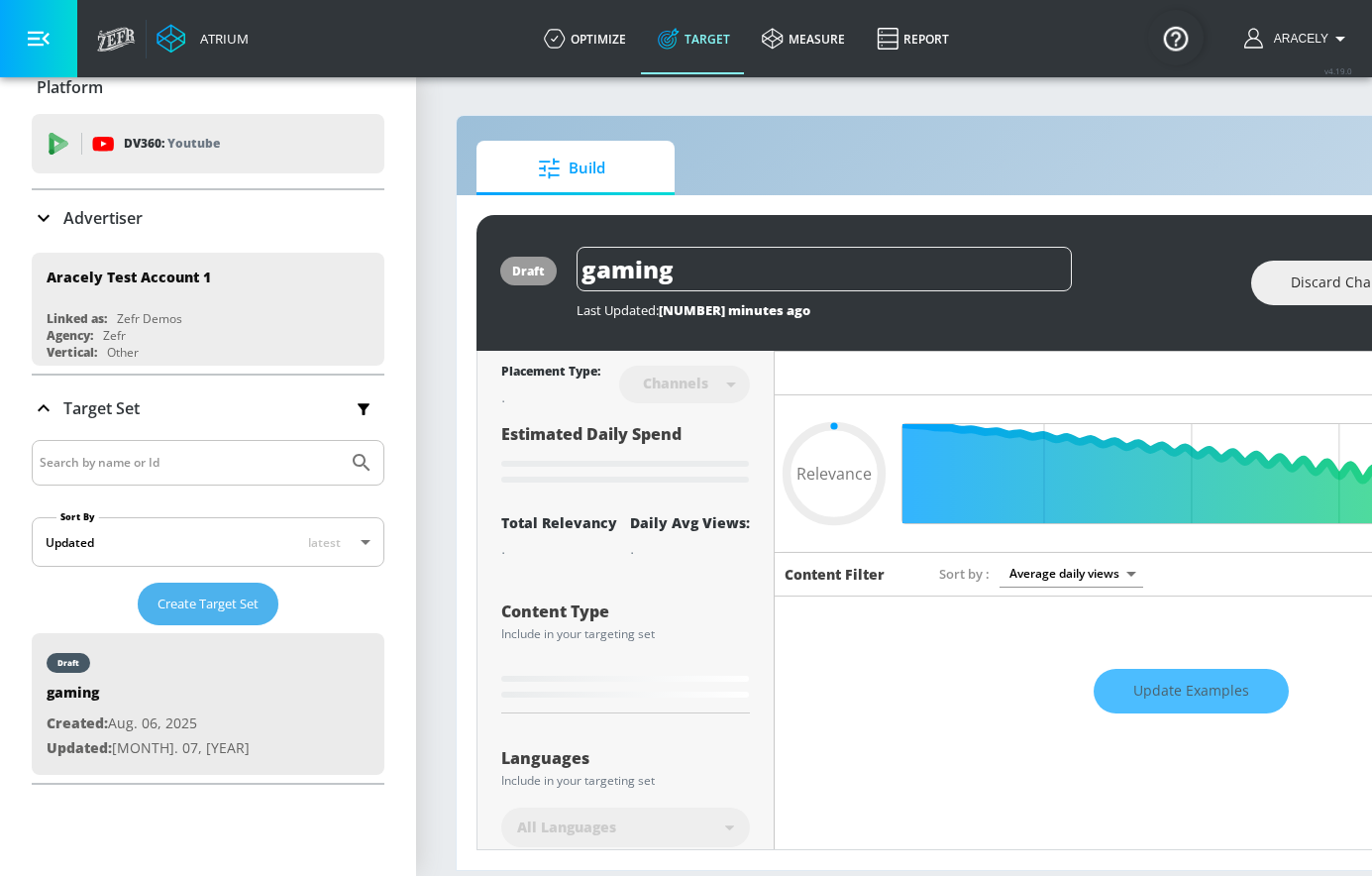 click on "Create Target Set" at bounding box center [208, 603] 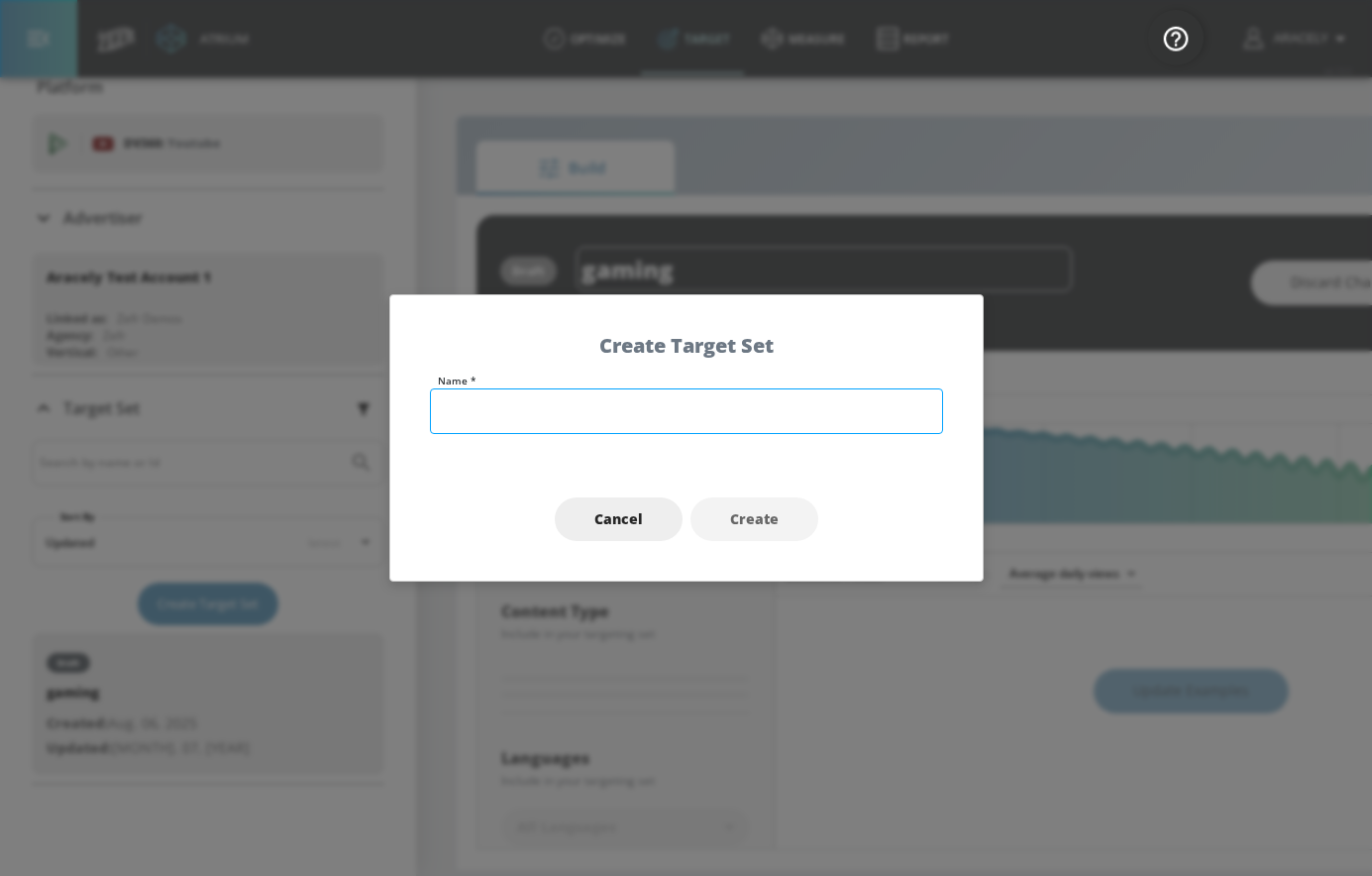 click at bounding box center [686, 411] 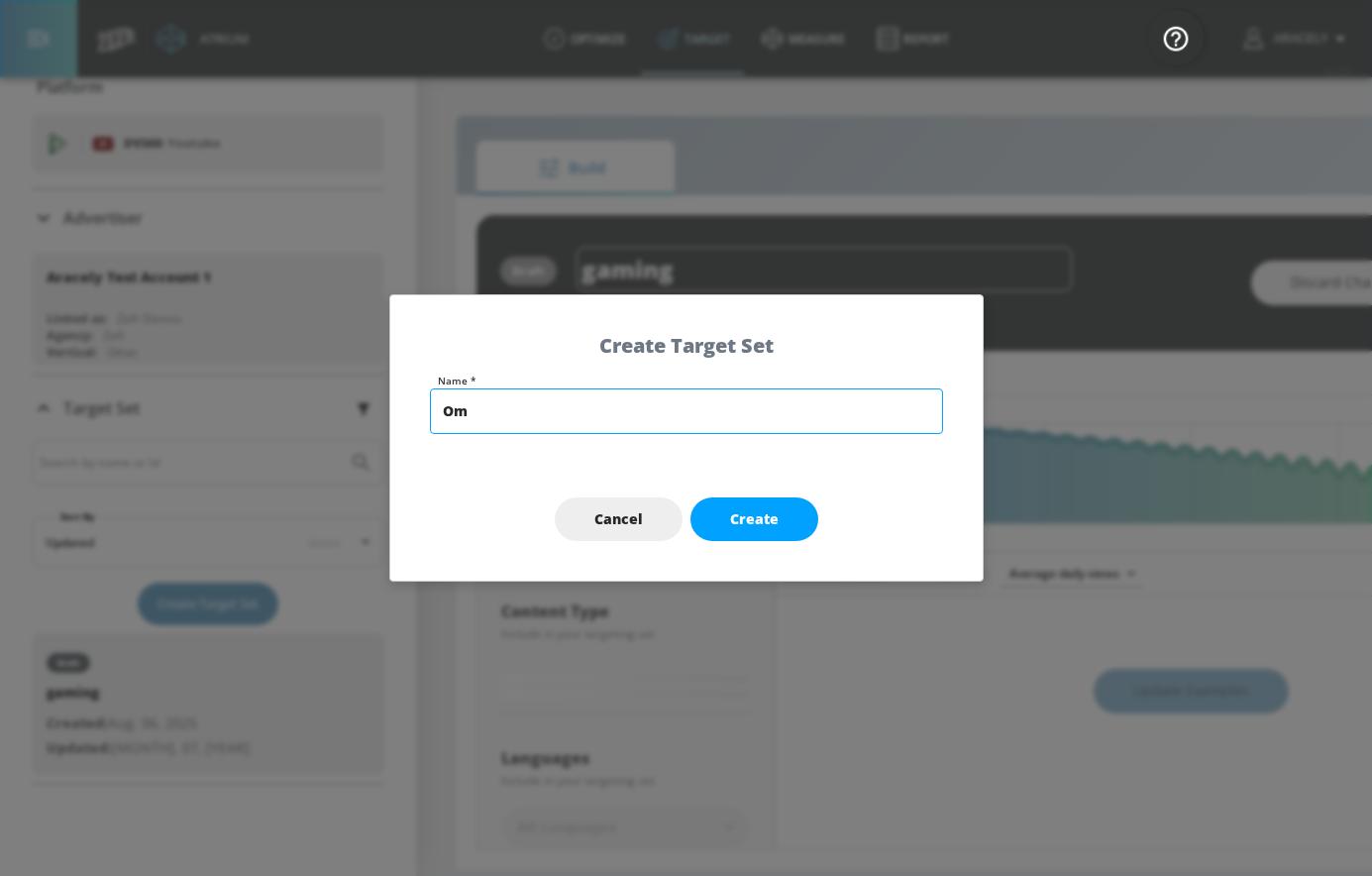 type on "O" 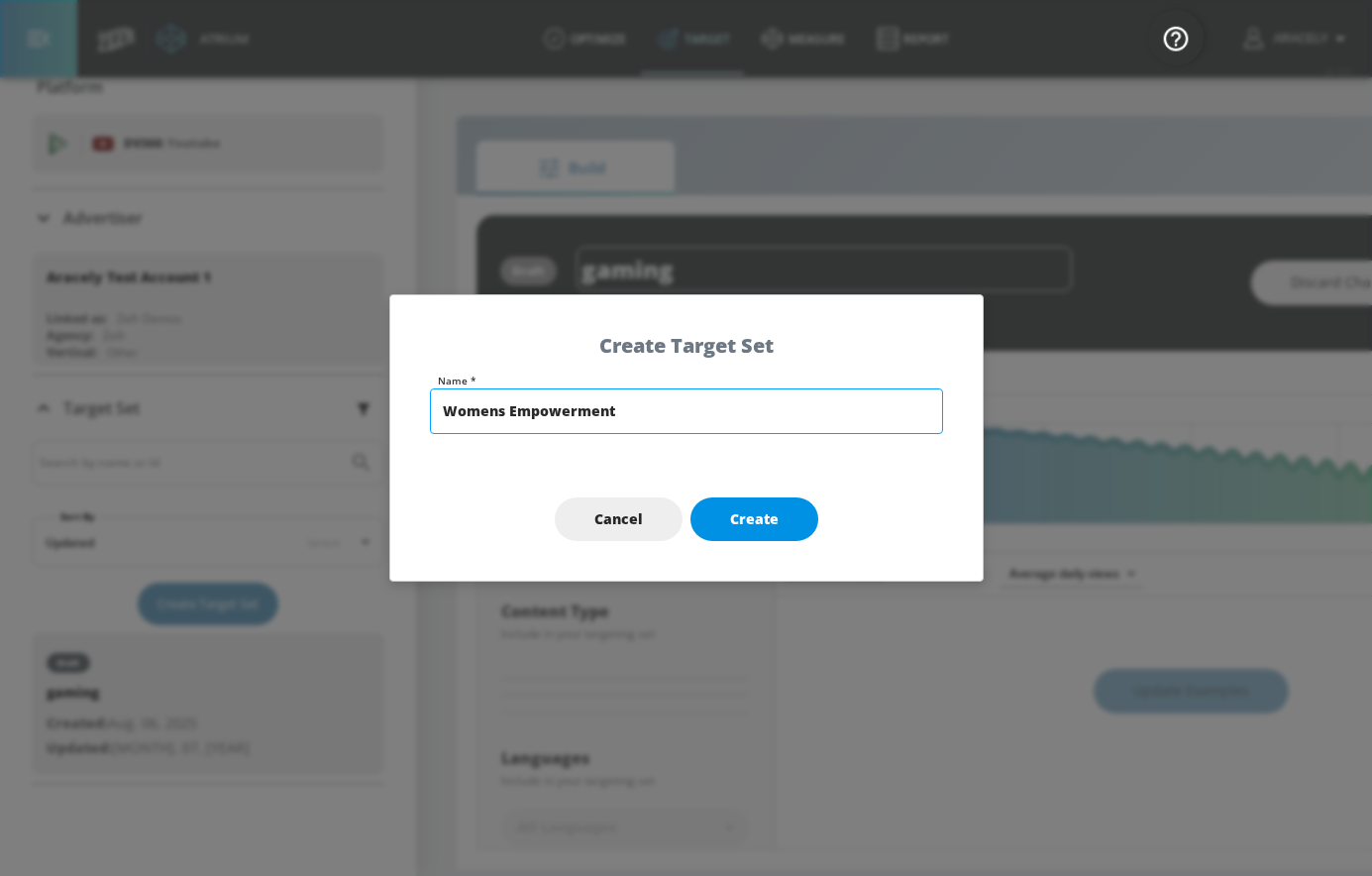 type on "Womens Empowerment" 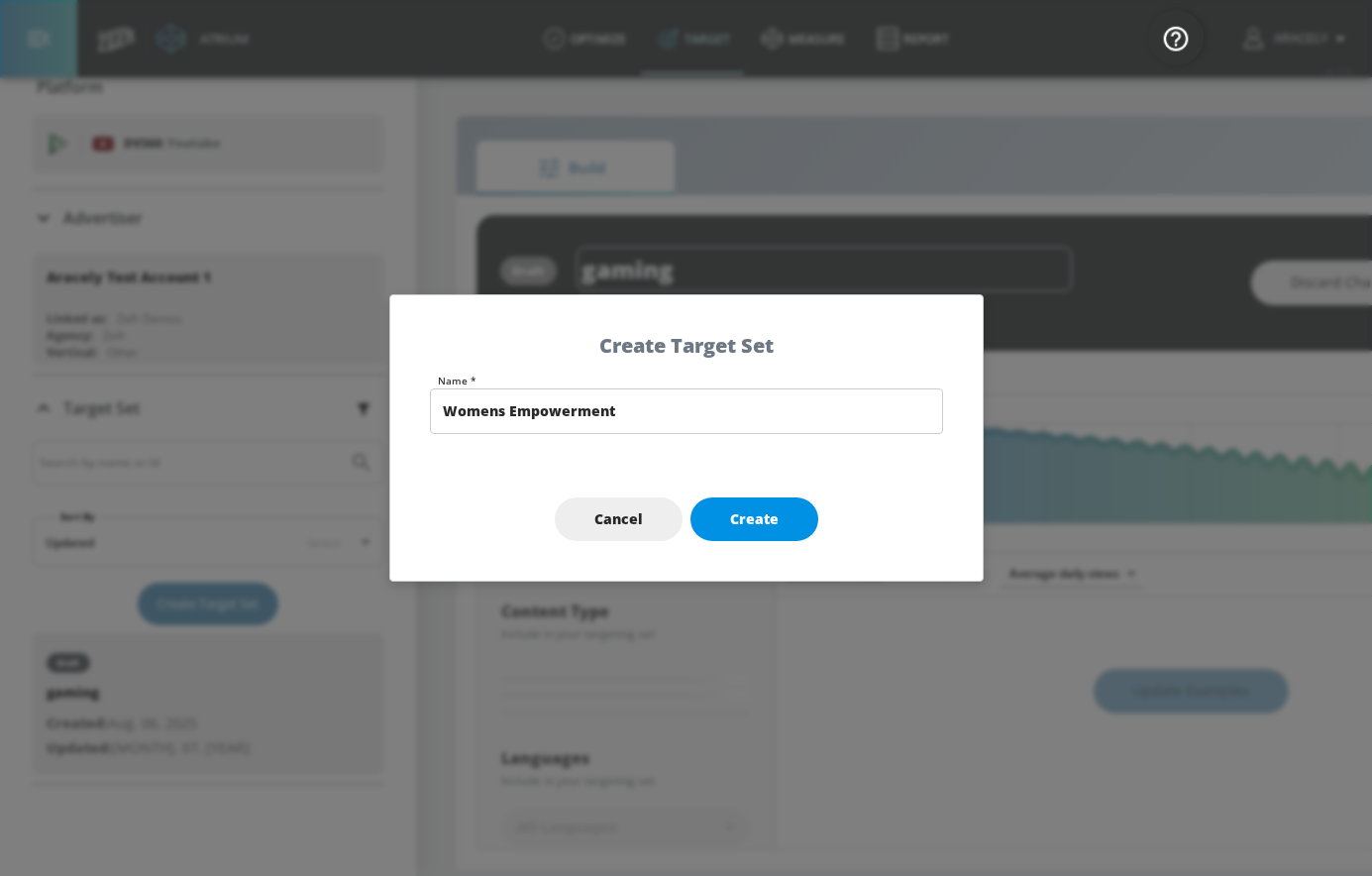 click on "Create" at bounding box center (754, 519) 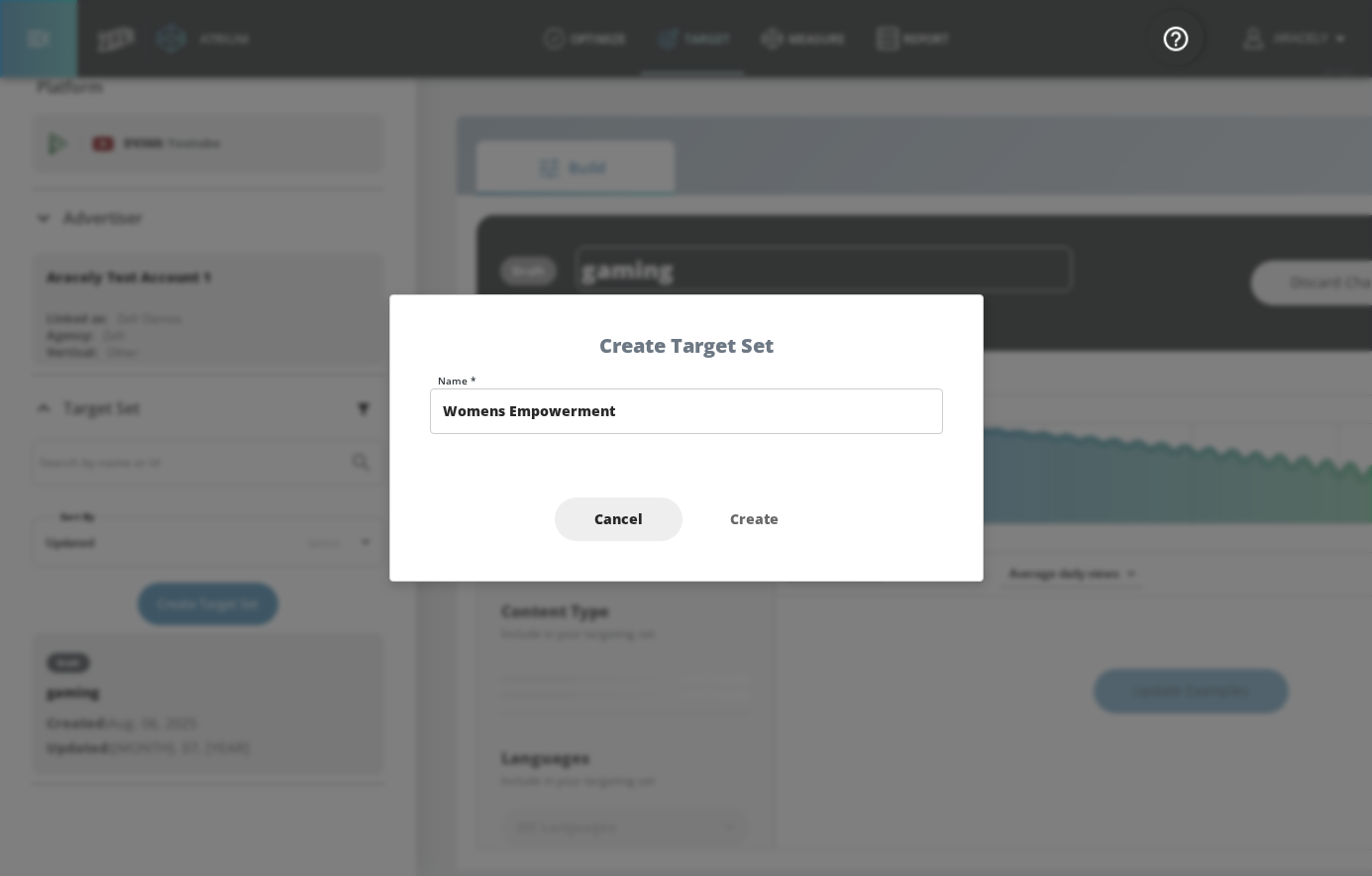 type on "Womens Empowerment" 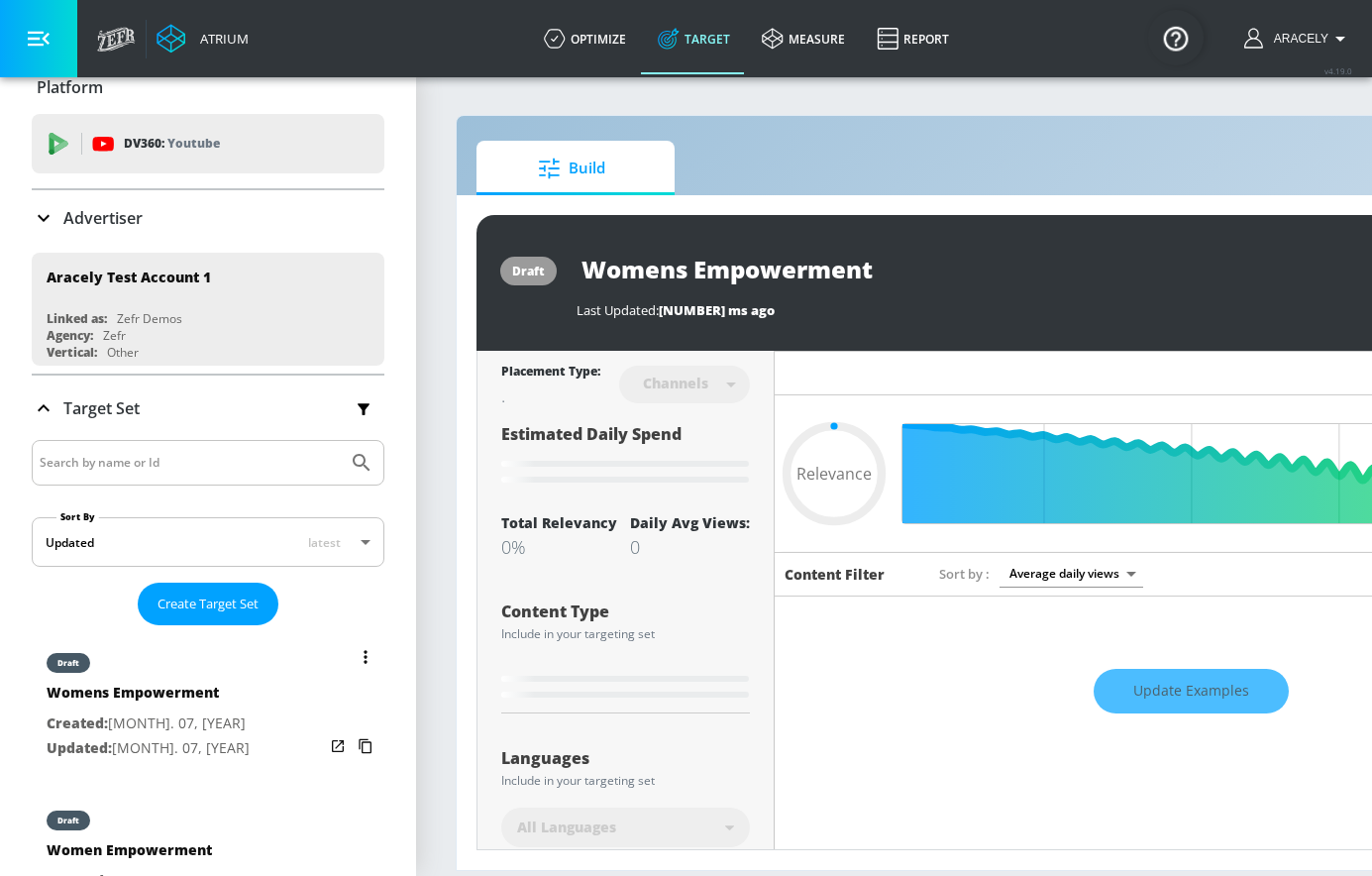type on "0.6" 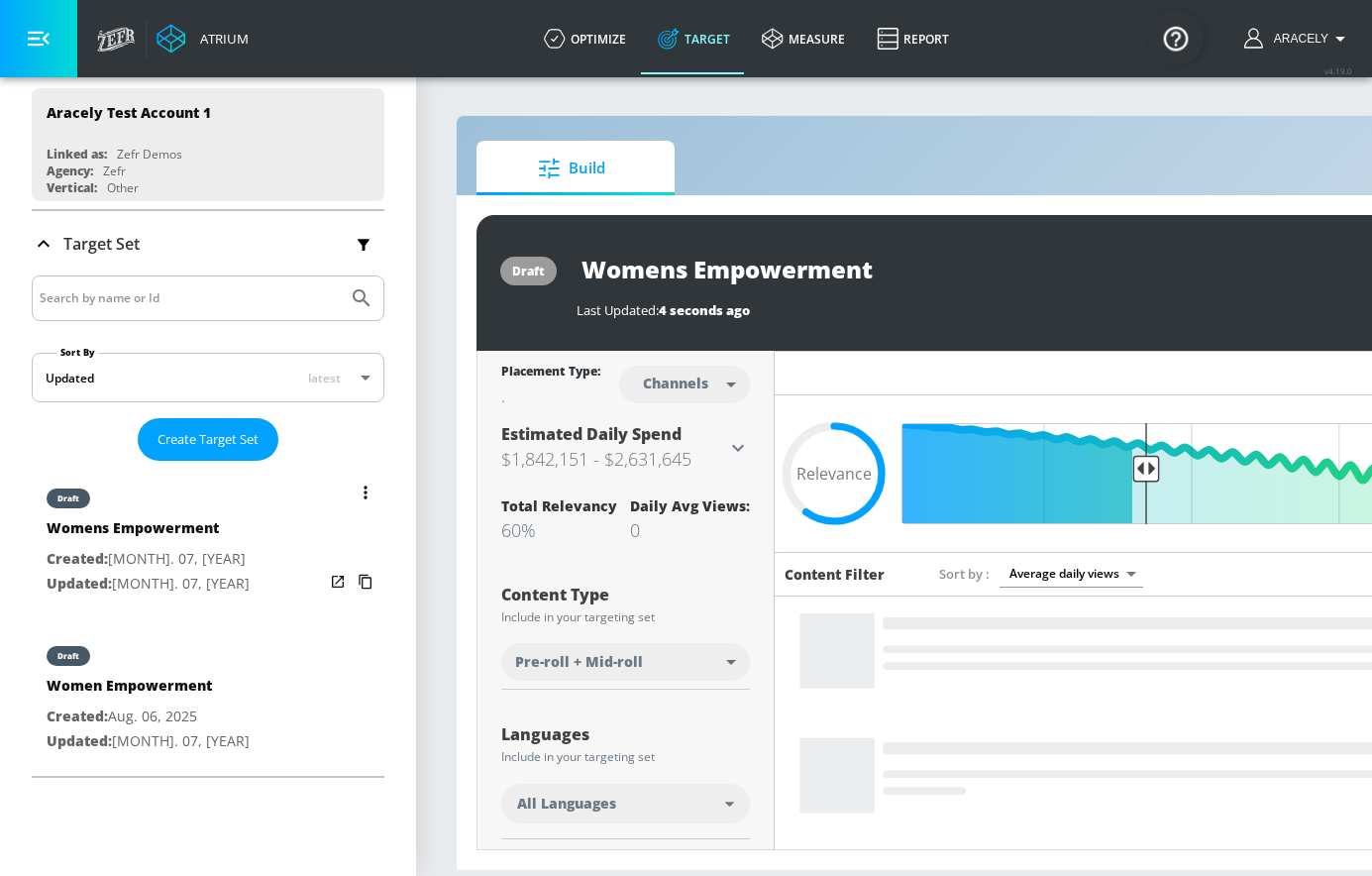 scroll, scrollTop: 322, scrollLeft: 0, axis: vertical 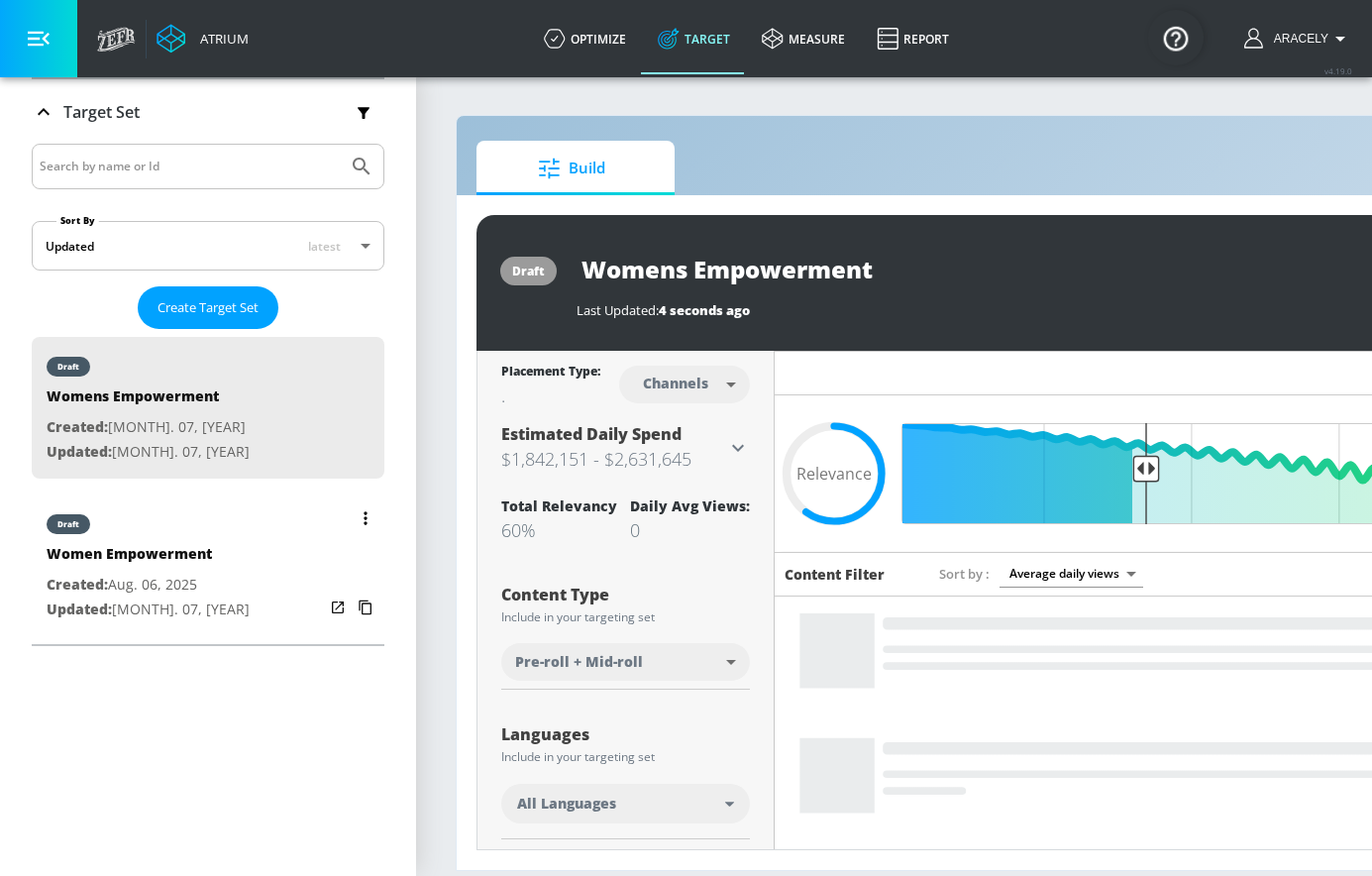 click on "draft Women Empowerment Created:  Aug. 06, 2025 Updated:  Aug. 07, 2025" at bounding box center (208, 565) 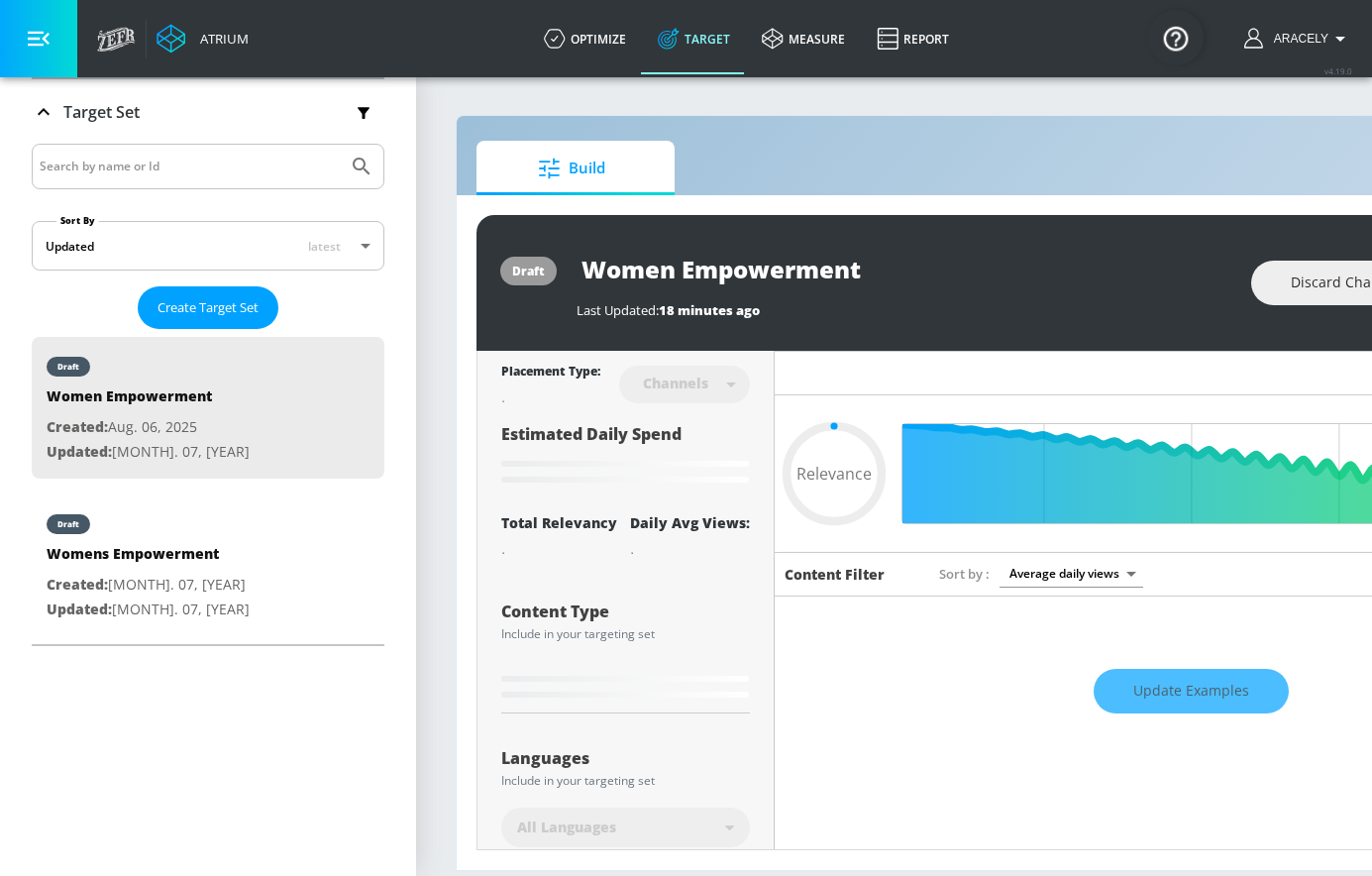 click at bounding box center [39, 39] 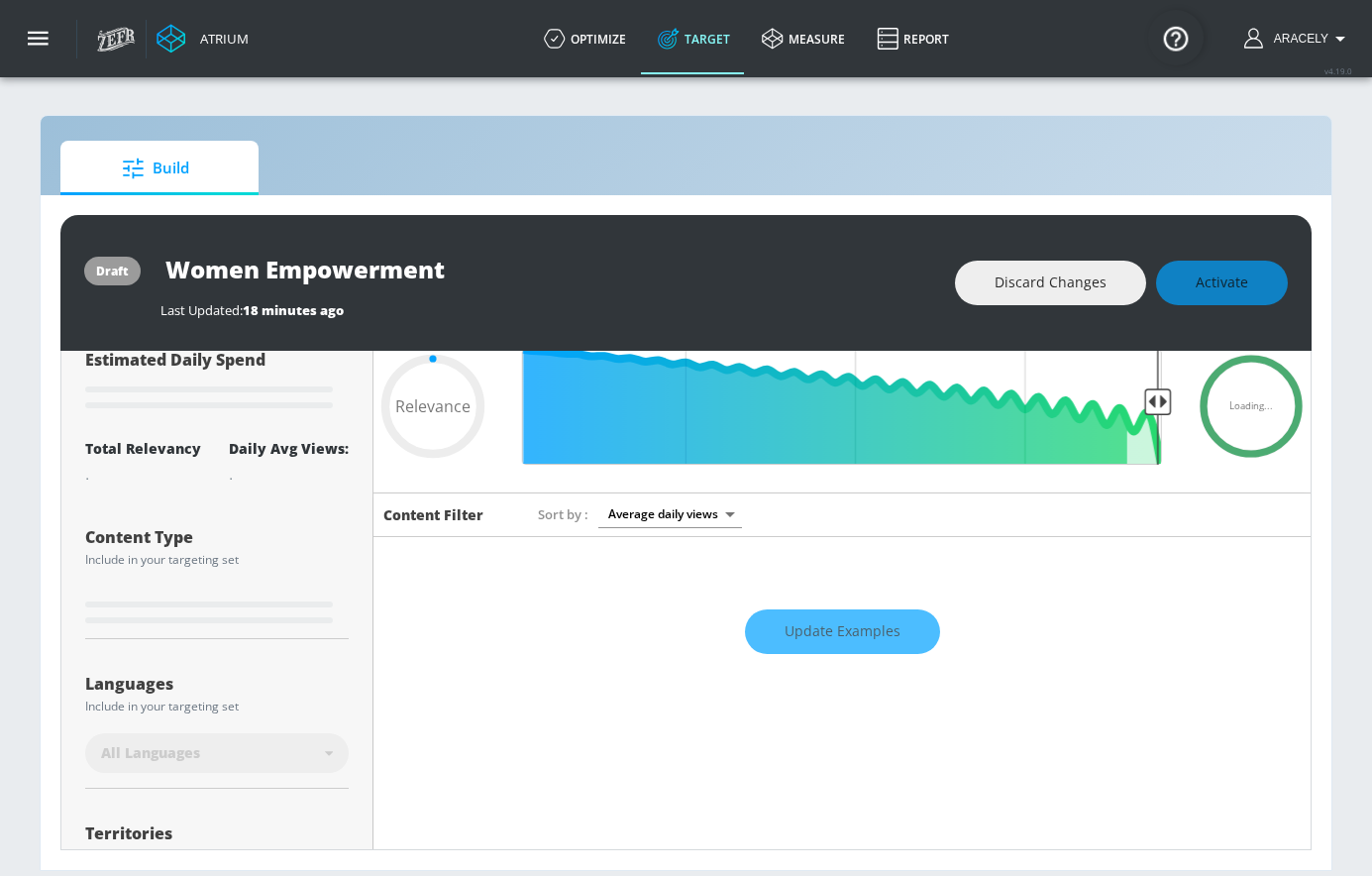scroll, scrollTop: 0, scrollLeft: 0, axis: both 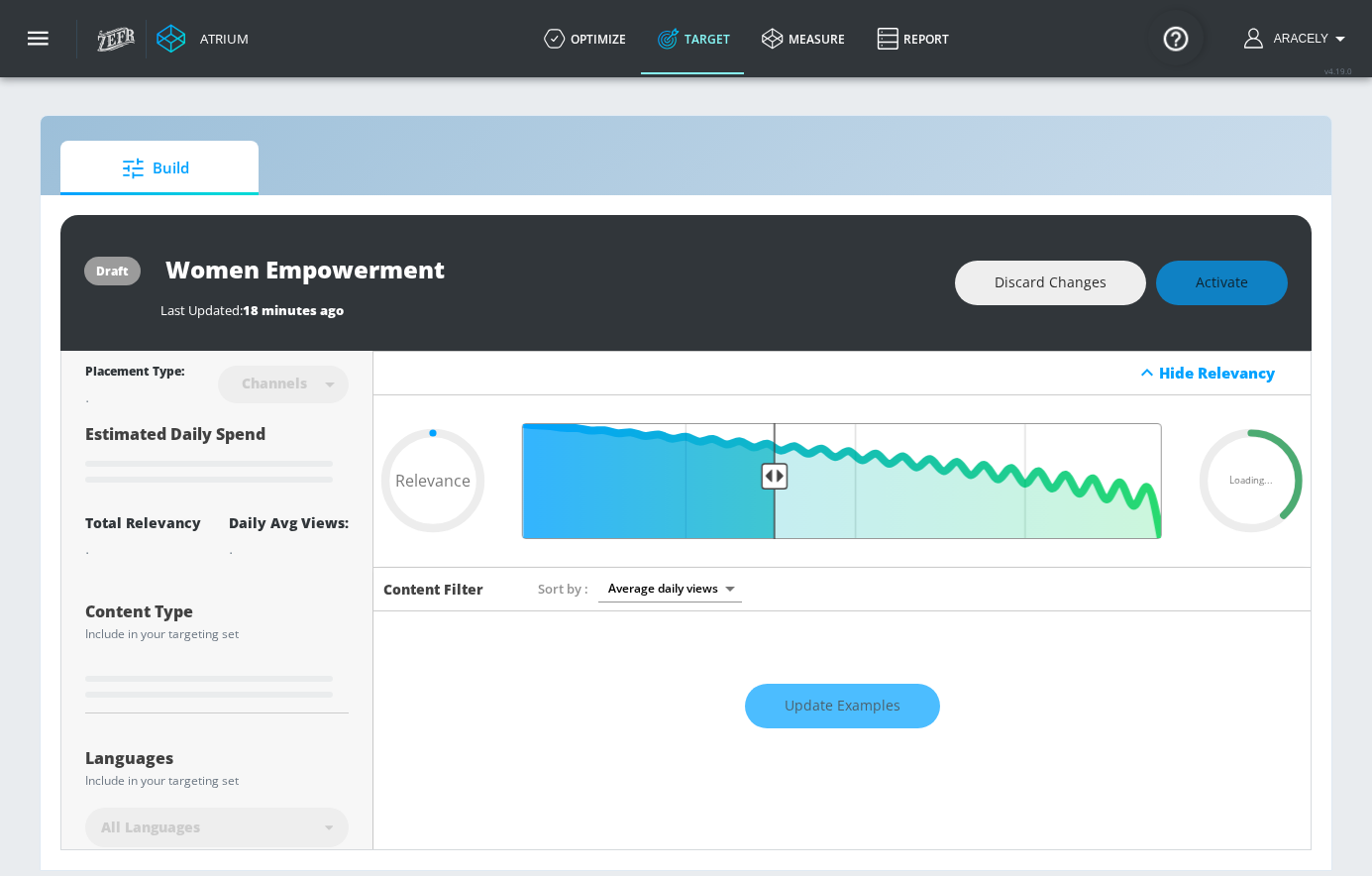 drag, startPoint x: 1157, startPoint y: 469, endPoint x: 778, endPoint y: 500, distance: 380.2657 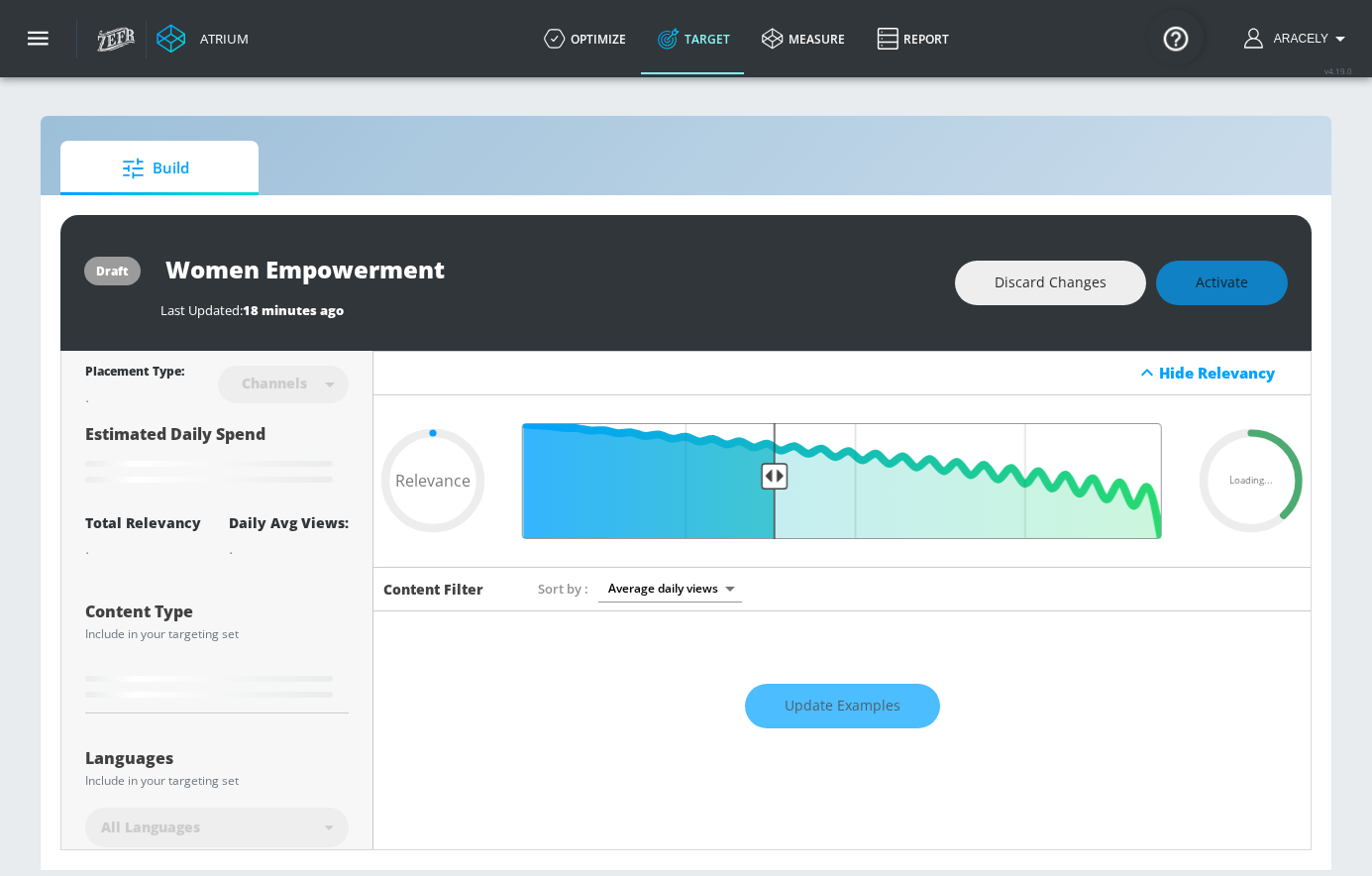 click at bounding box center [842, 481] 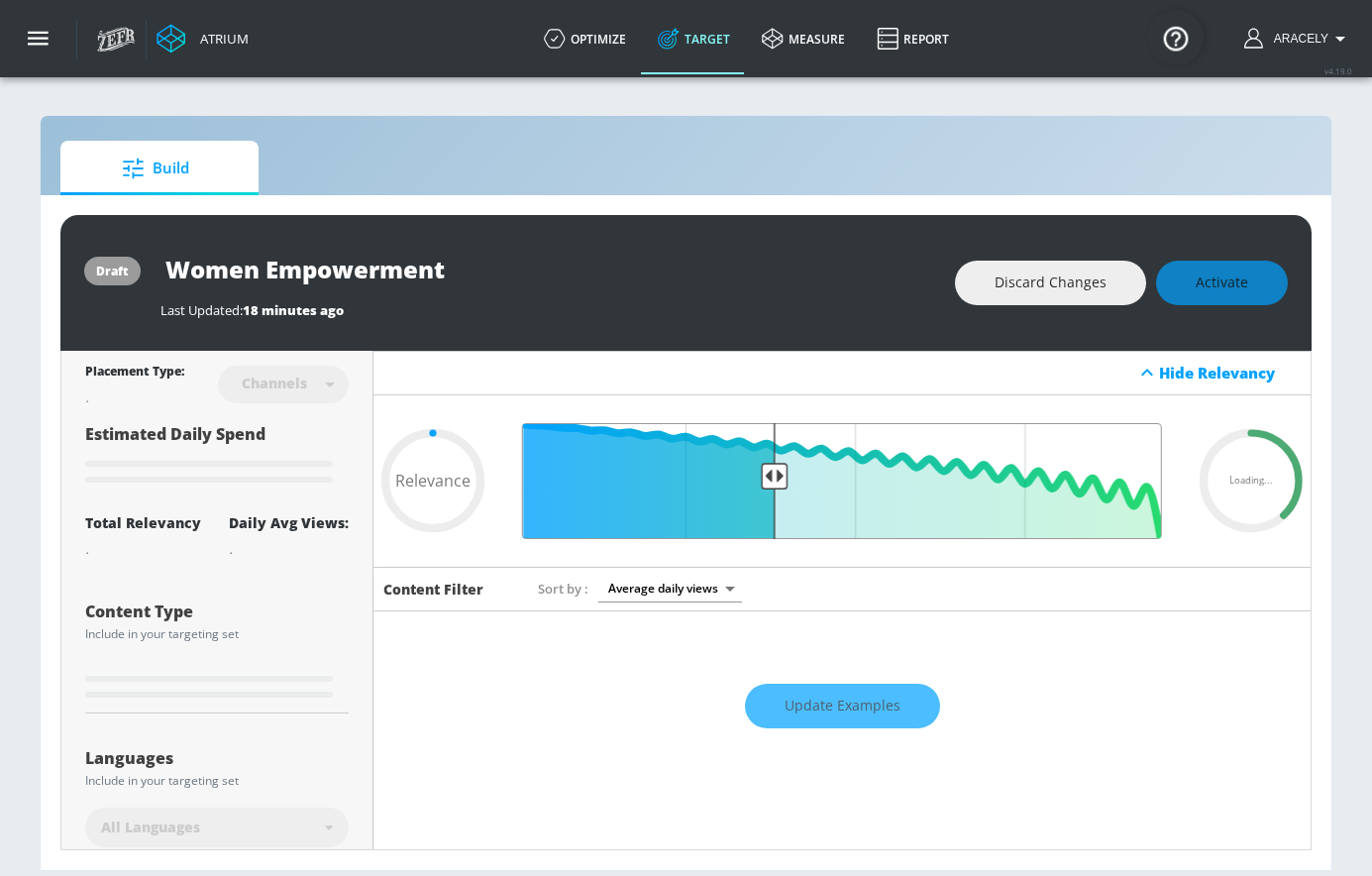 type on "0.74" 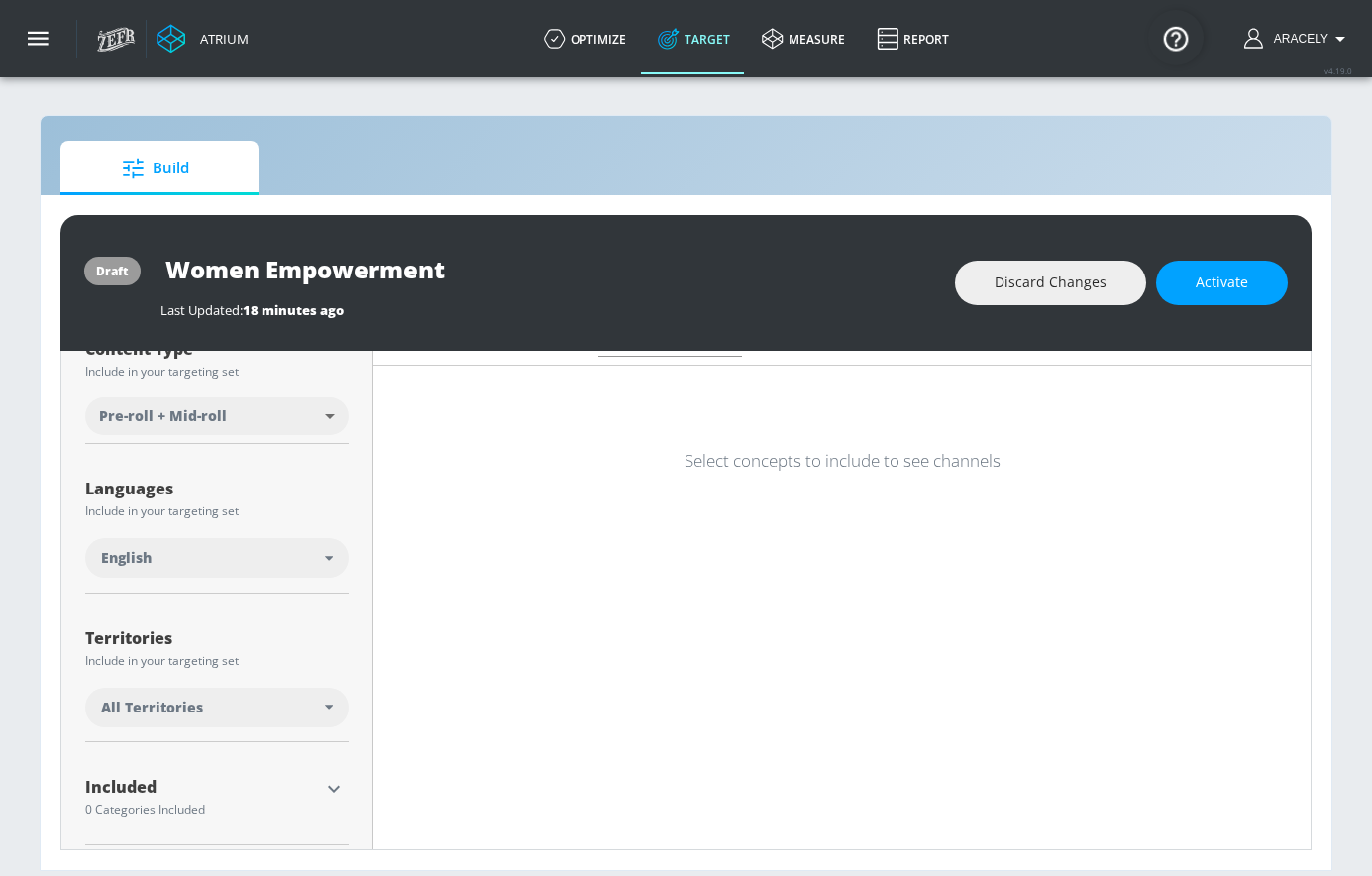 scroll, scrollTop: 361, scrollLeft: 0, axis: vertical 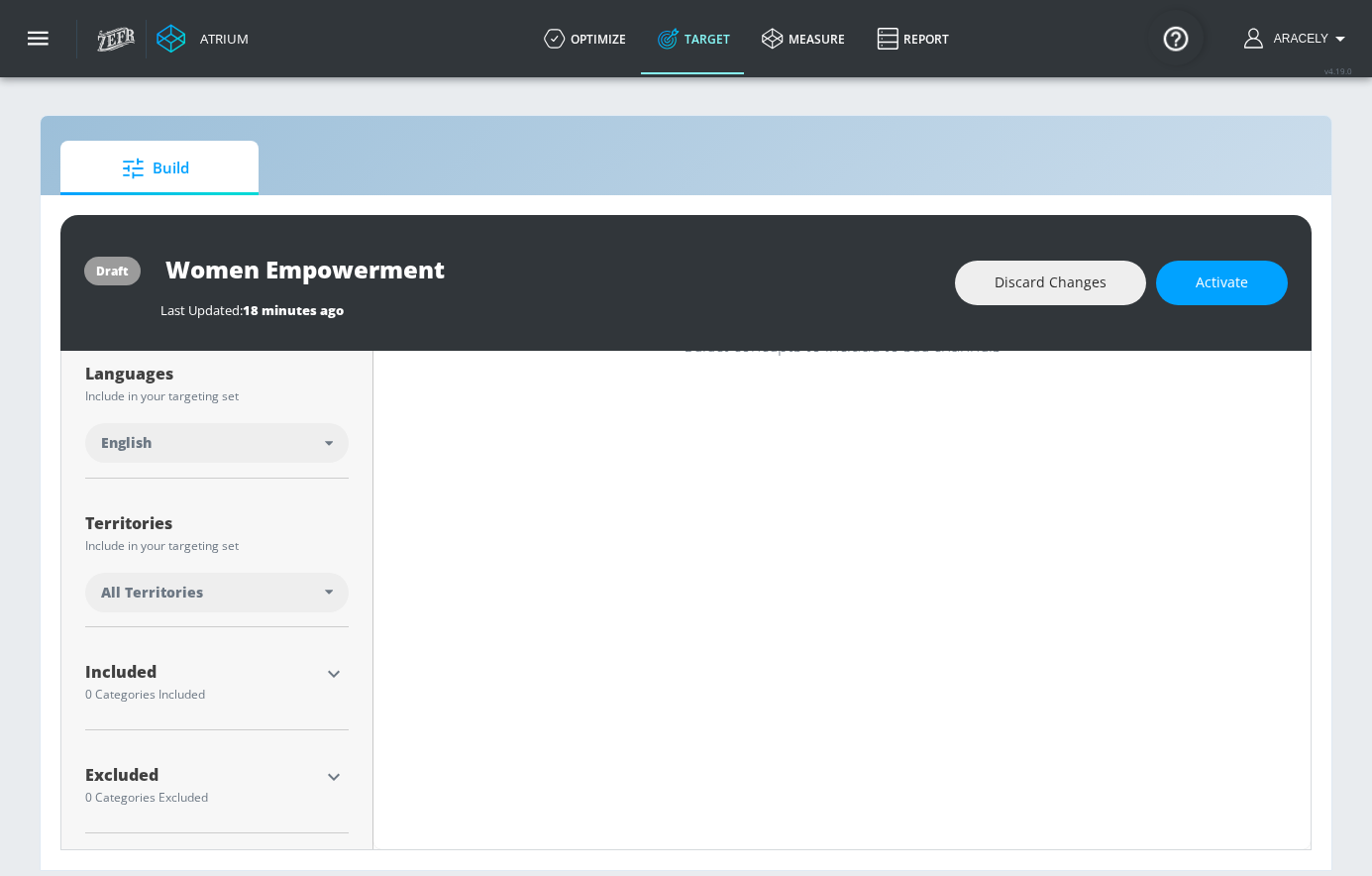 click 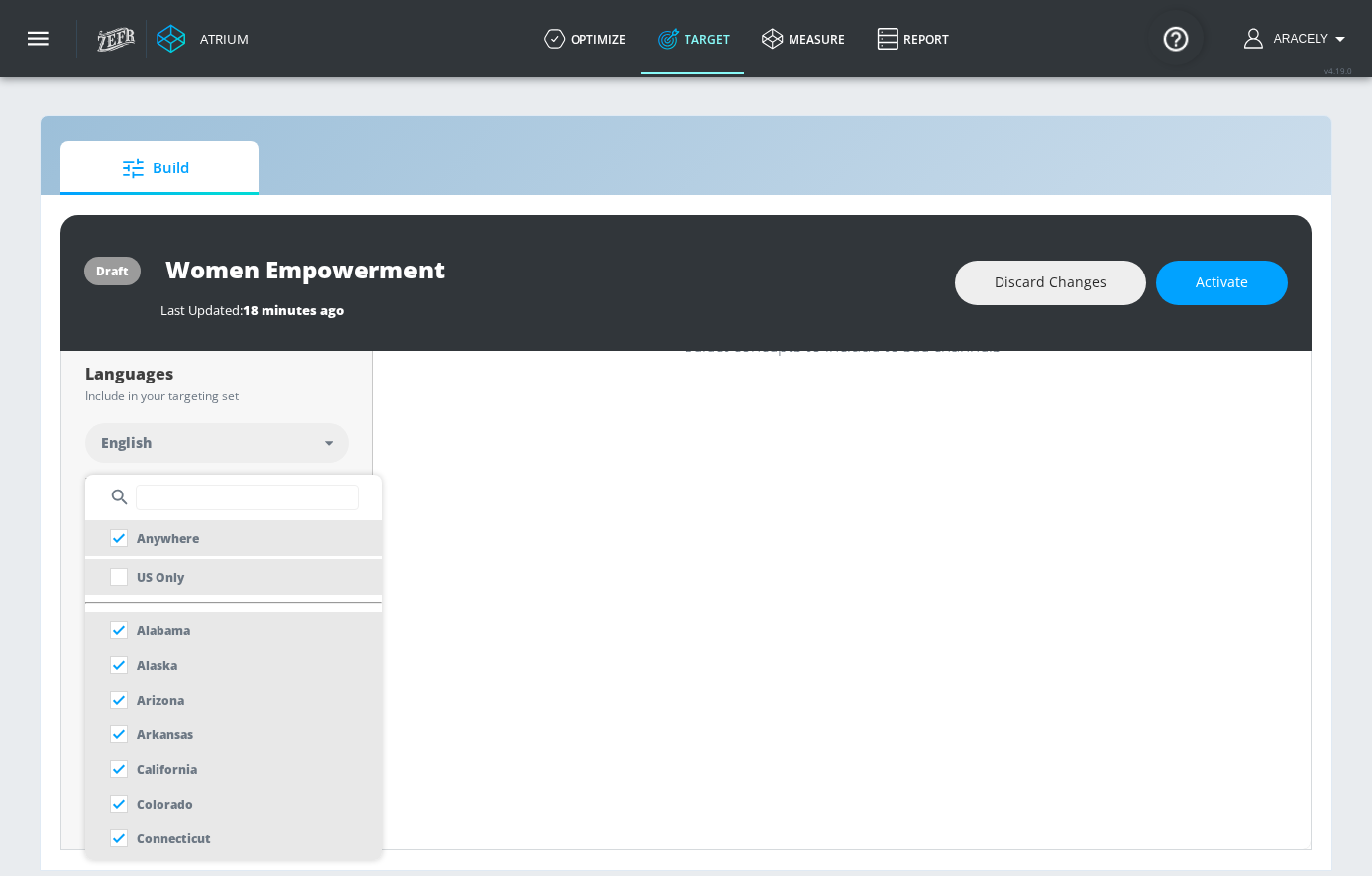 click on "US Only" at bounding box center (234, 577) 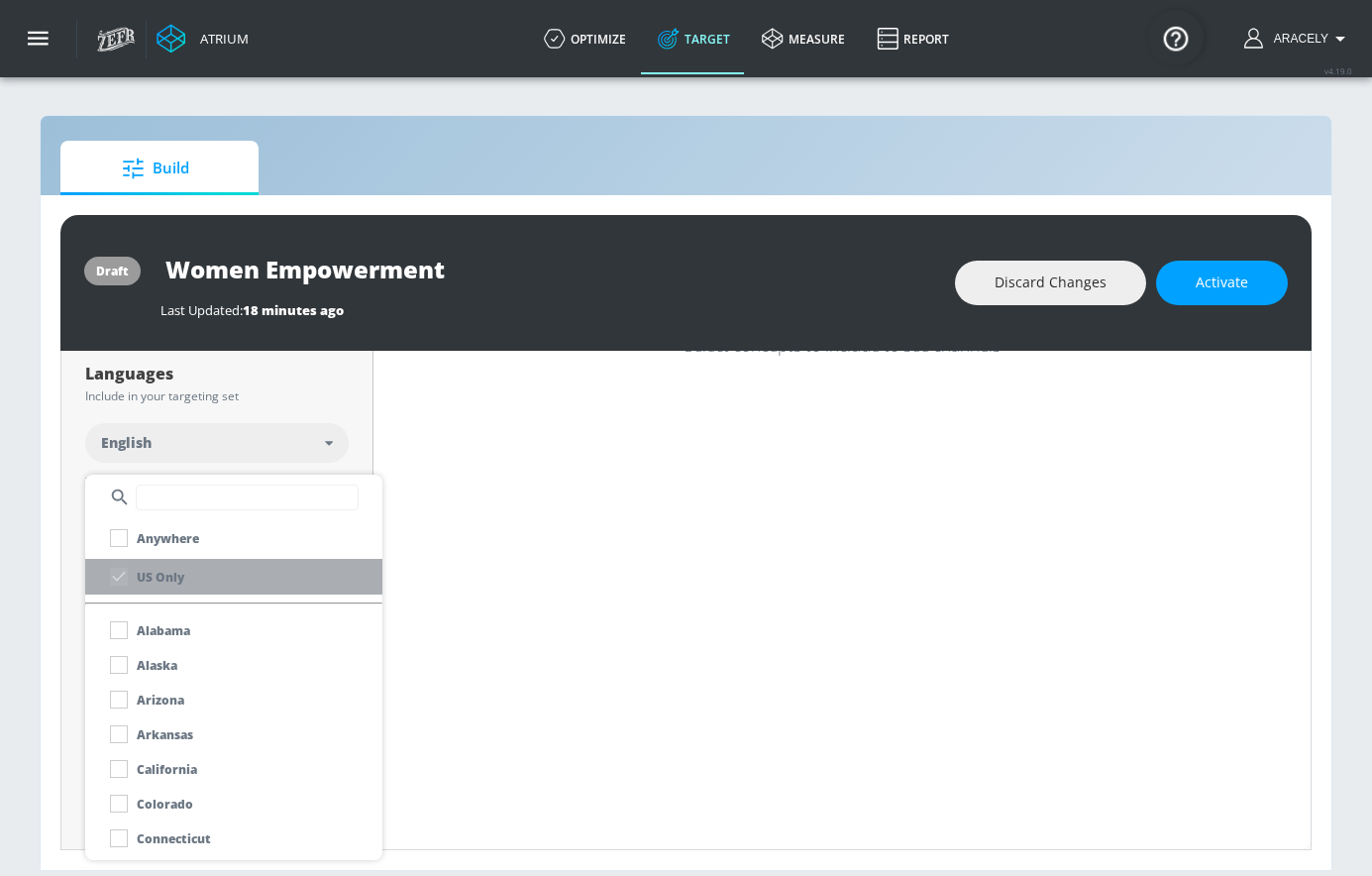 click on "US Only" at bounding box center [234, 577] 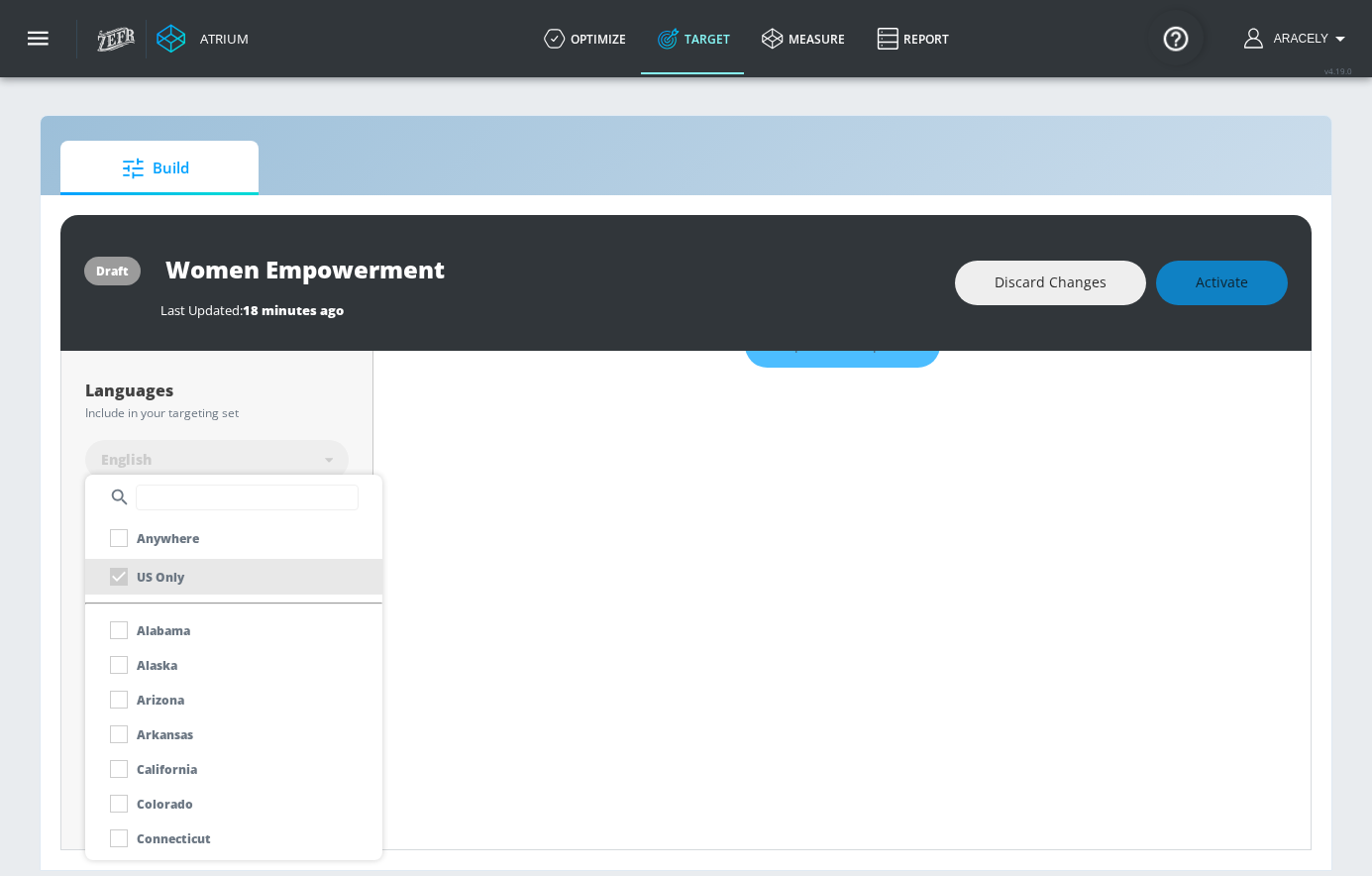 scroll, scrollTop: 378, scrollLeft: 0, axis: vertical 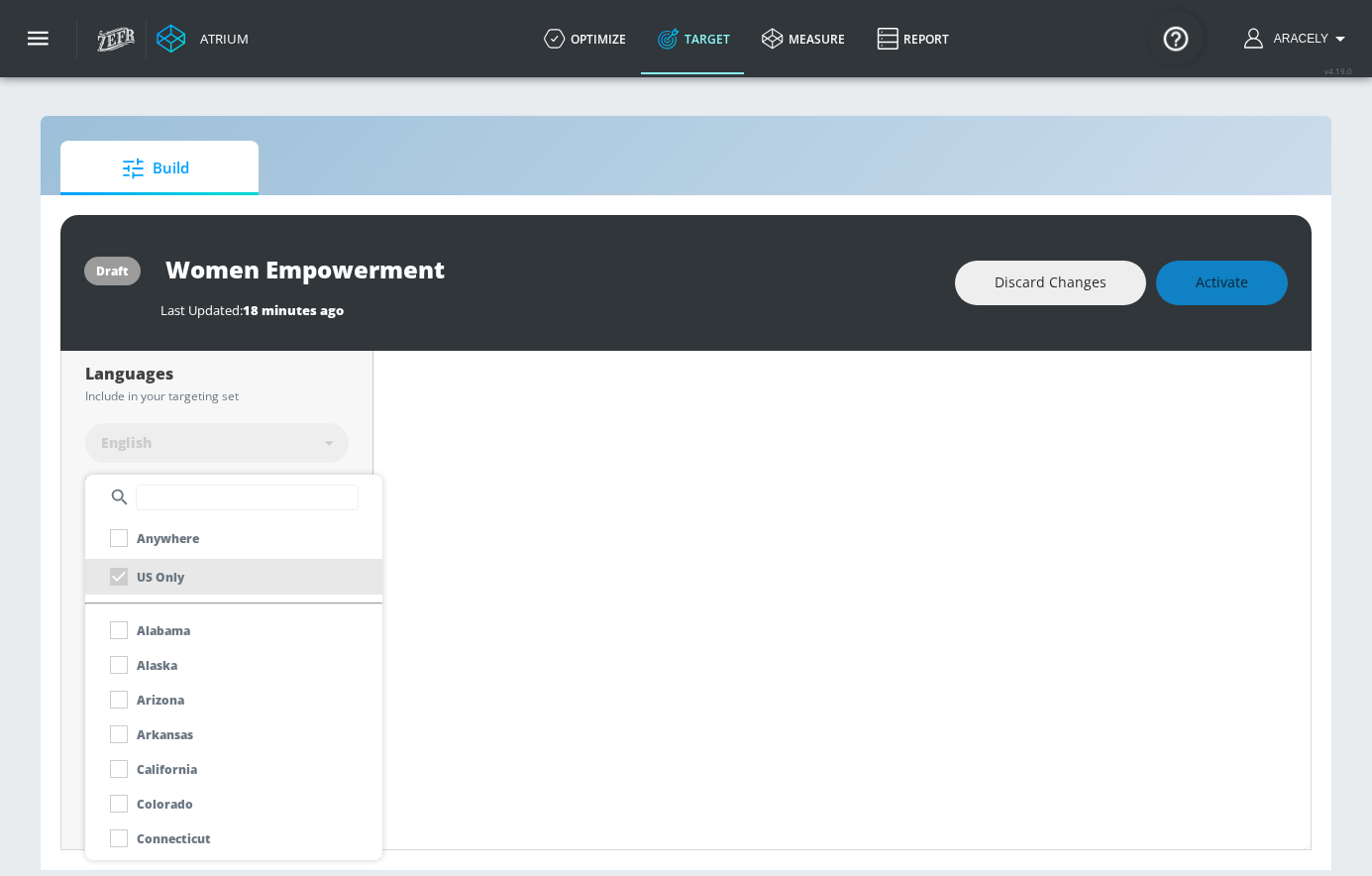 click at bounding box center (686, 438) 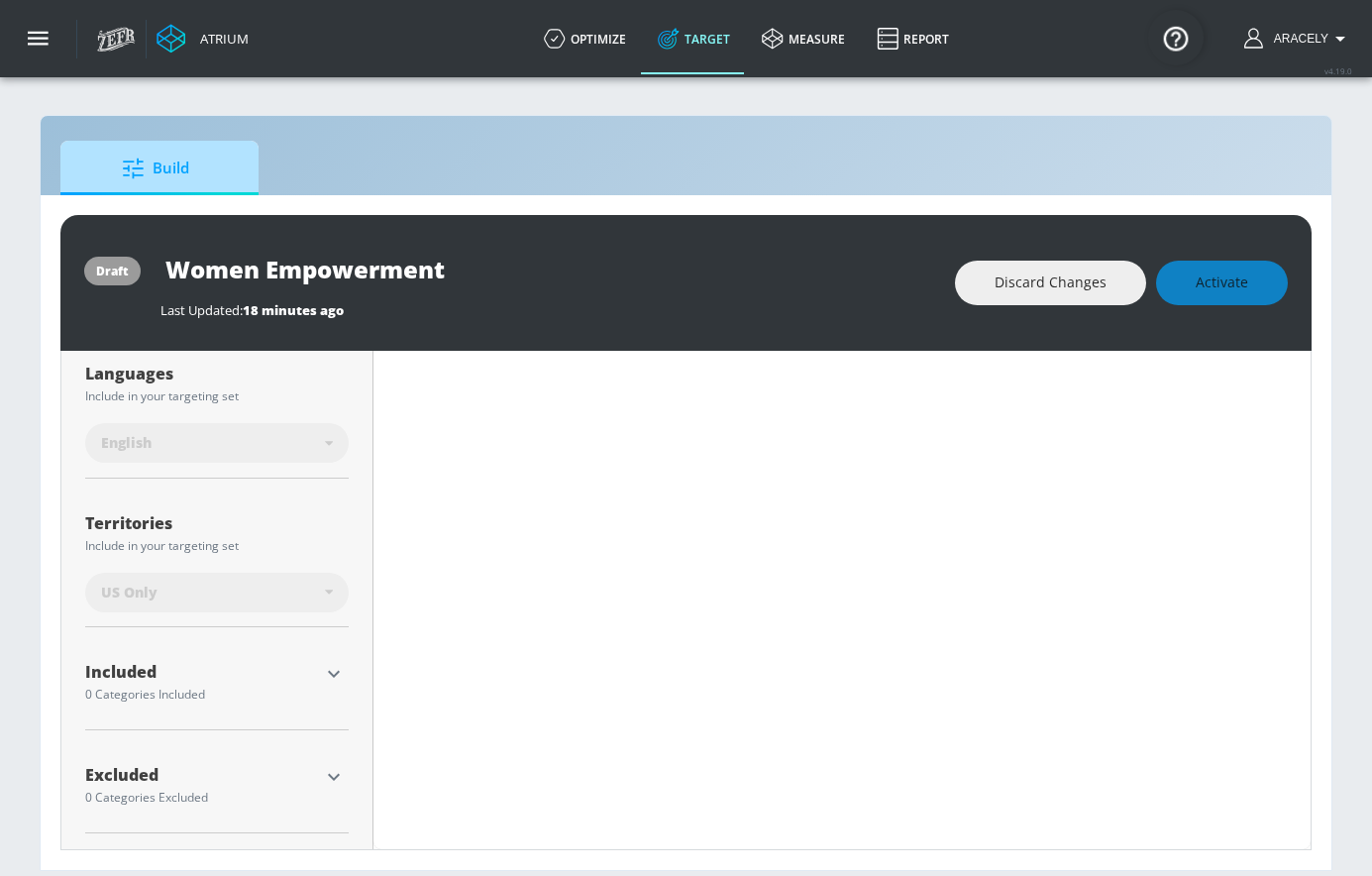 click on "Build" at bounding box center (156, 168) 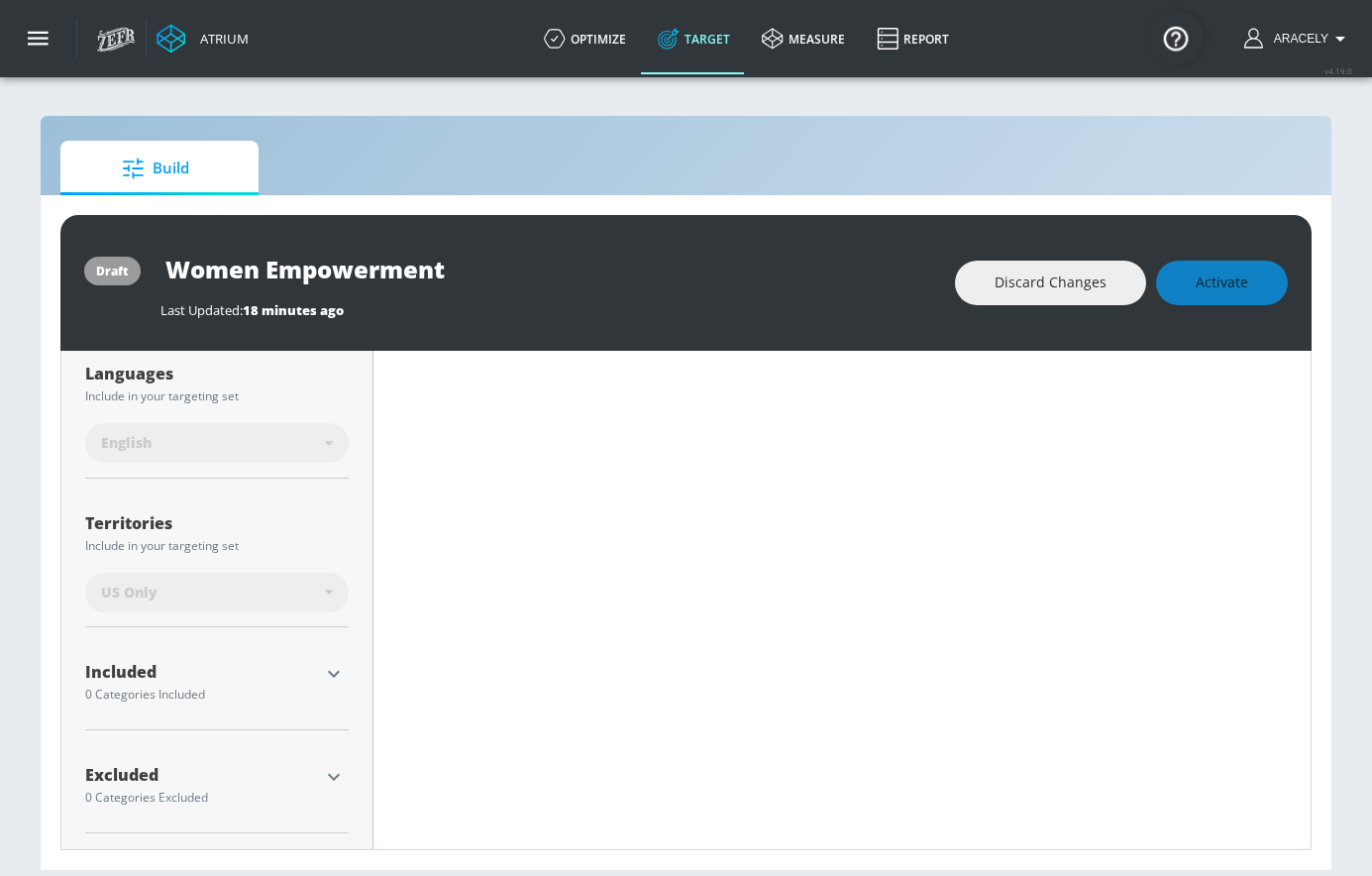 click on "Included" at bounding box center (202, 672) 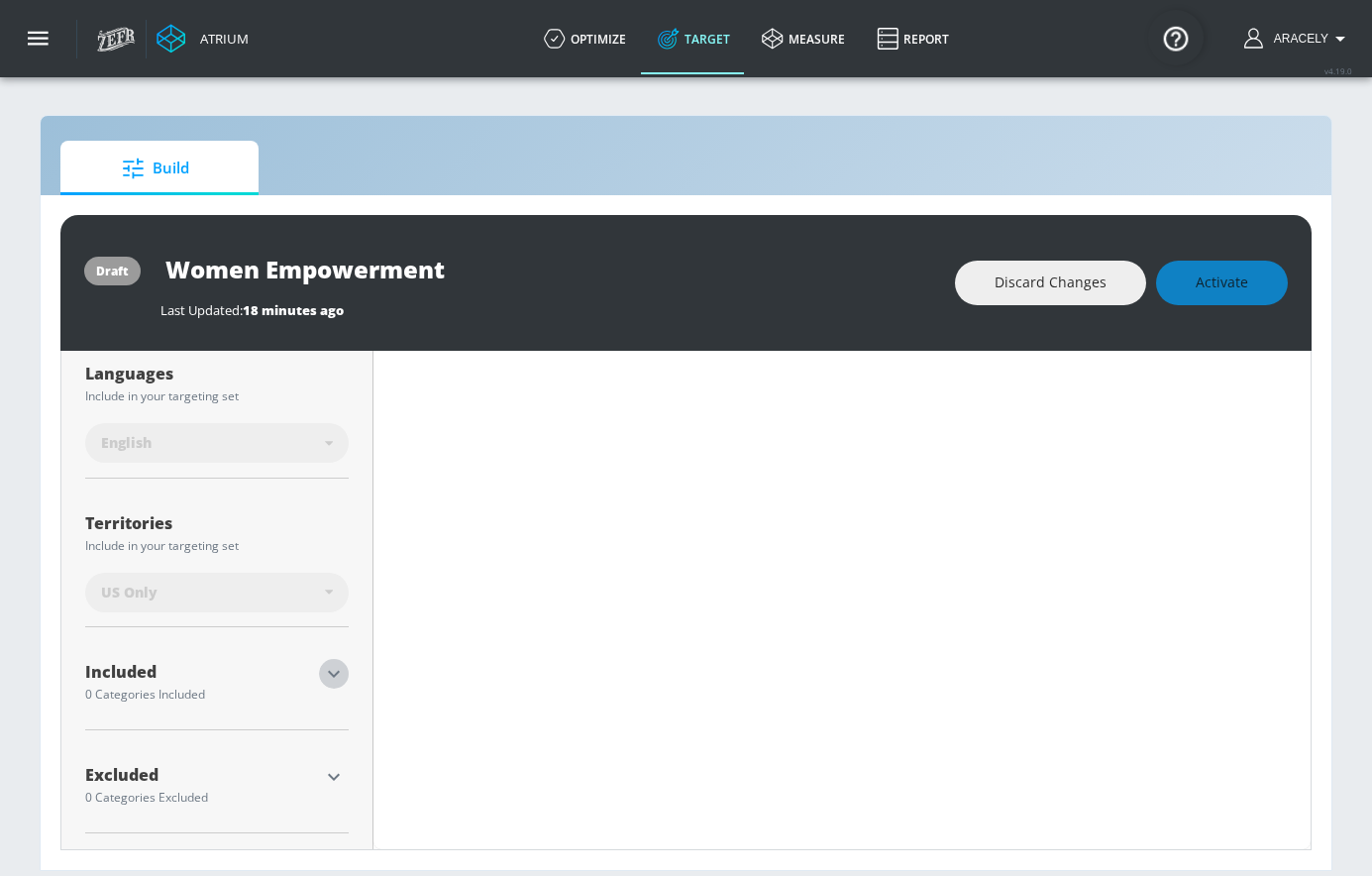 click 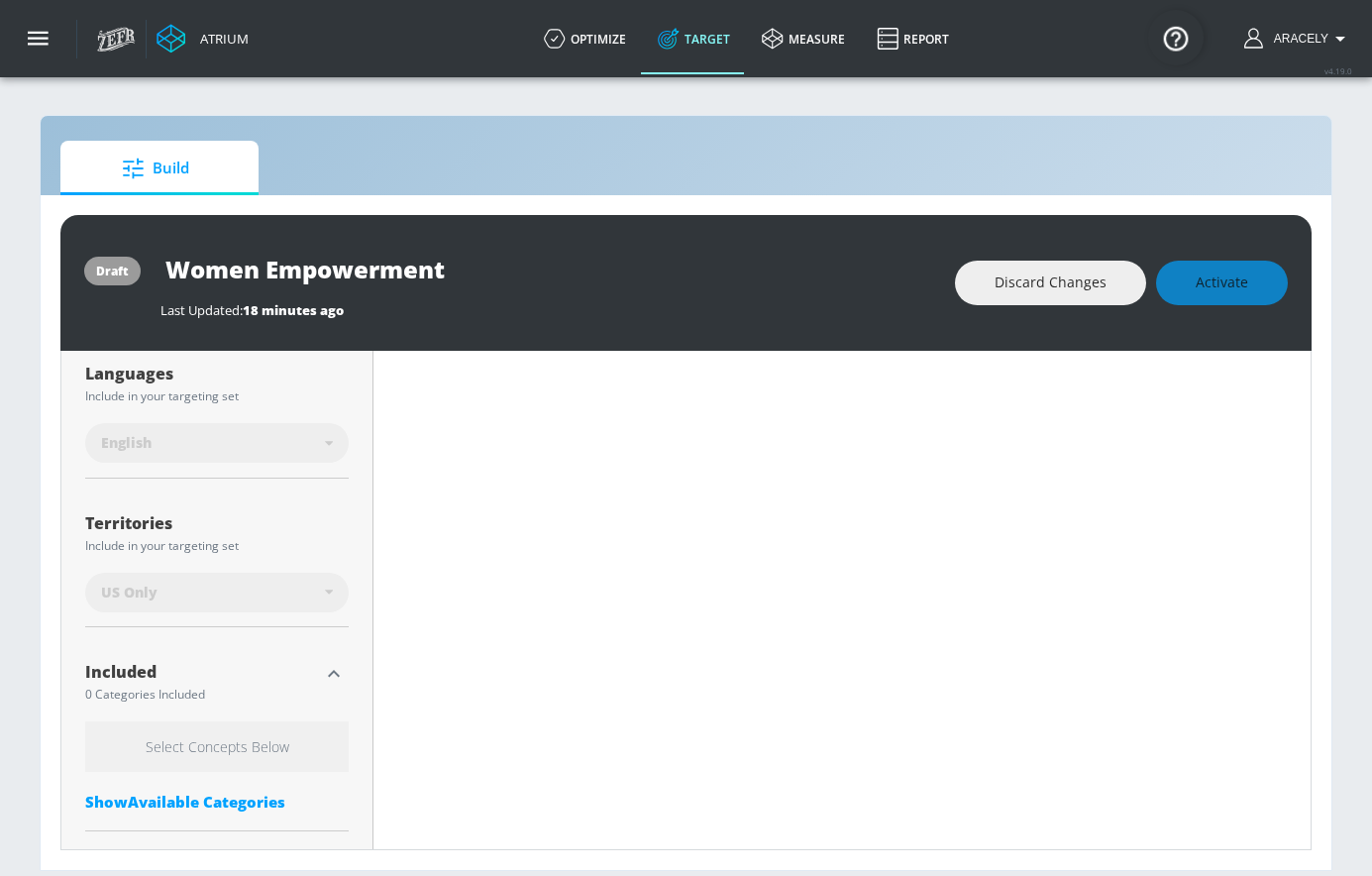 scroll, scrollTop: 478, scrollLeft: 0, axis: vertical 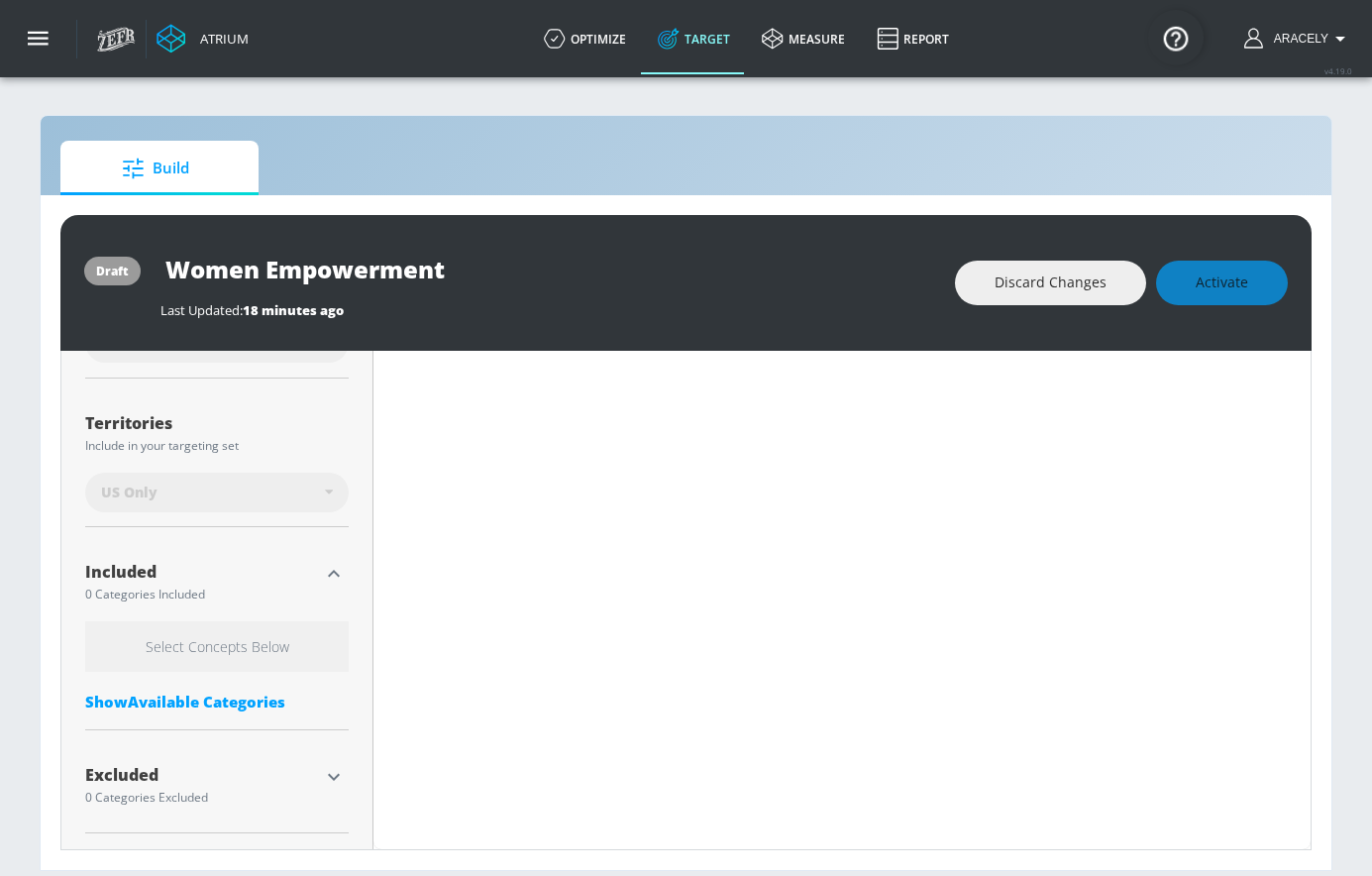 click on "Show  Available Categories" at bounding box center (217, 702) 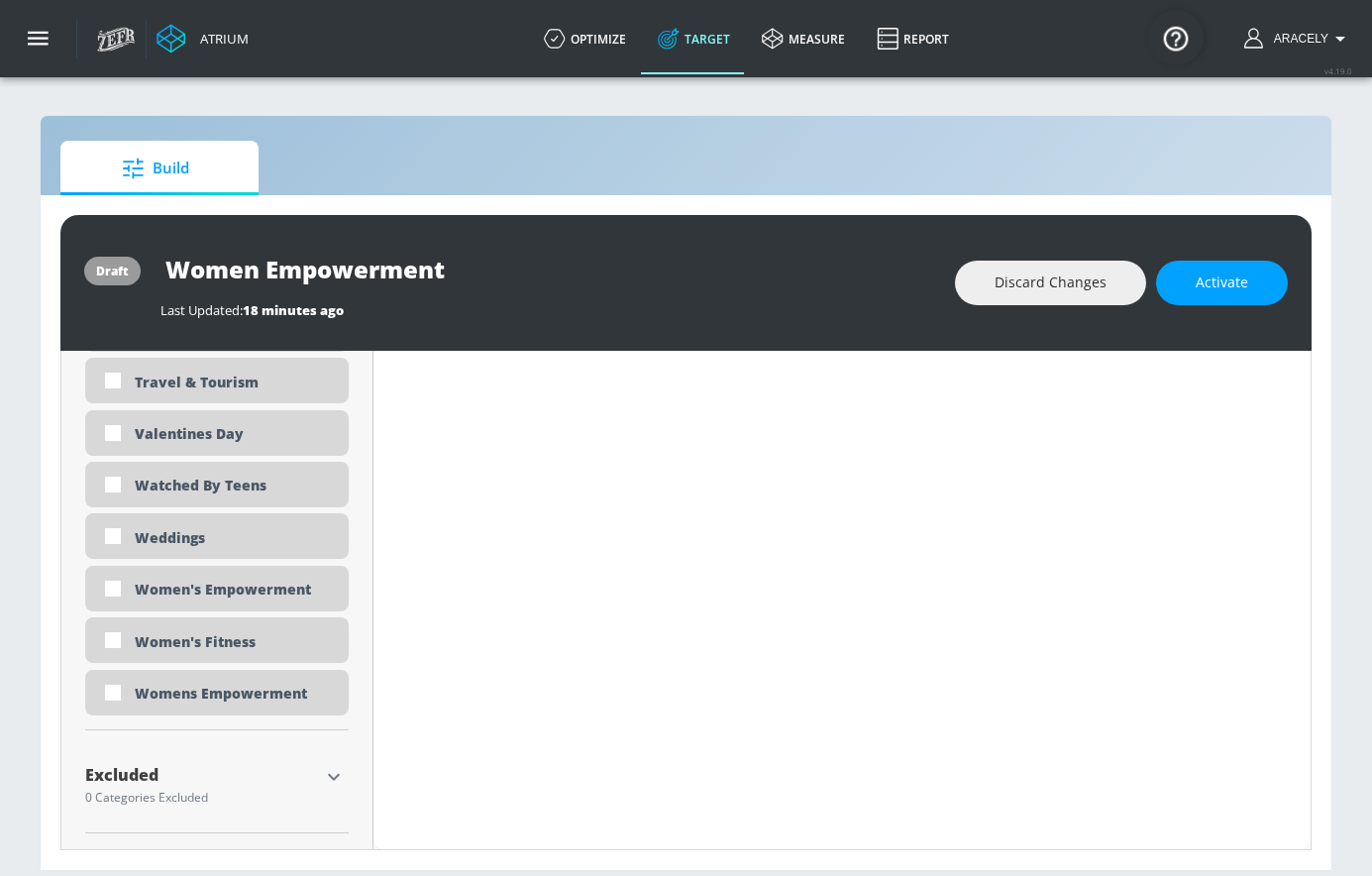 scroll, scrollTop: 6222, scrollLeft: 0, axis: vertical 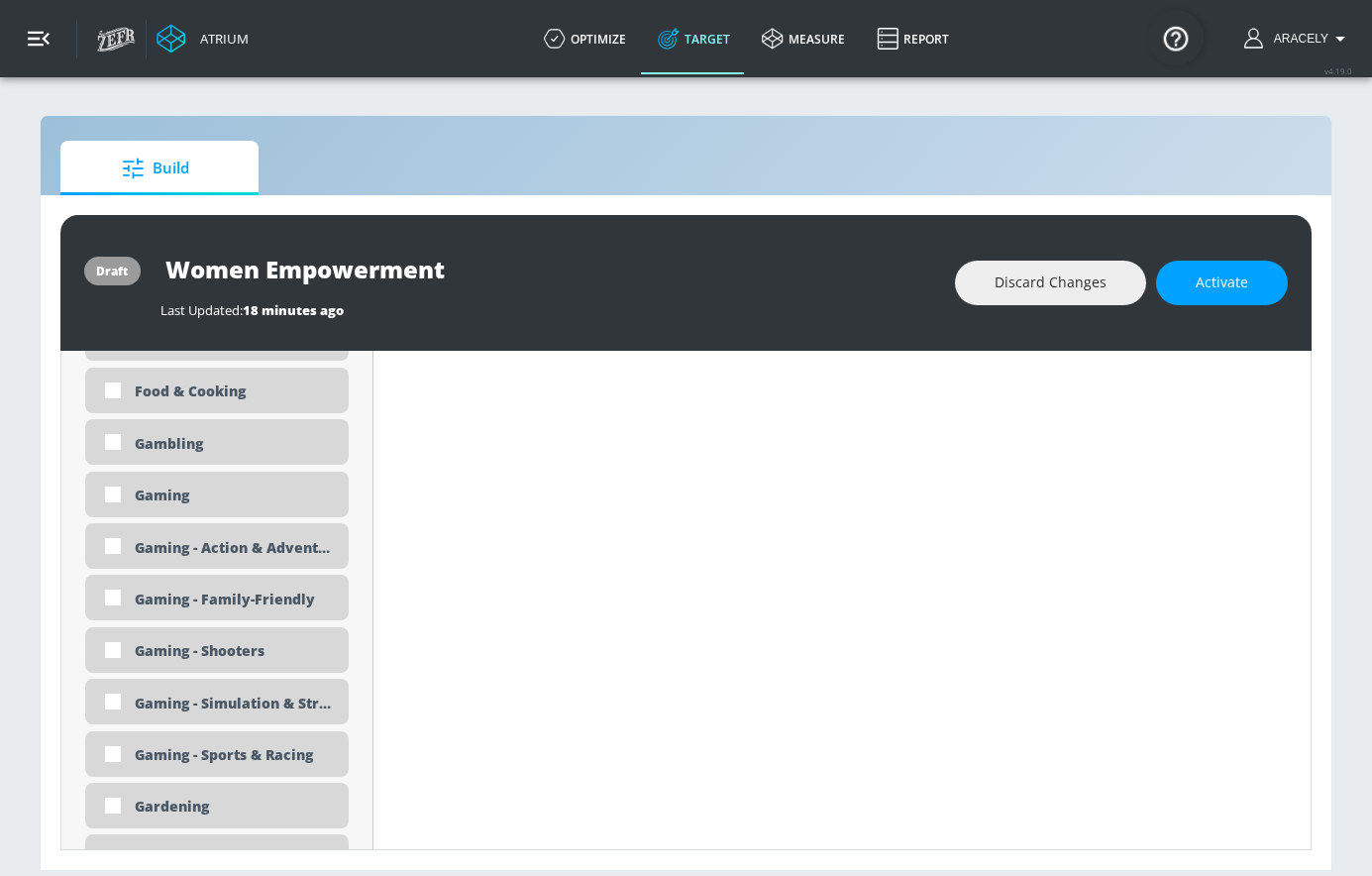click at bounding box center (39, 39) 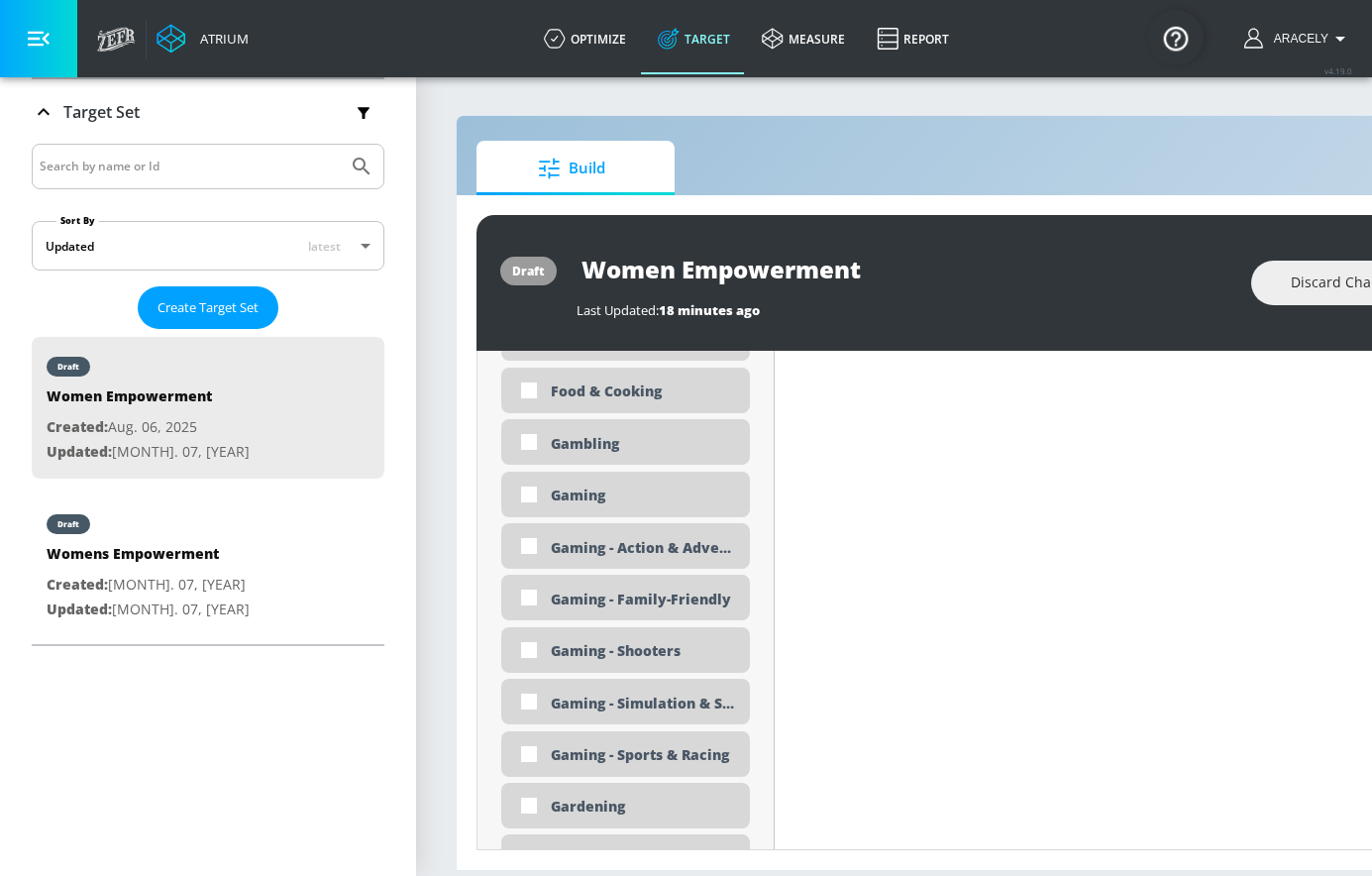 click 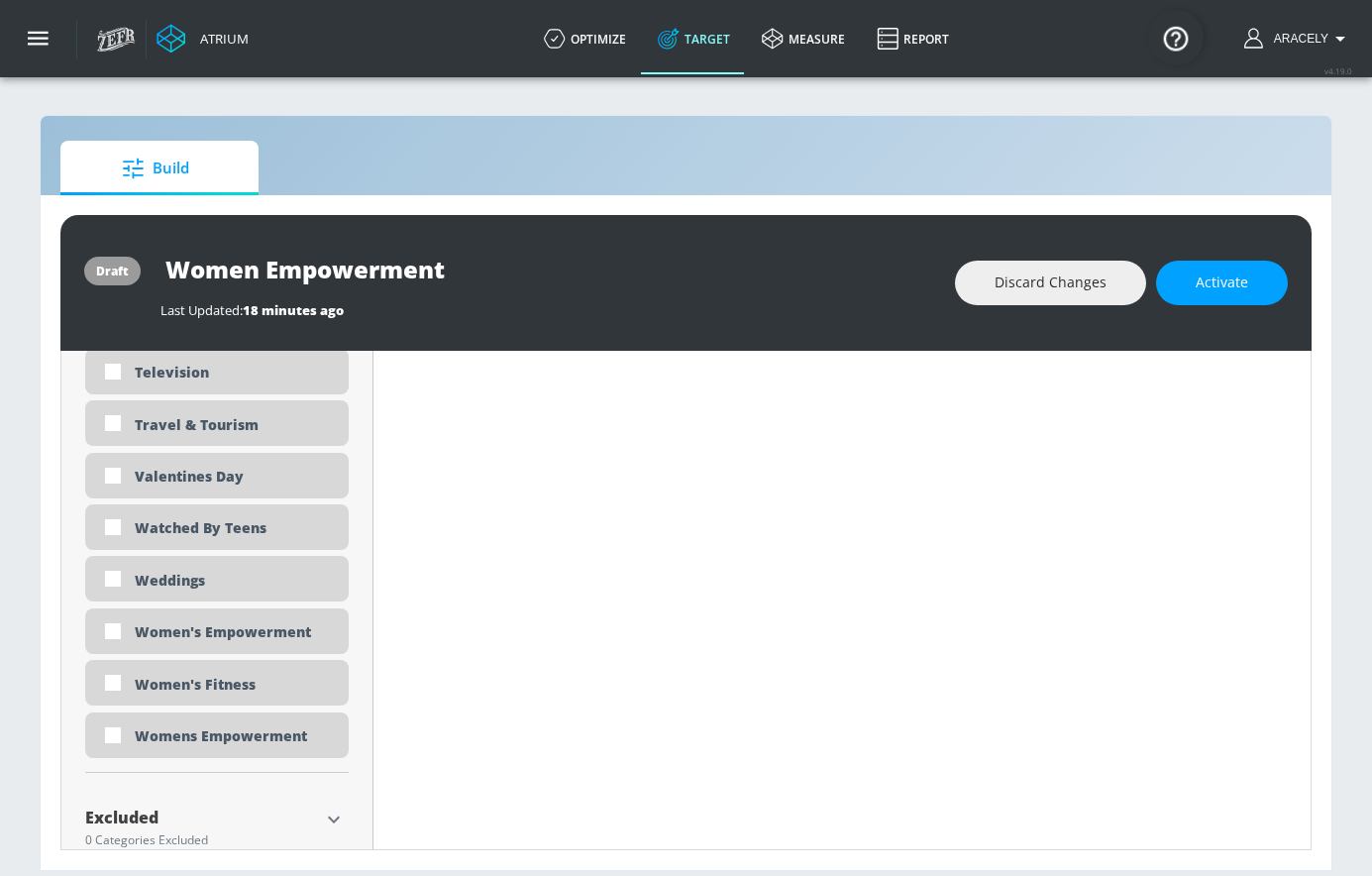 scroll, scrollTop: 6222, scrollLeft: 0, axis: vertical 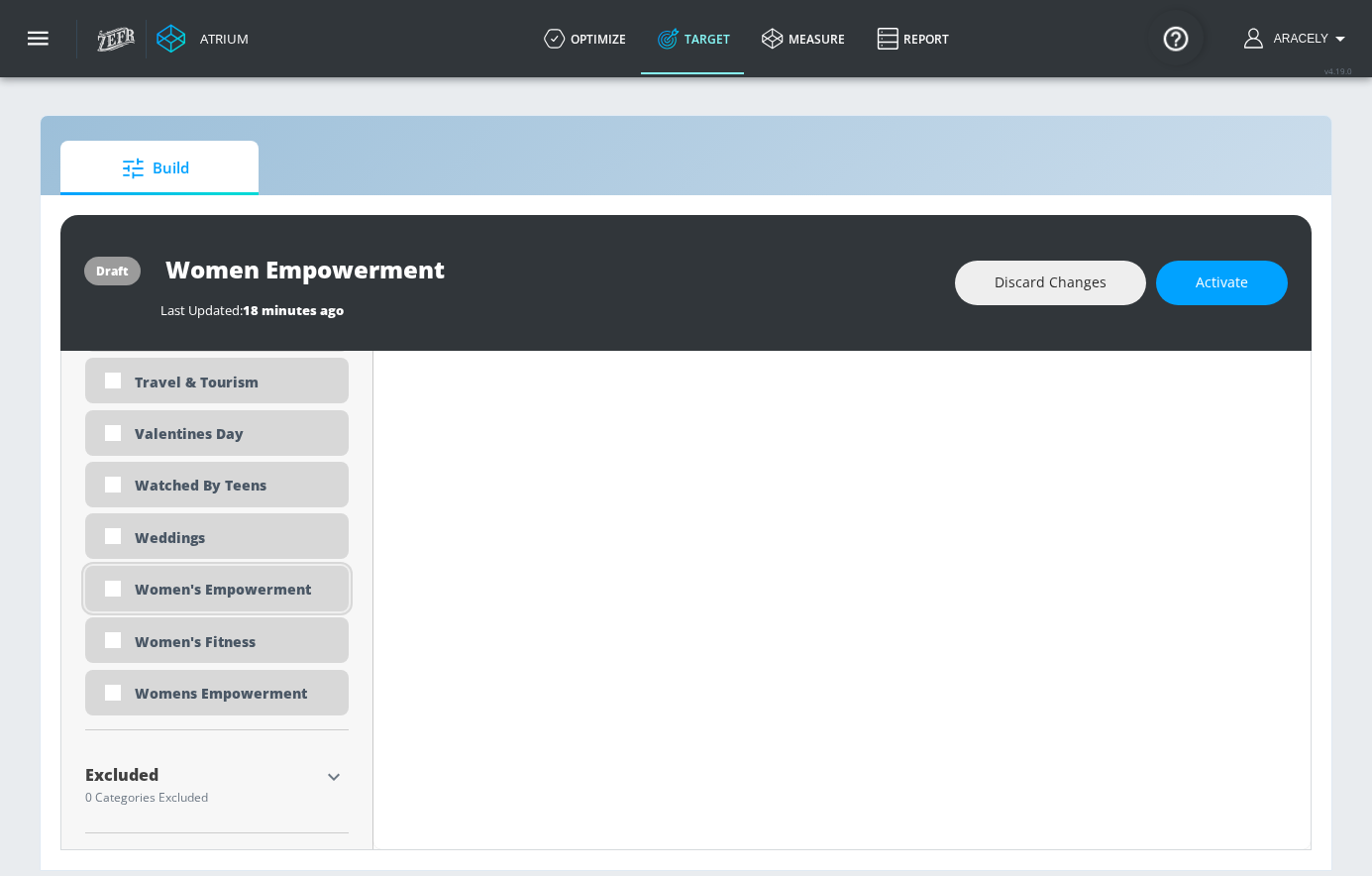 click on "Women's Empowerment" at bounding box center (217, 589) 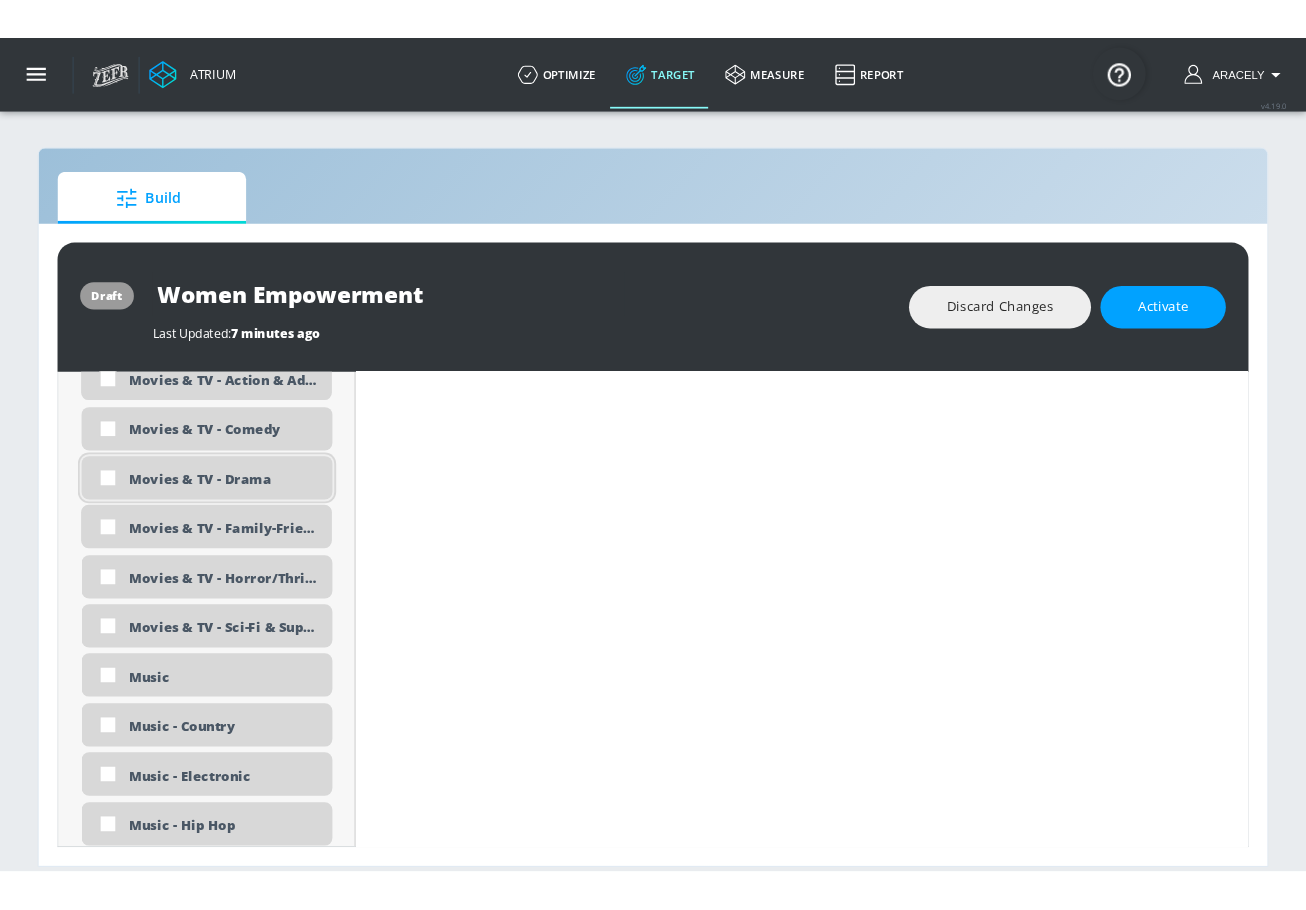 scroll, scrollTop: 4007, scrollLeft: 0, axis: vertical 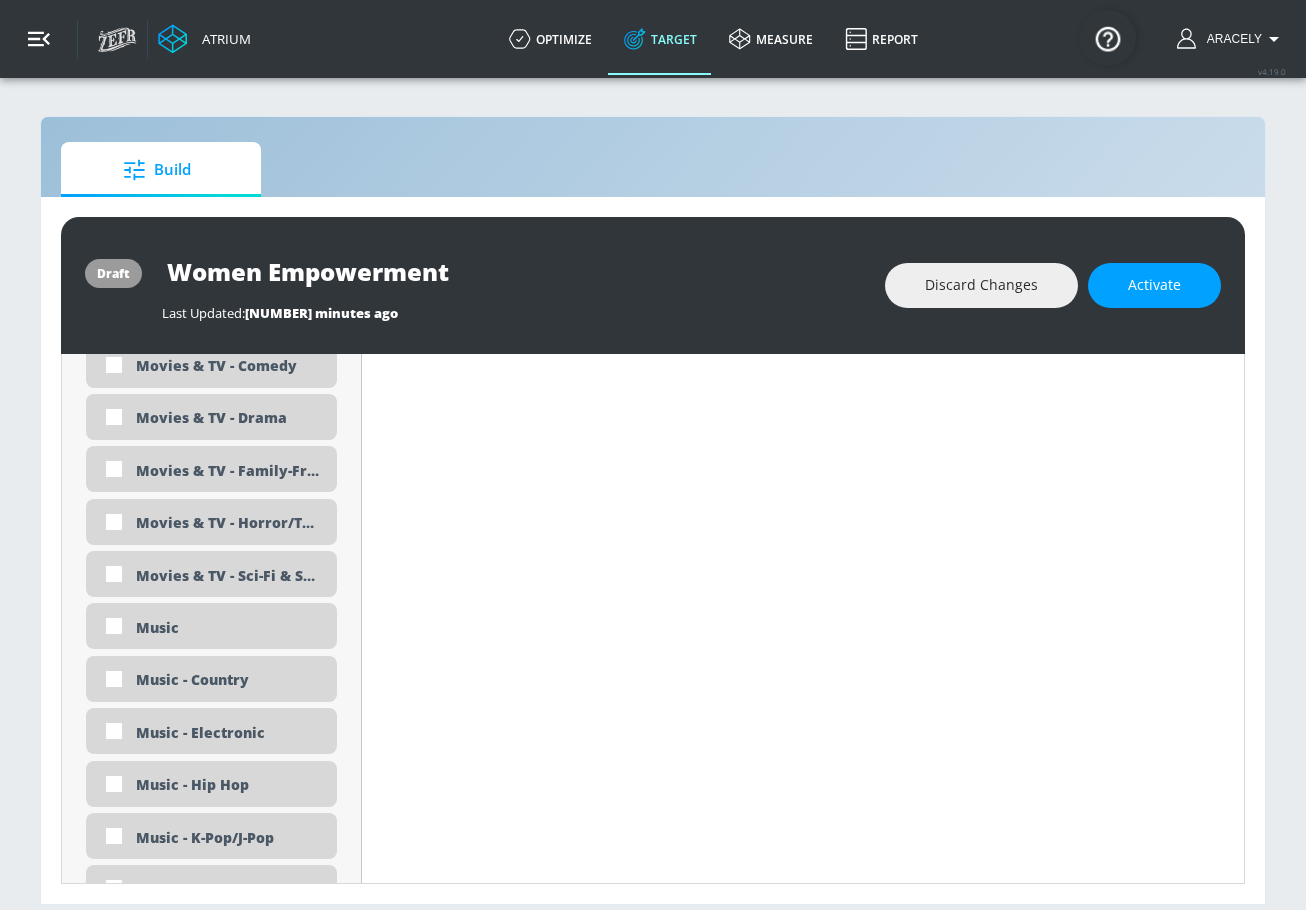 click 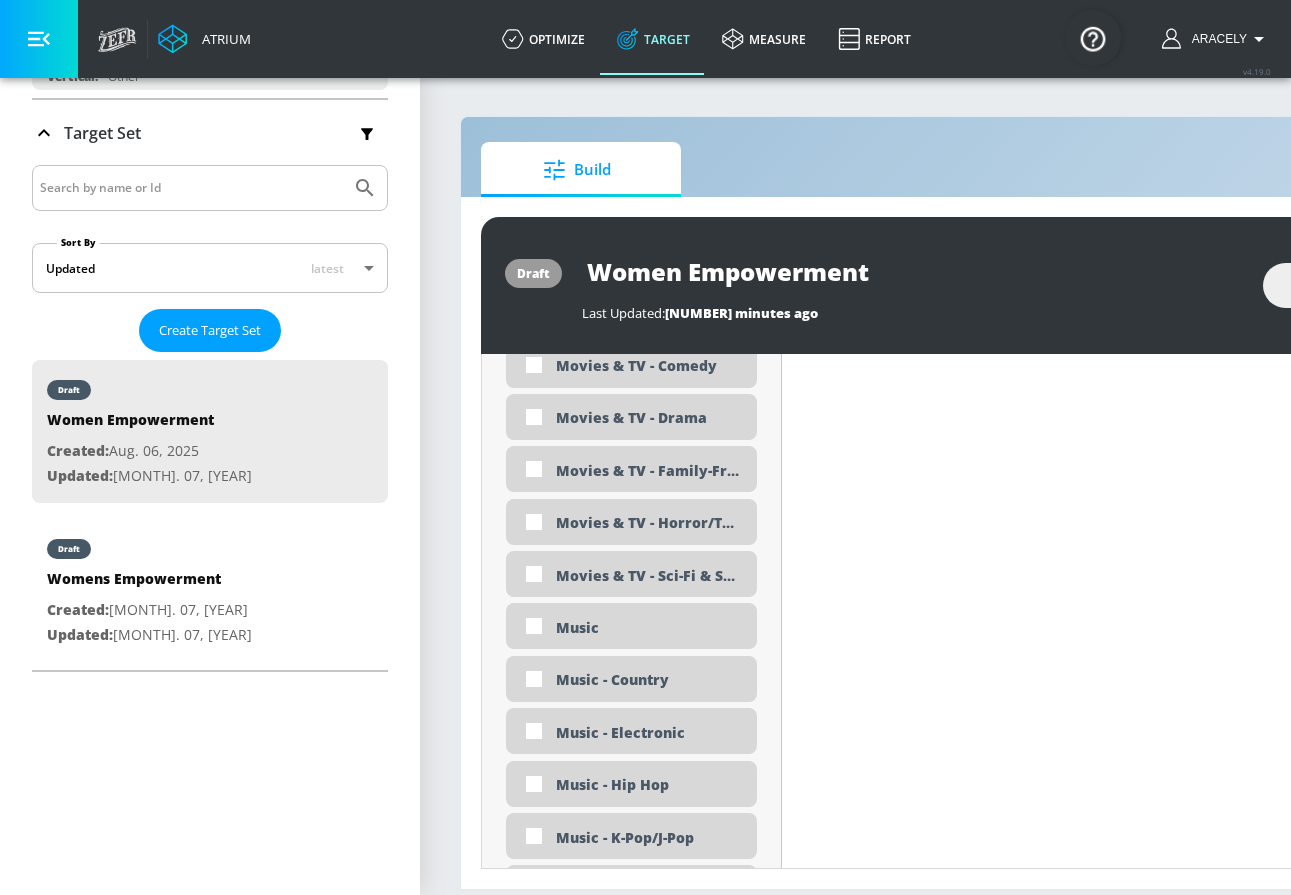 click on "Content Filter Sort by Average daily views avg_daily_views_last_7_days Update Examples" at bounding box center [1202, -203] 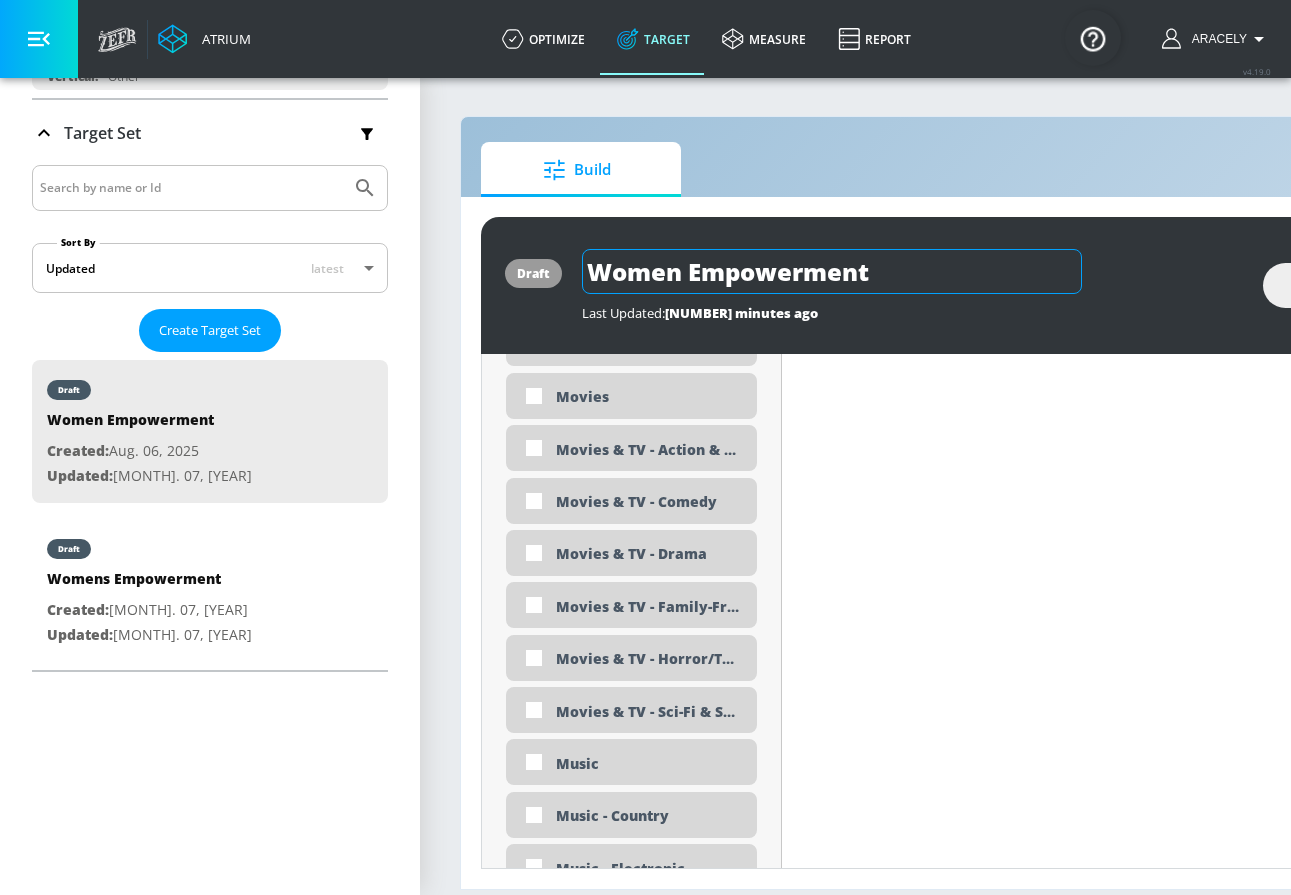 scroll, scrollTop: 3803, scrollLeft: 0, axis: vertical 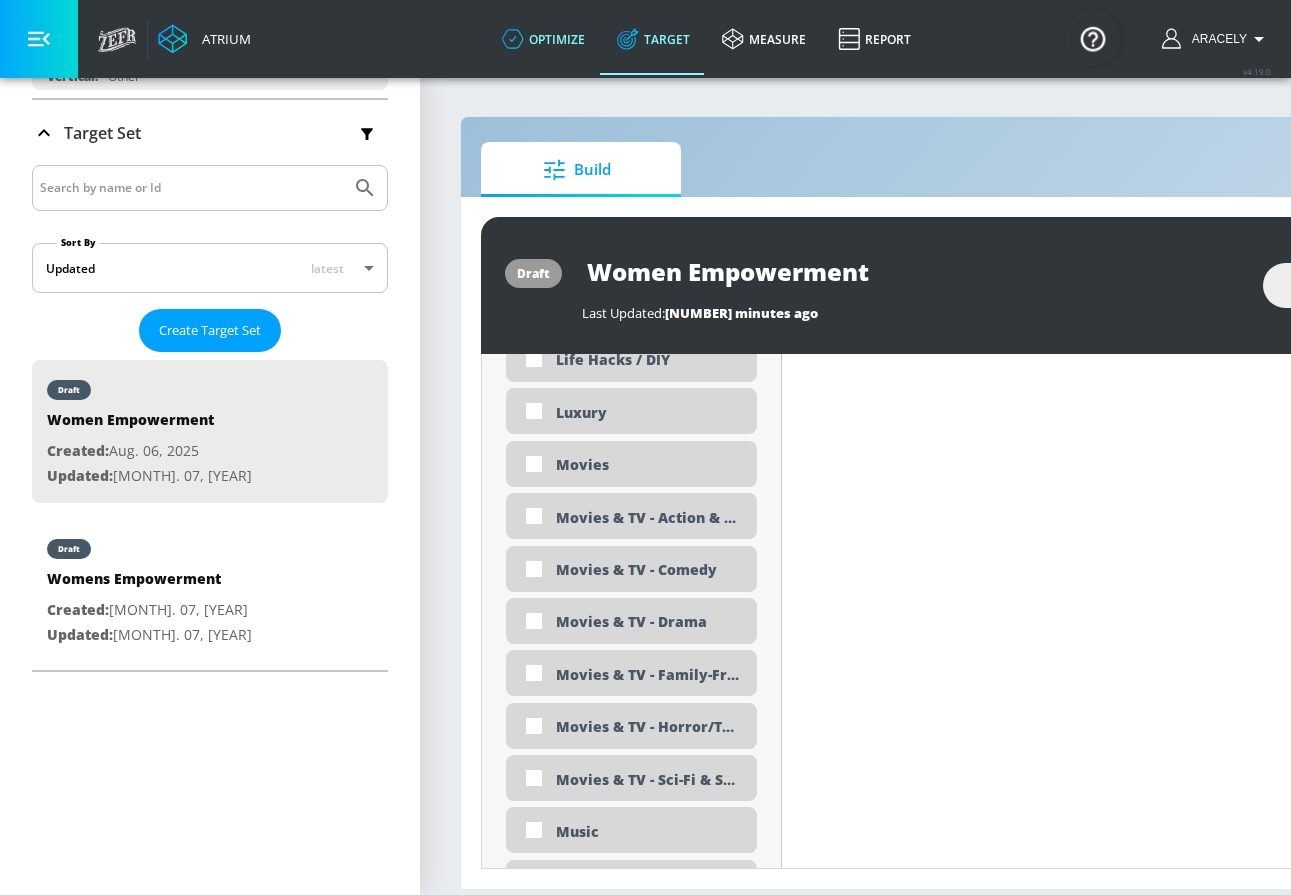 click on "optimize" at bounding box center (543, 39) 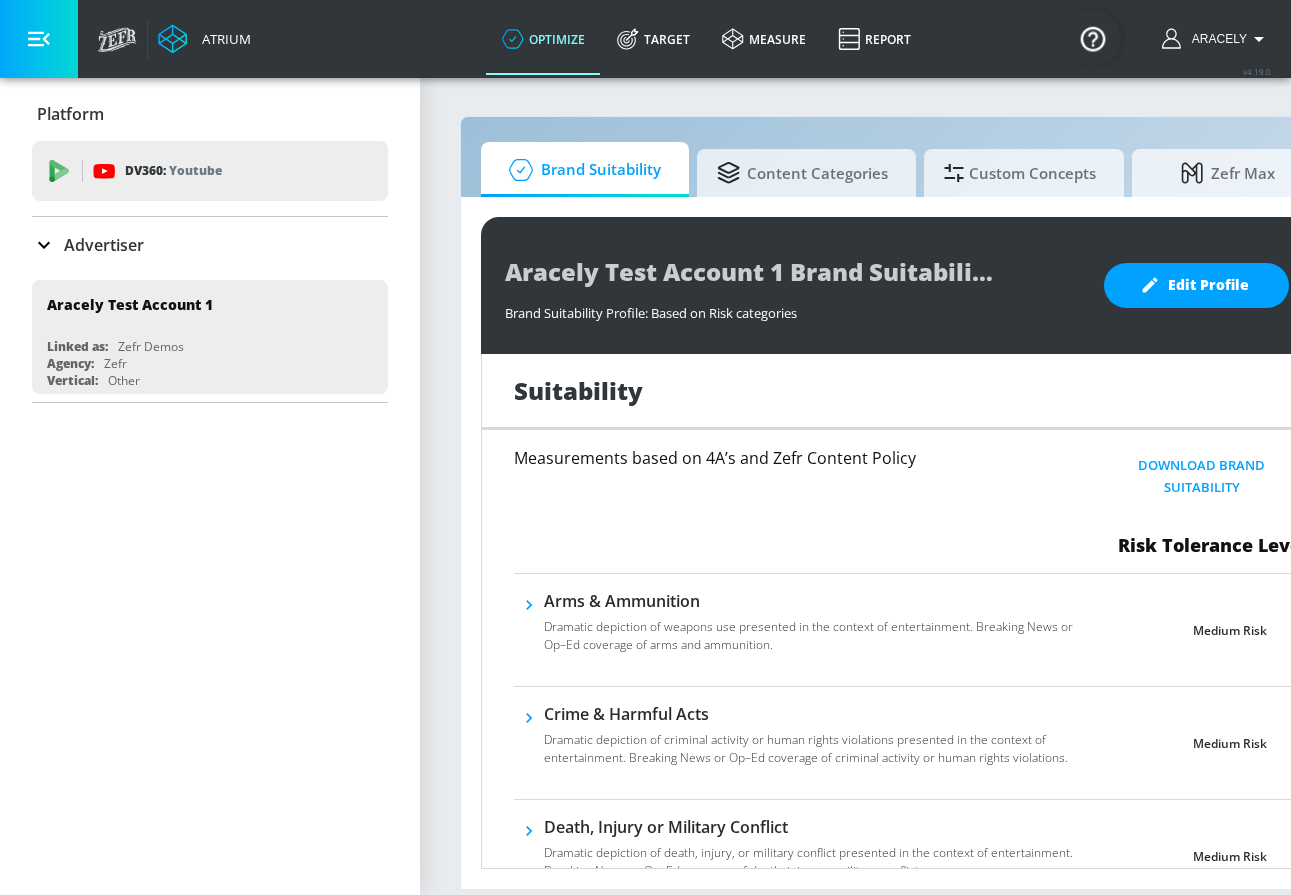 scroll, scrollTop: 0, scrollLeft: 0, axis: both 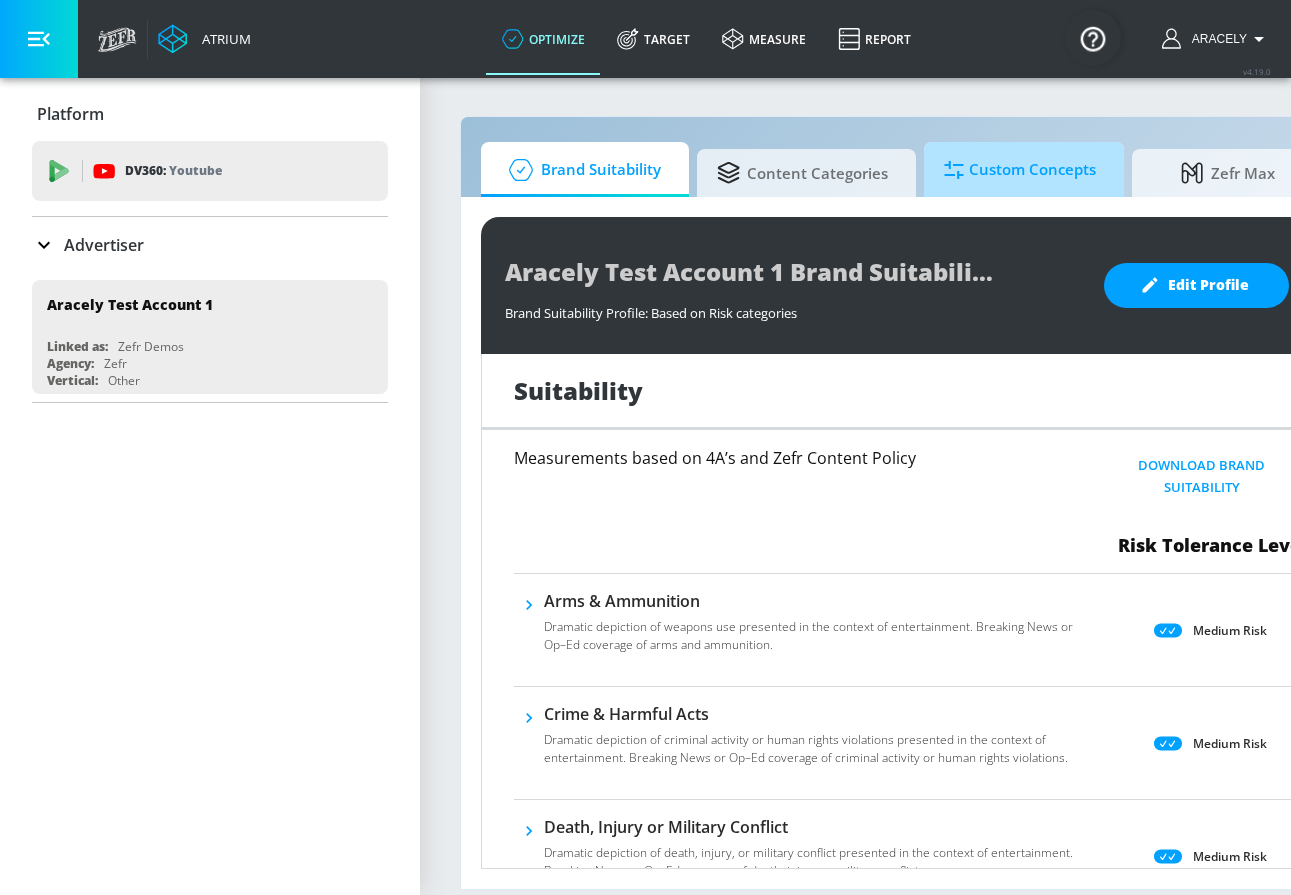 click on "Custom Concepts" at bounding box center [1020, 170] 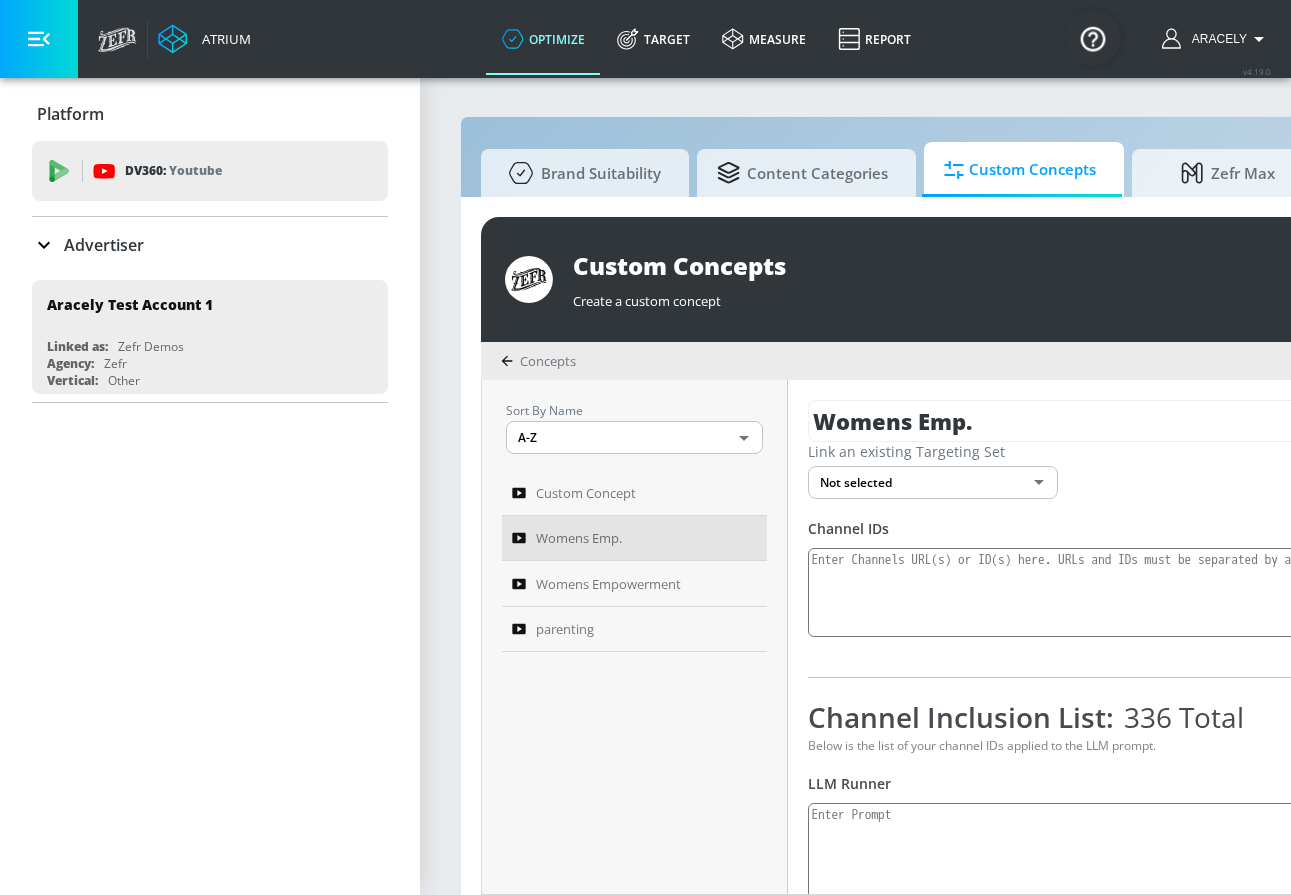 click at bounding box center [39, 39] 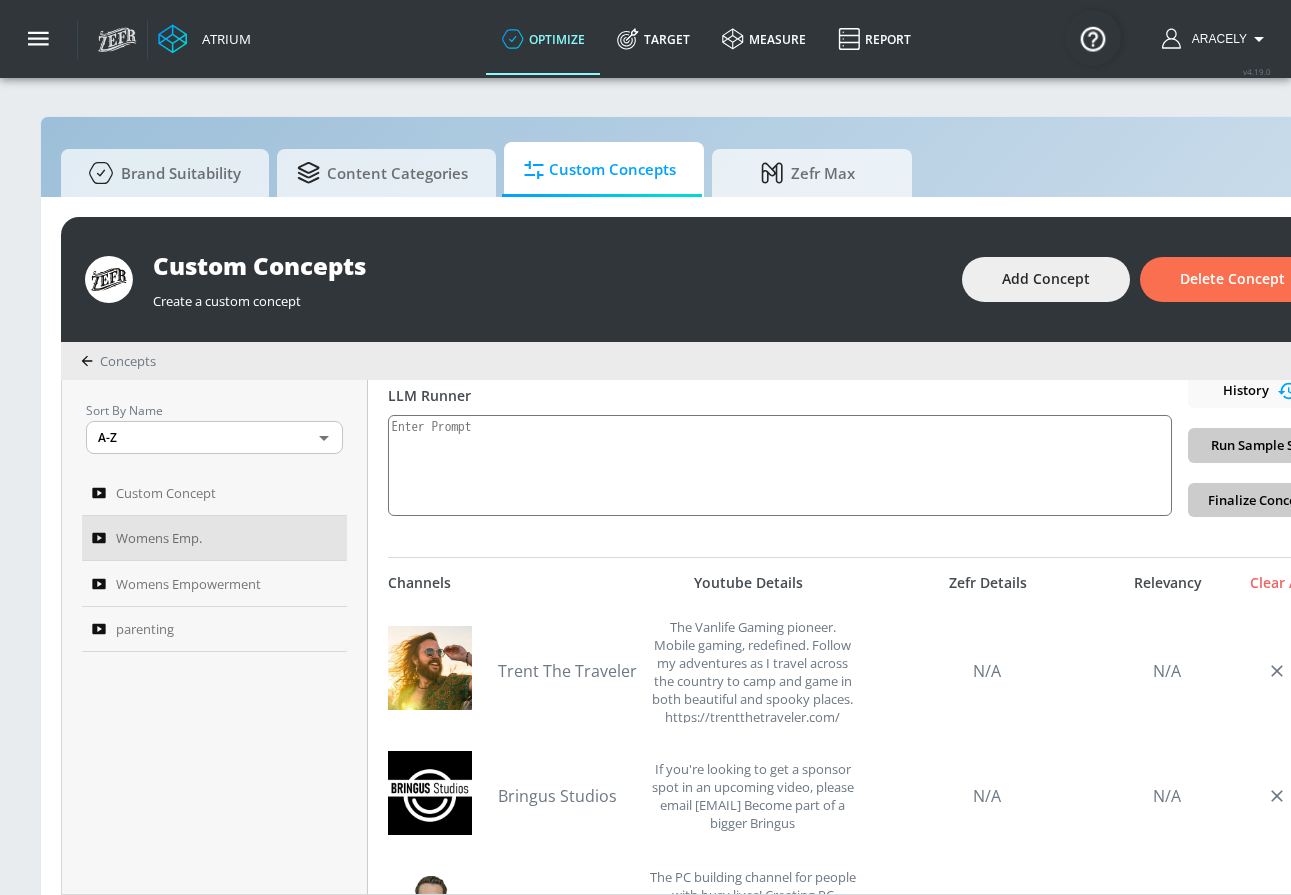scroll, scrollTop: 386, scrollLeft: 0, axis: vertical 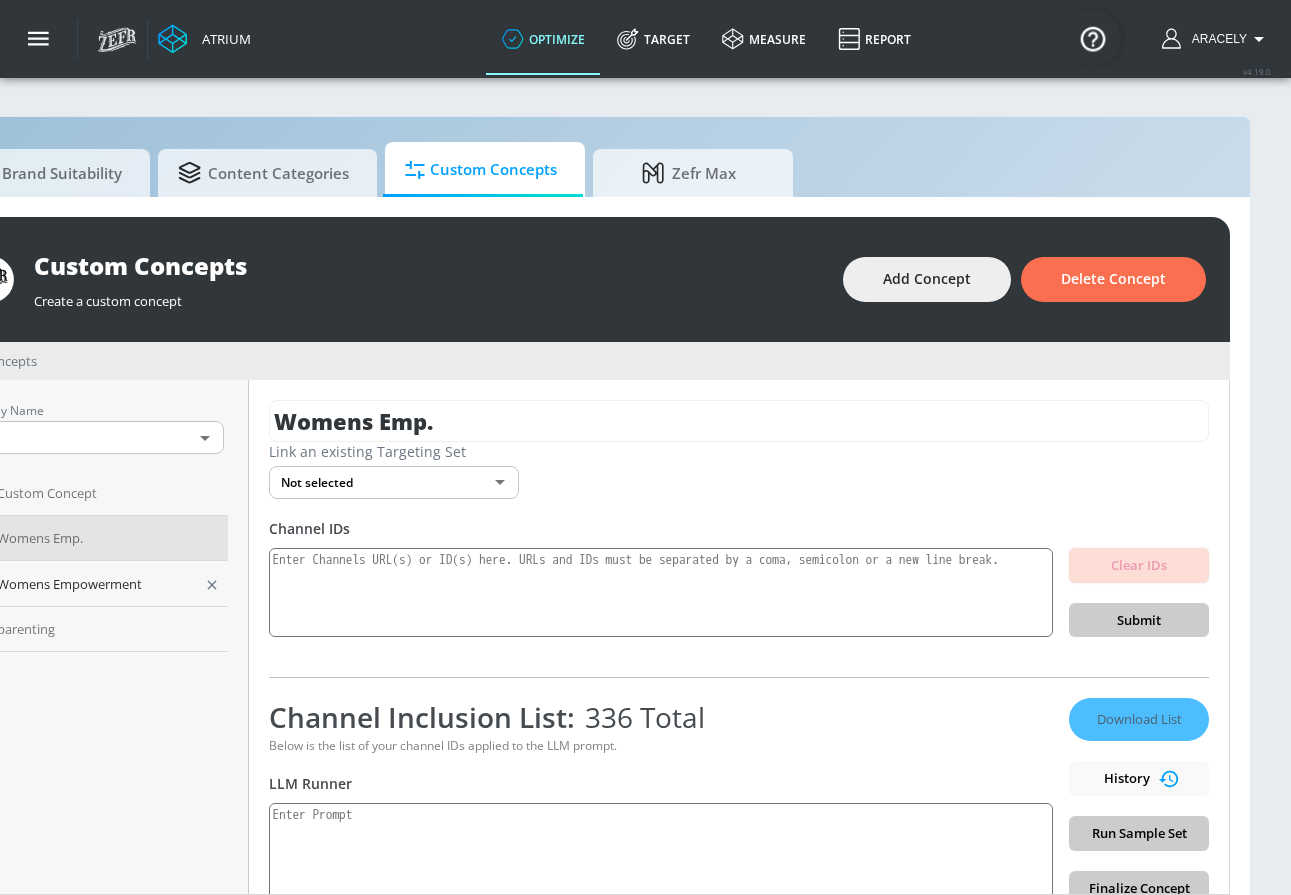click on "Womens Empowerment" at bounding box center [69, 584] 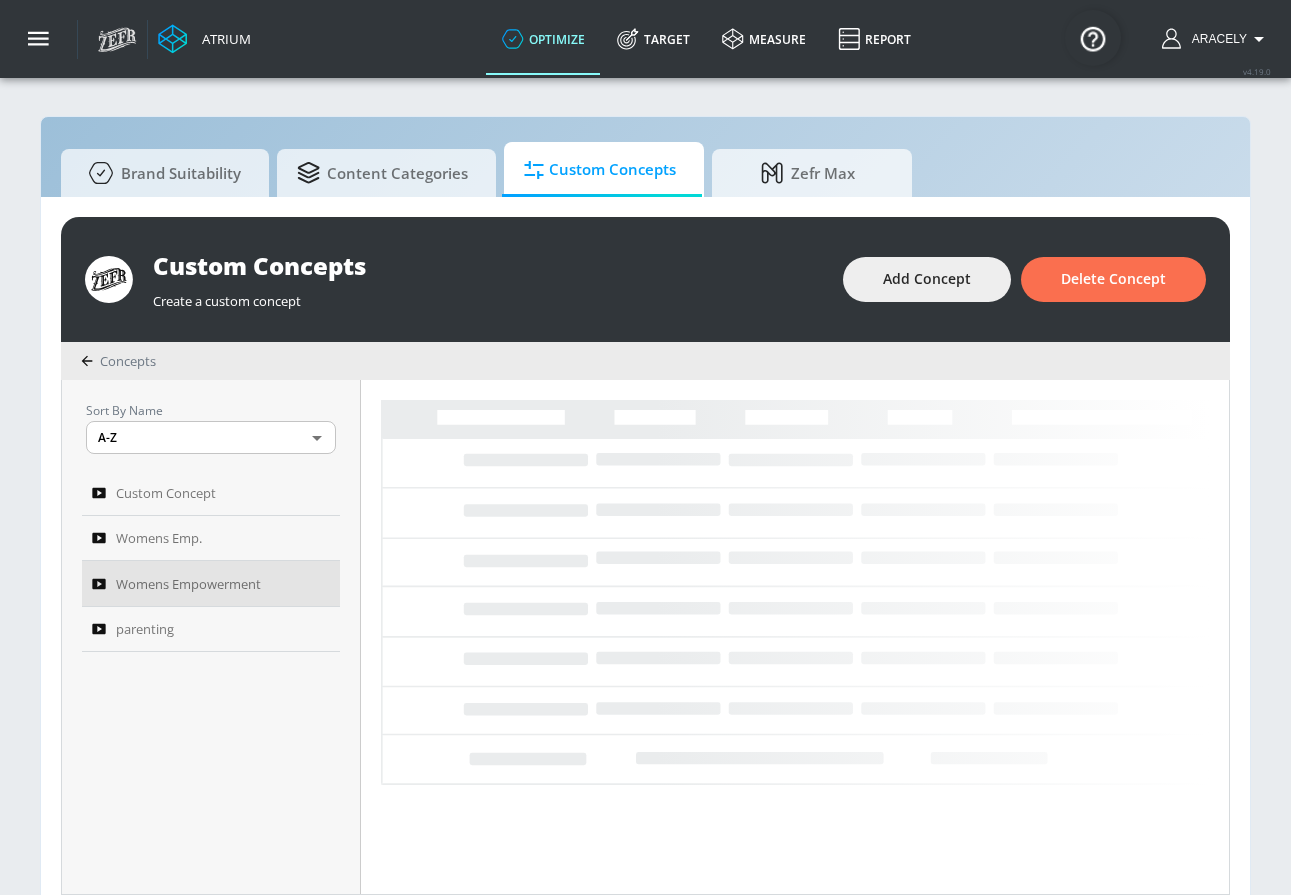 scroll, scrollTop: 0, scrollLeft: 0, axis: both 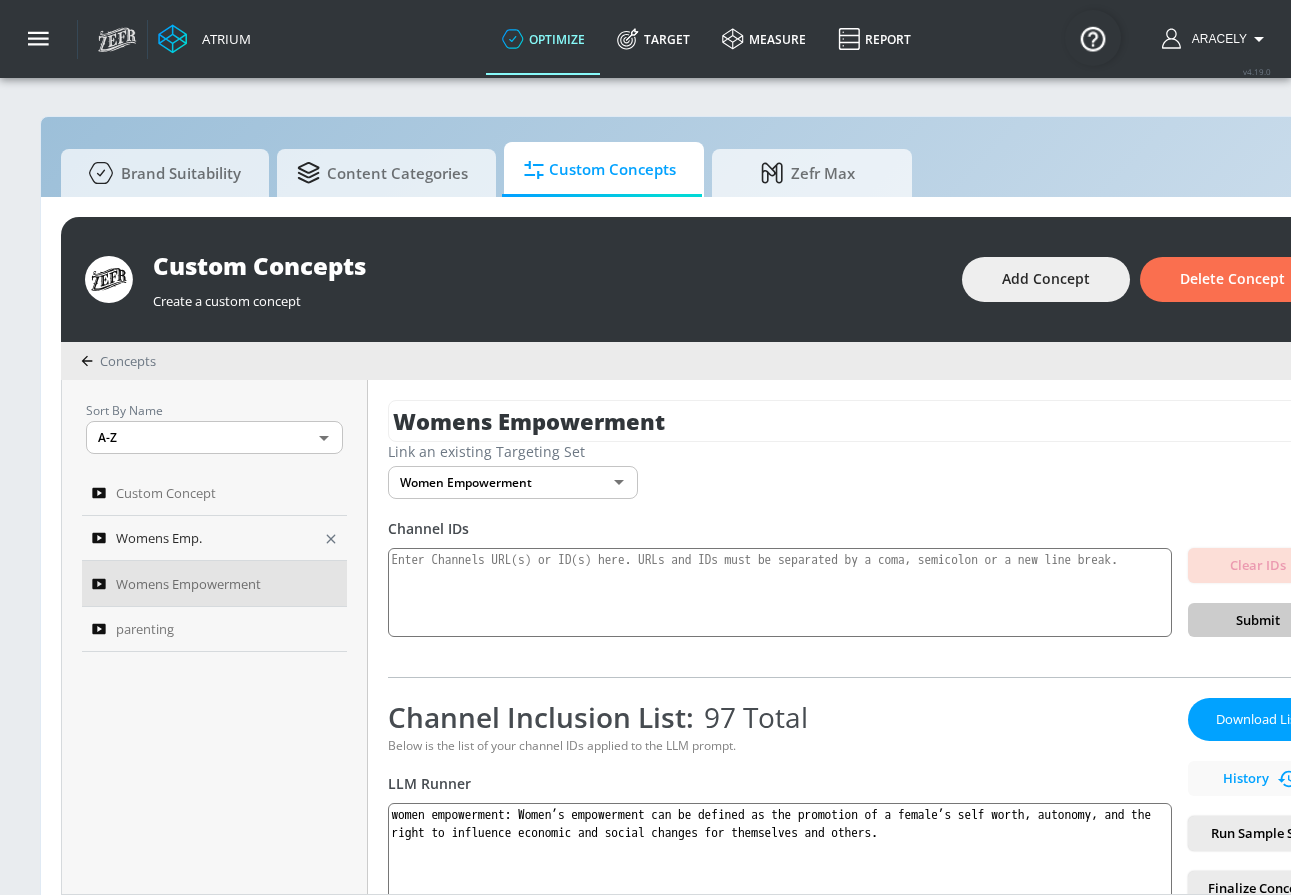 click on "Womens Emp." at bounding box center (159, 538) 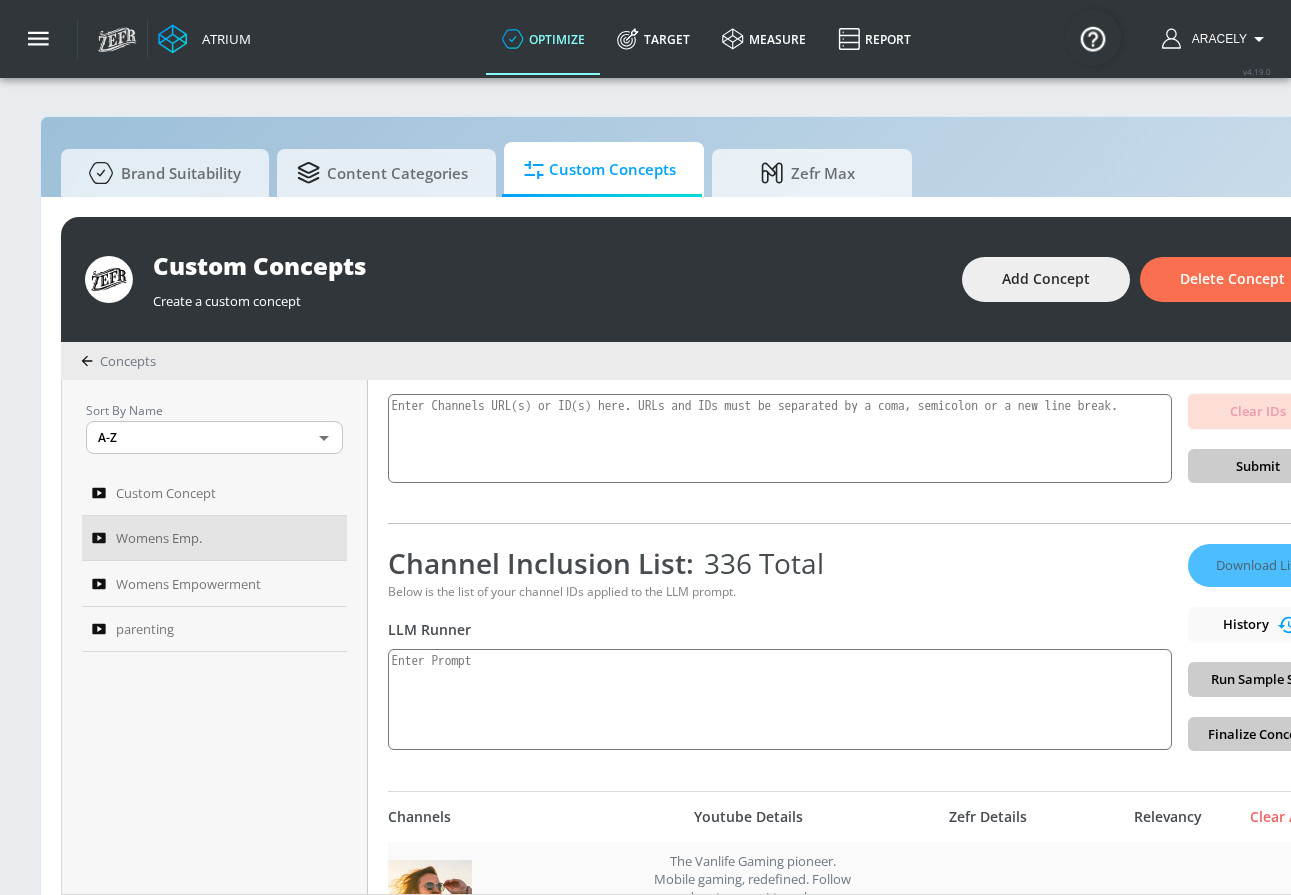 scroll, scrollTop: 165, scrollLeft: 0, axis: vertical 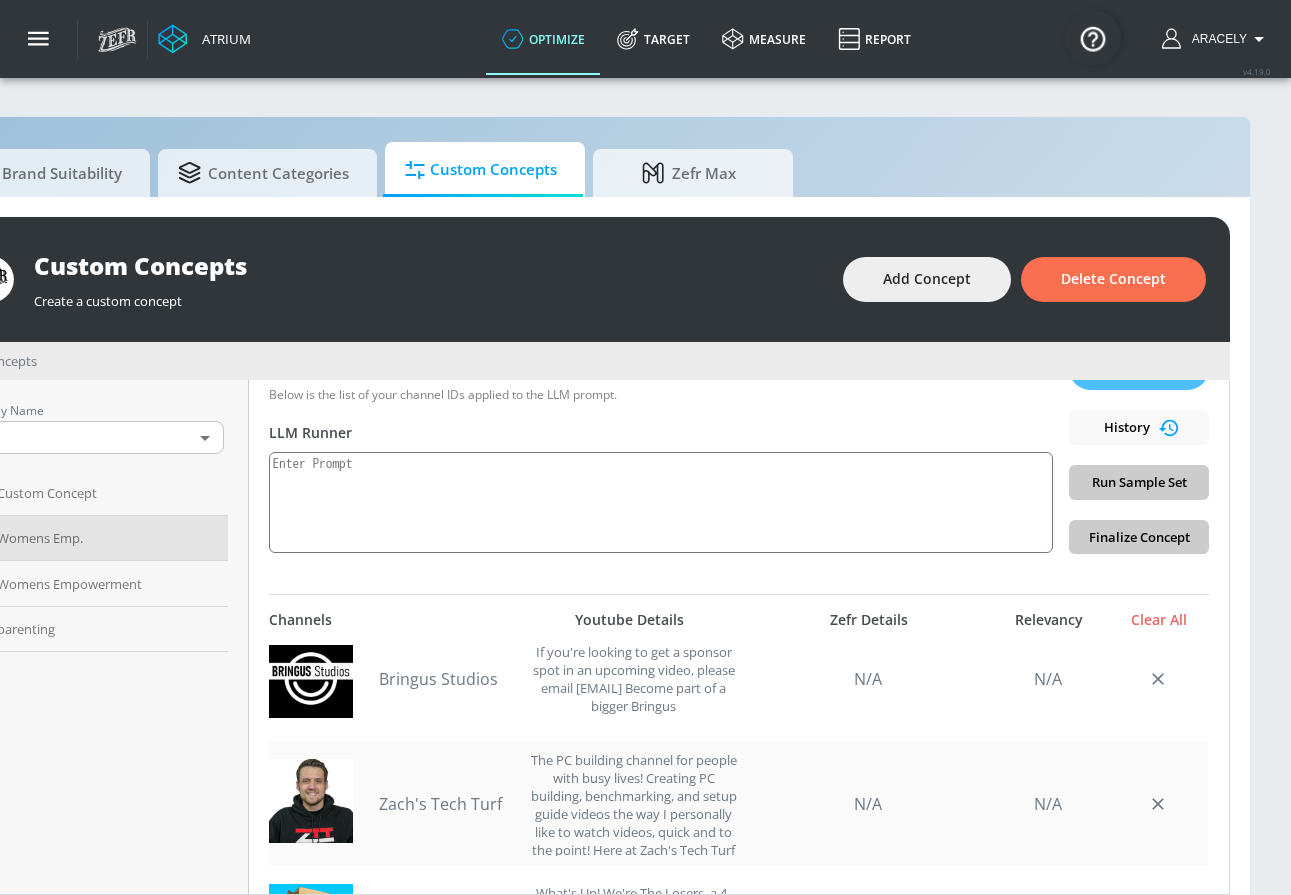 drag, startPoint x: 503, startPoint y: 892, endPoint x: 466, endPoint y: 863, distance: 47.010635 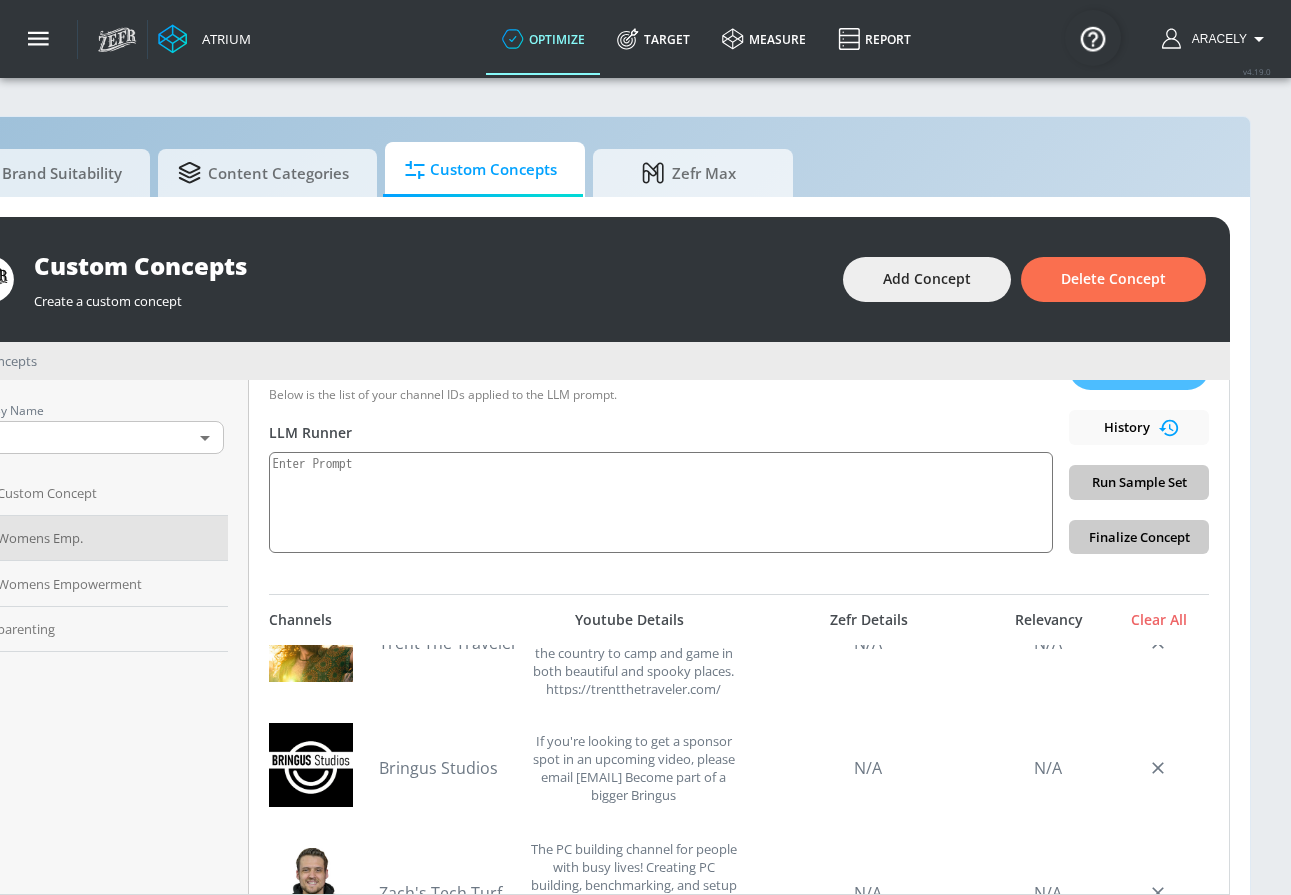 scroll, scrollTop: 0, scrollLeft: 0, axis: both 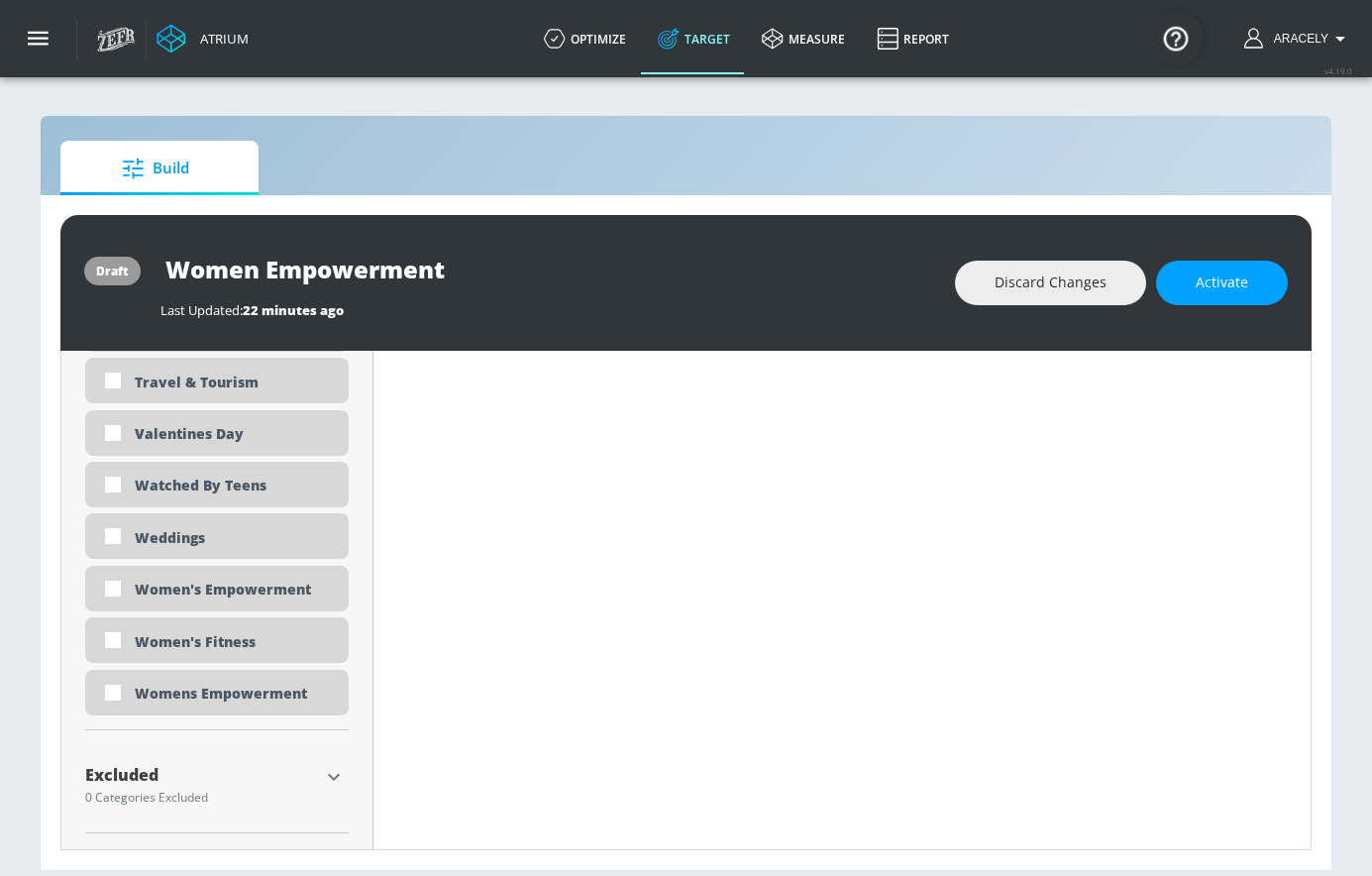 click on "Build" at bounding box center (686, 167) 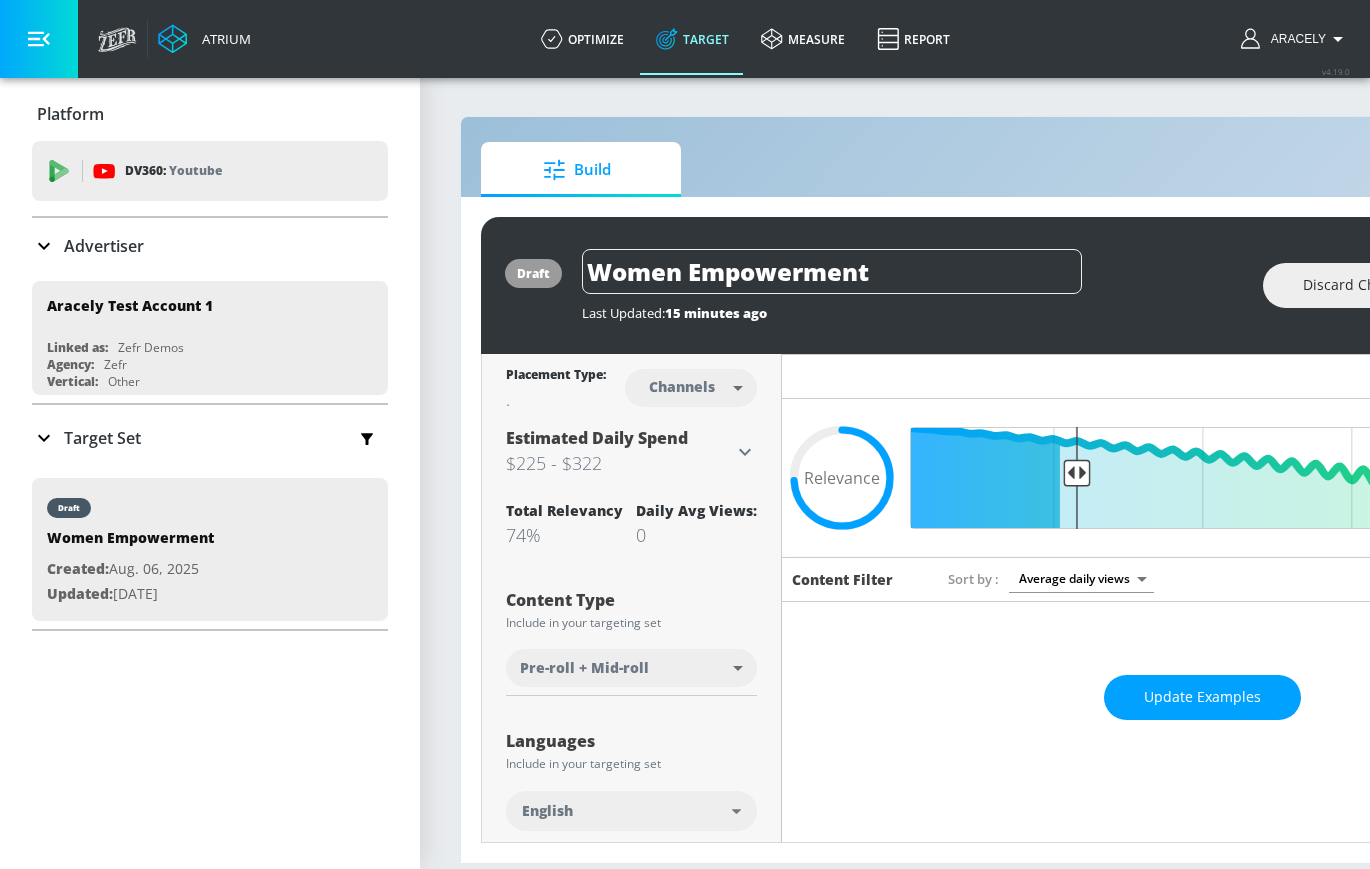 scroll, scrollTop: 0, scrollLeft: 0, axis: both 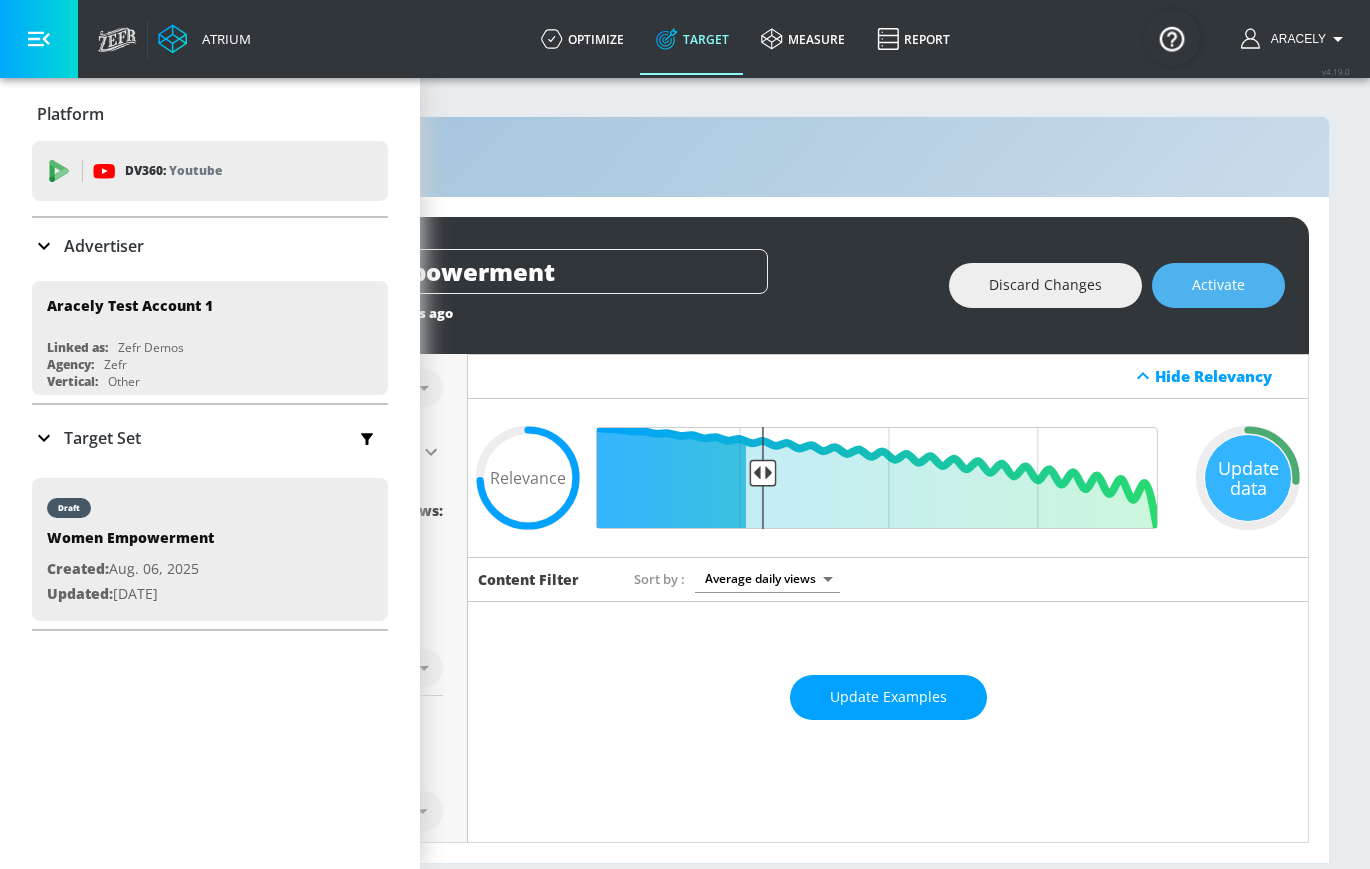 click on "Activate" at bounding box center [1218, 285] 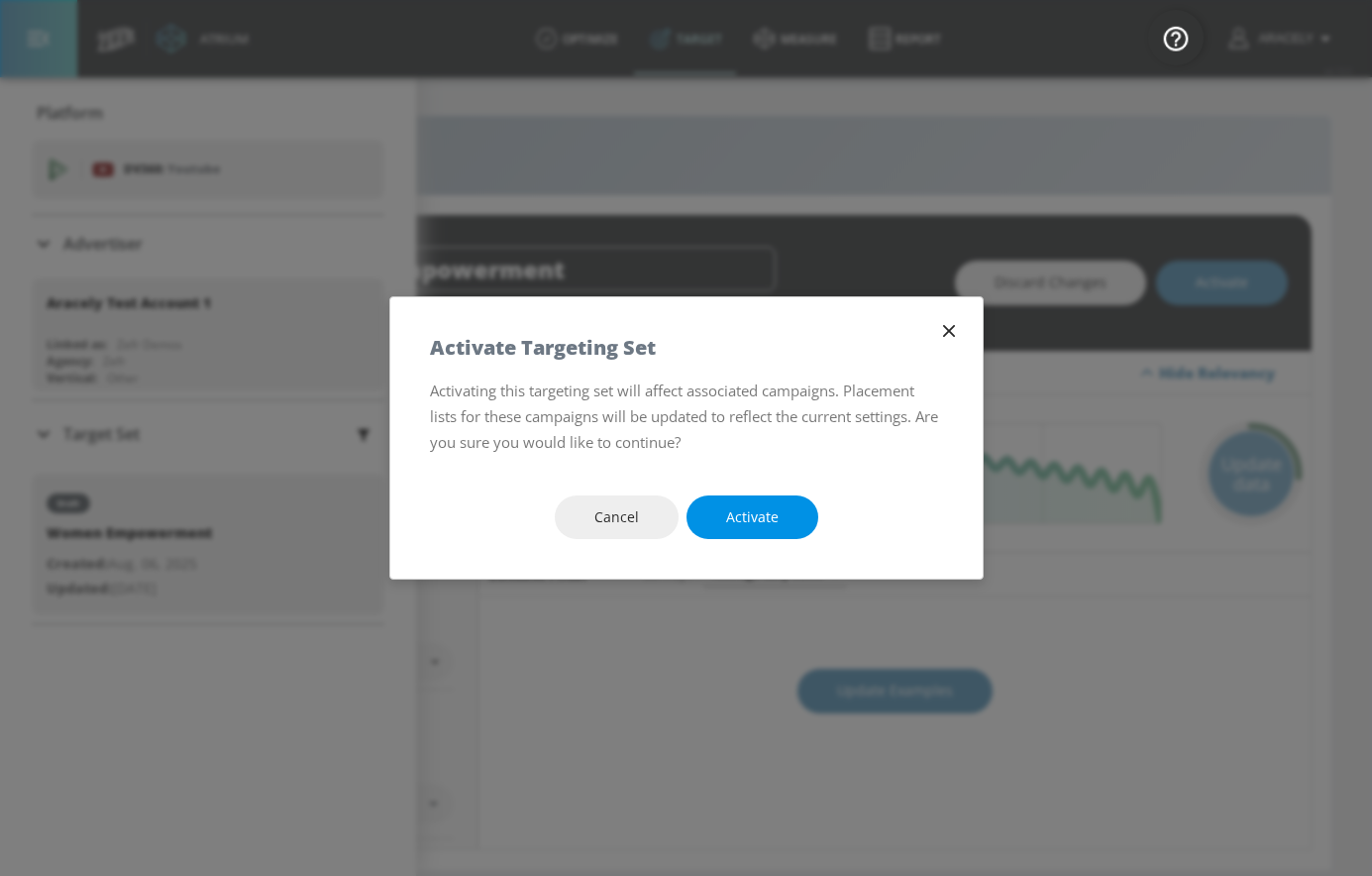 click on "Activate" at bounding box center [752, 517] 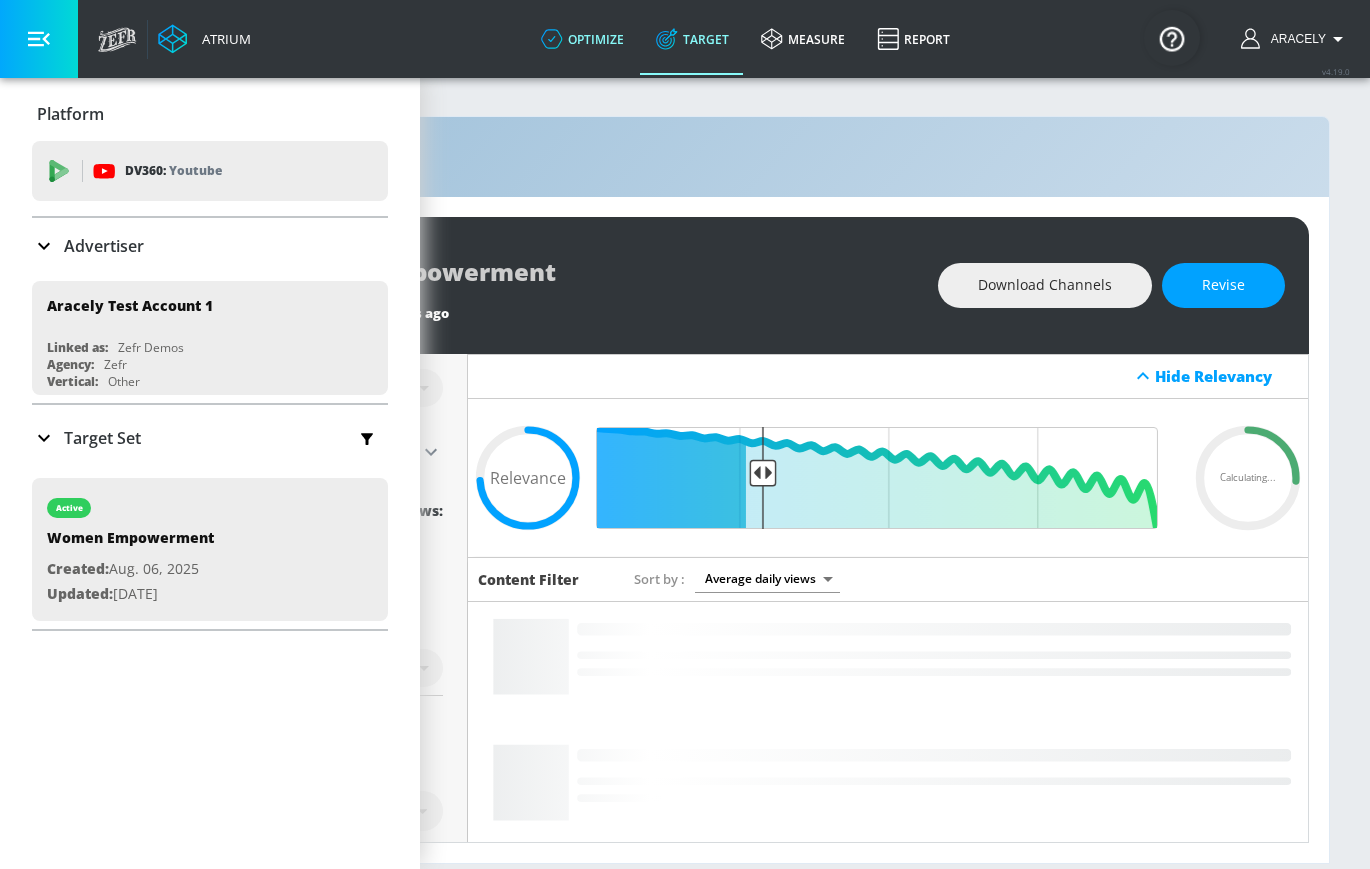 click on "optimize" at bounding box center [582, 39] 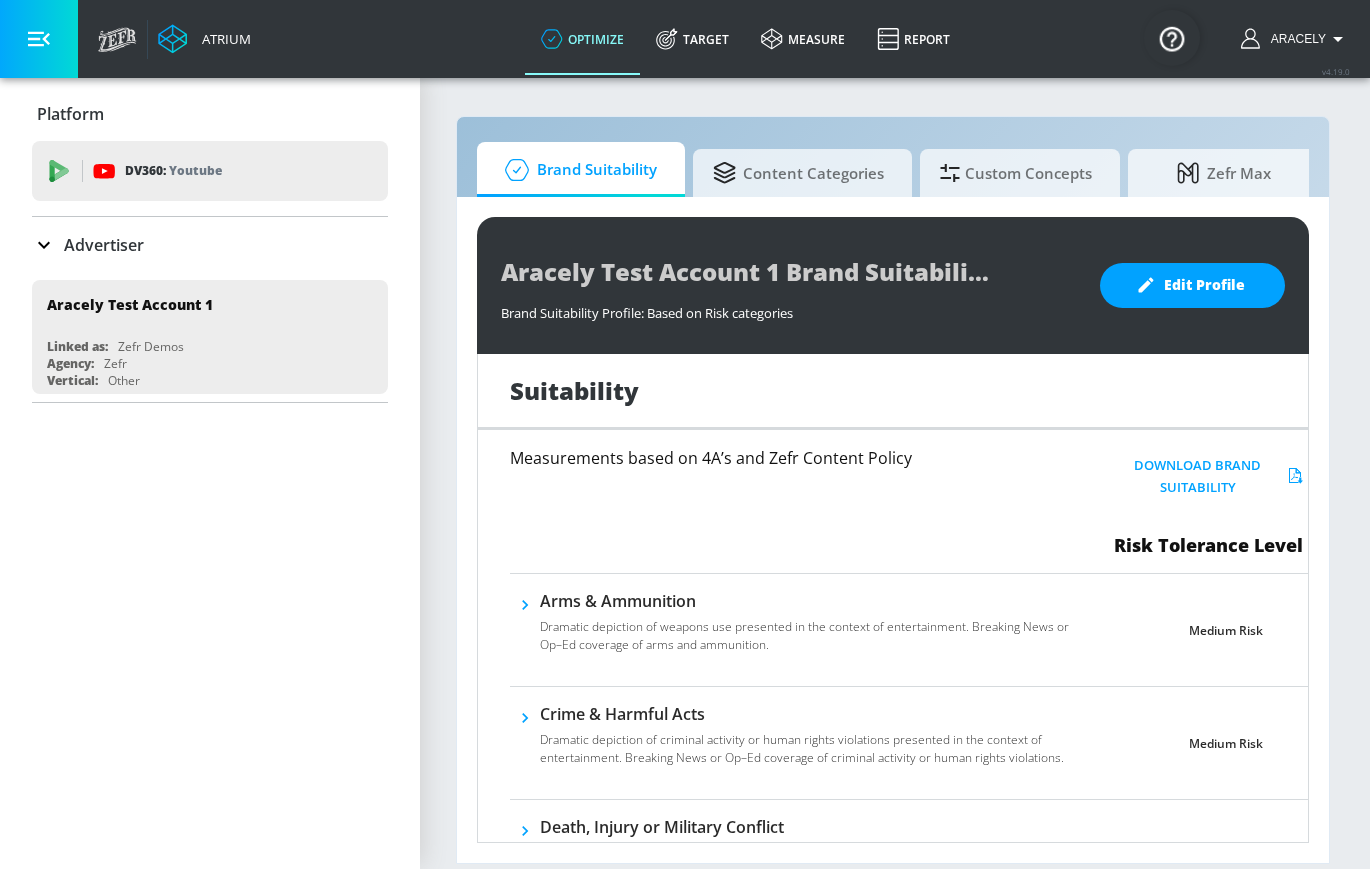 scroll, scrollTop: 0, scrollLeft: 0, axis: both 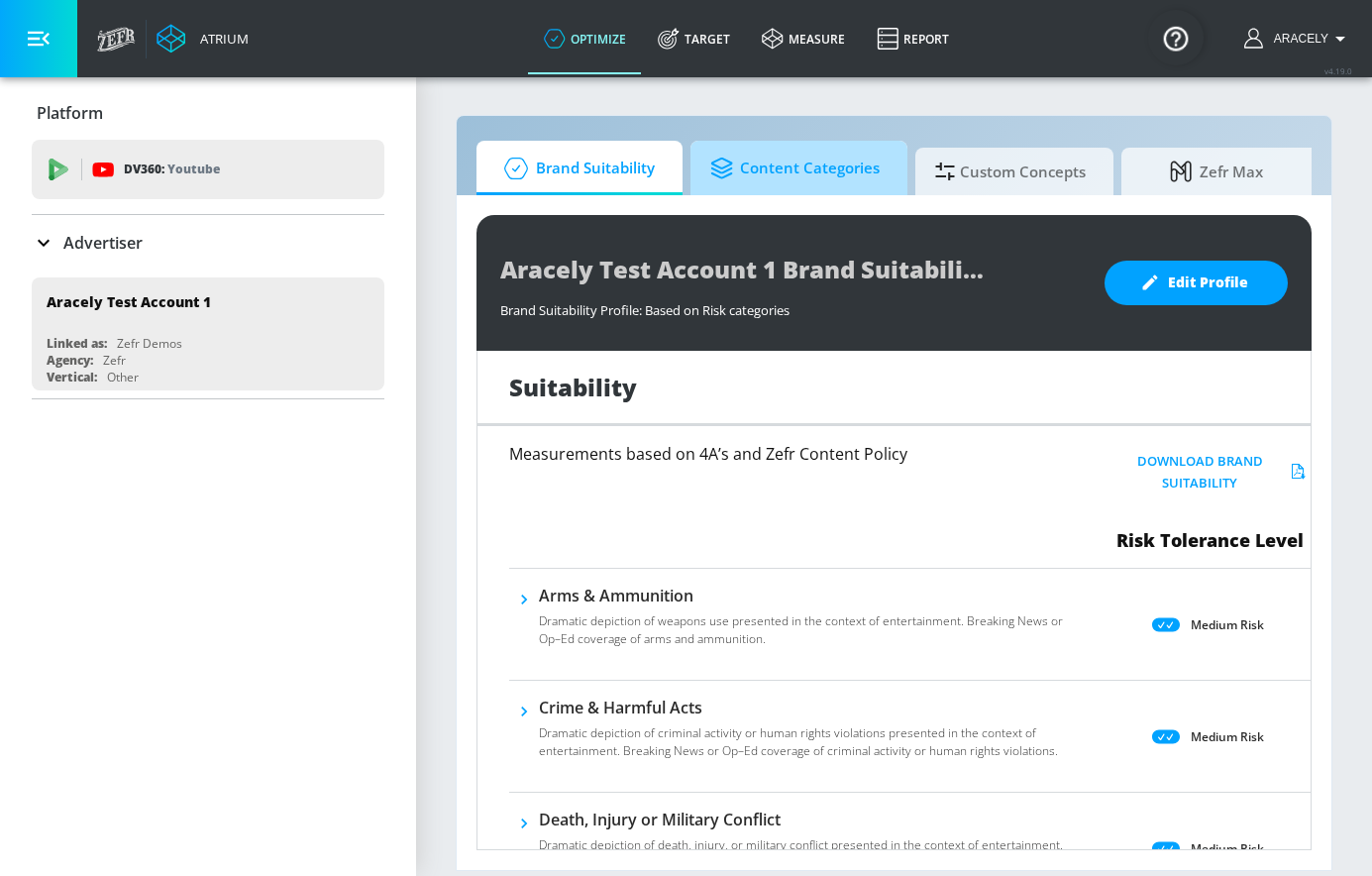 click on "Content Categories" at bounding box center [794, 168] 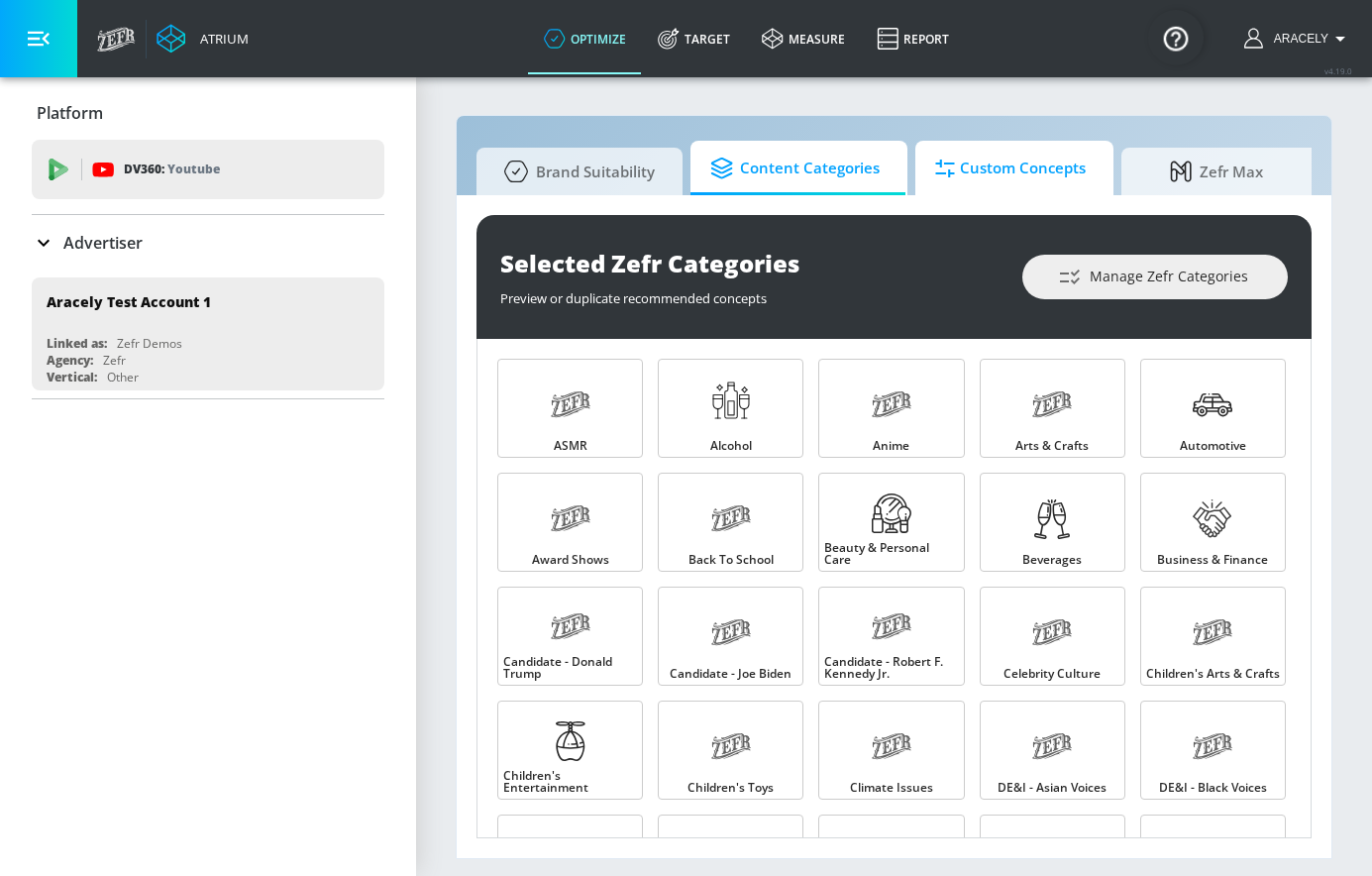 click on "Custom Concepts" at bounding box center (1010, 168) 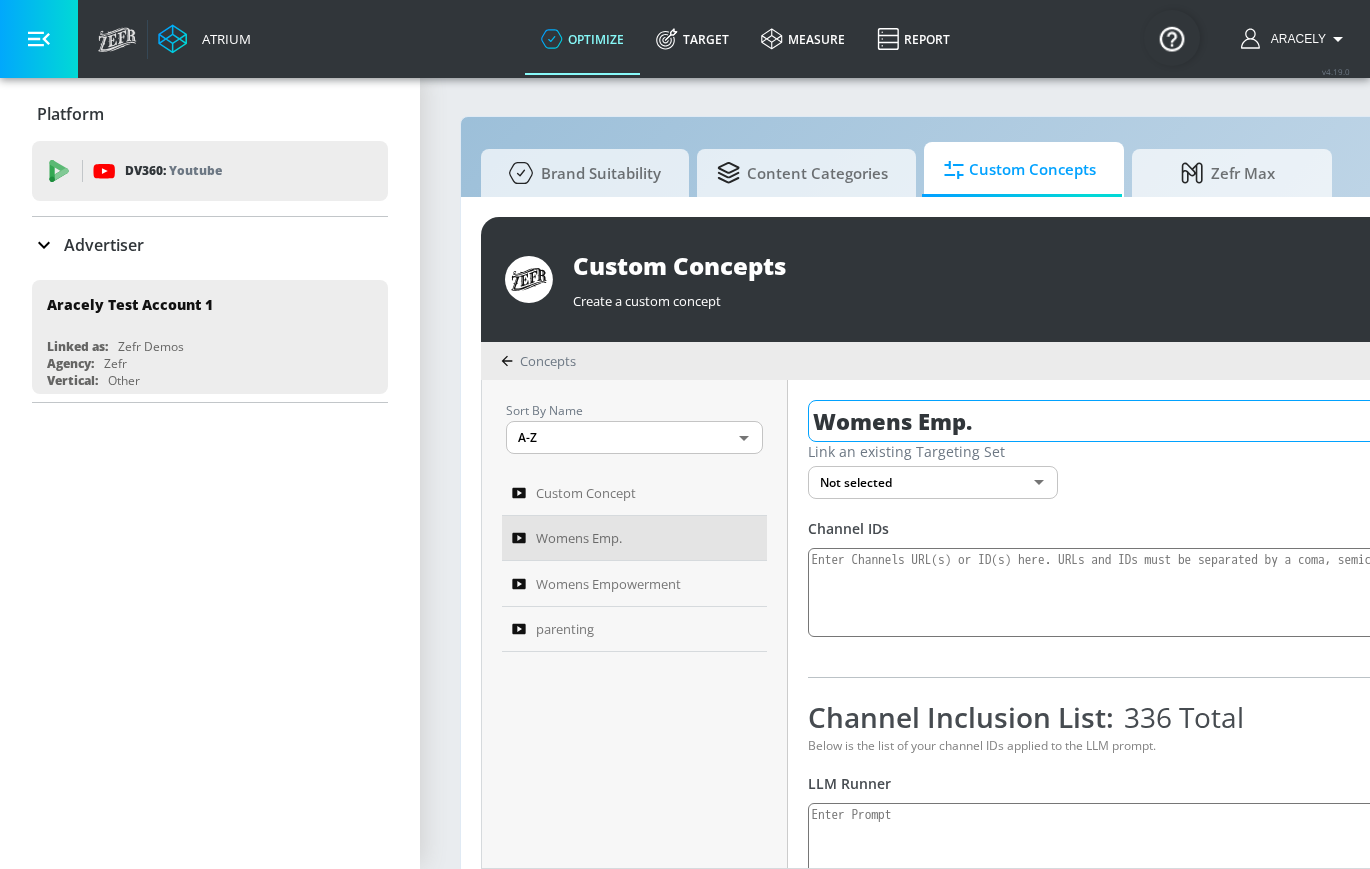 click on "Womens Emp." at bounding box center [1278, 421] 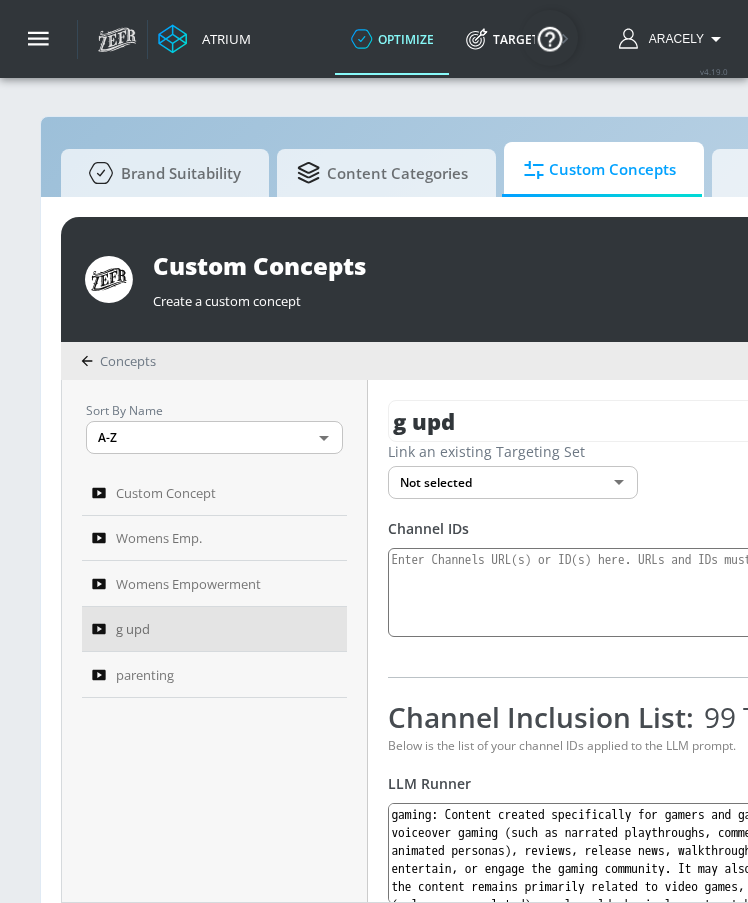 scroll, scrollTop: 19, scrollLeft: 0, axis: vertical 